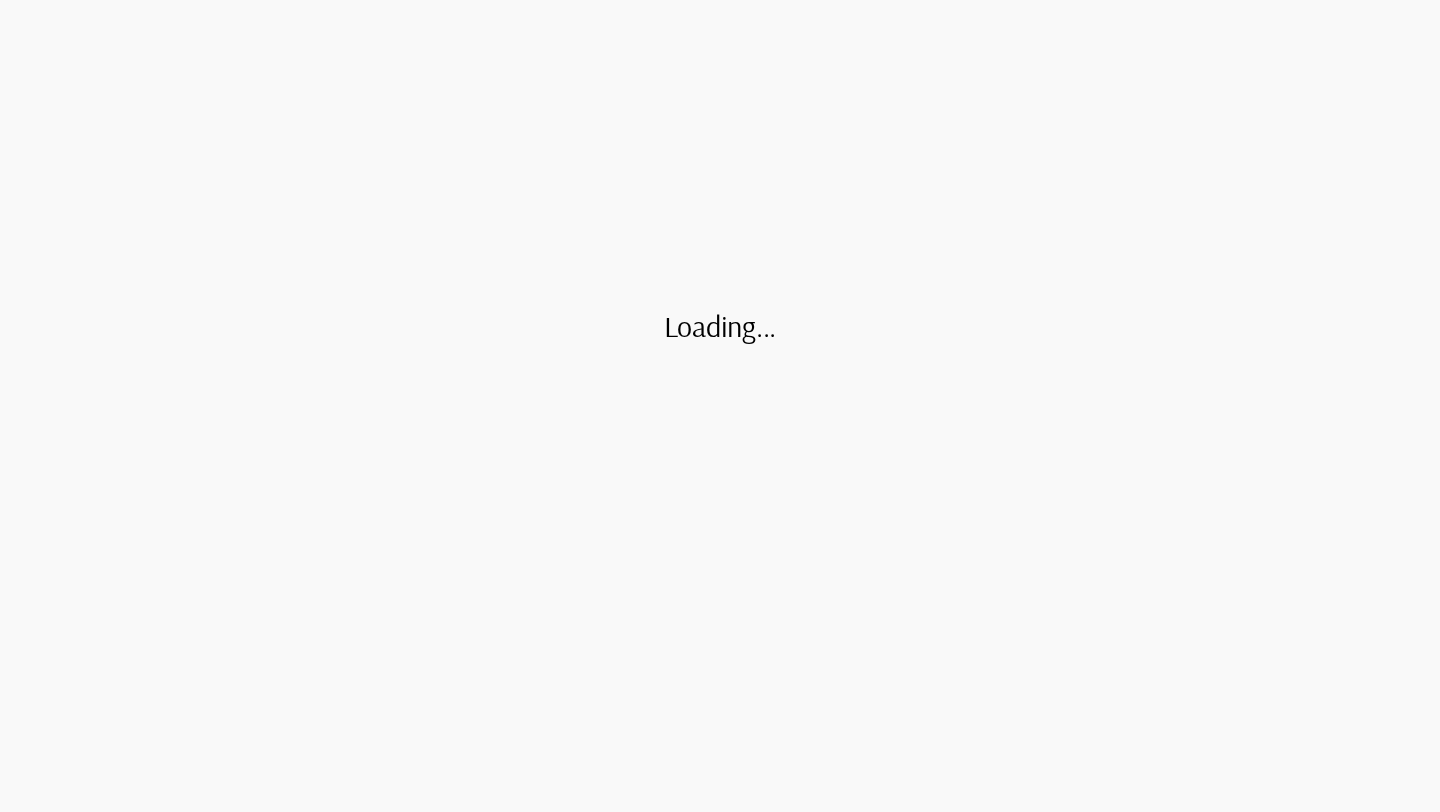 scroll, scrollTop: 0, scrollLeft: 0, axis: both 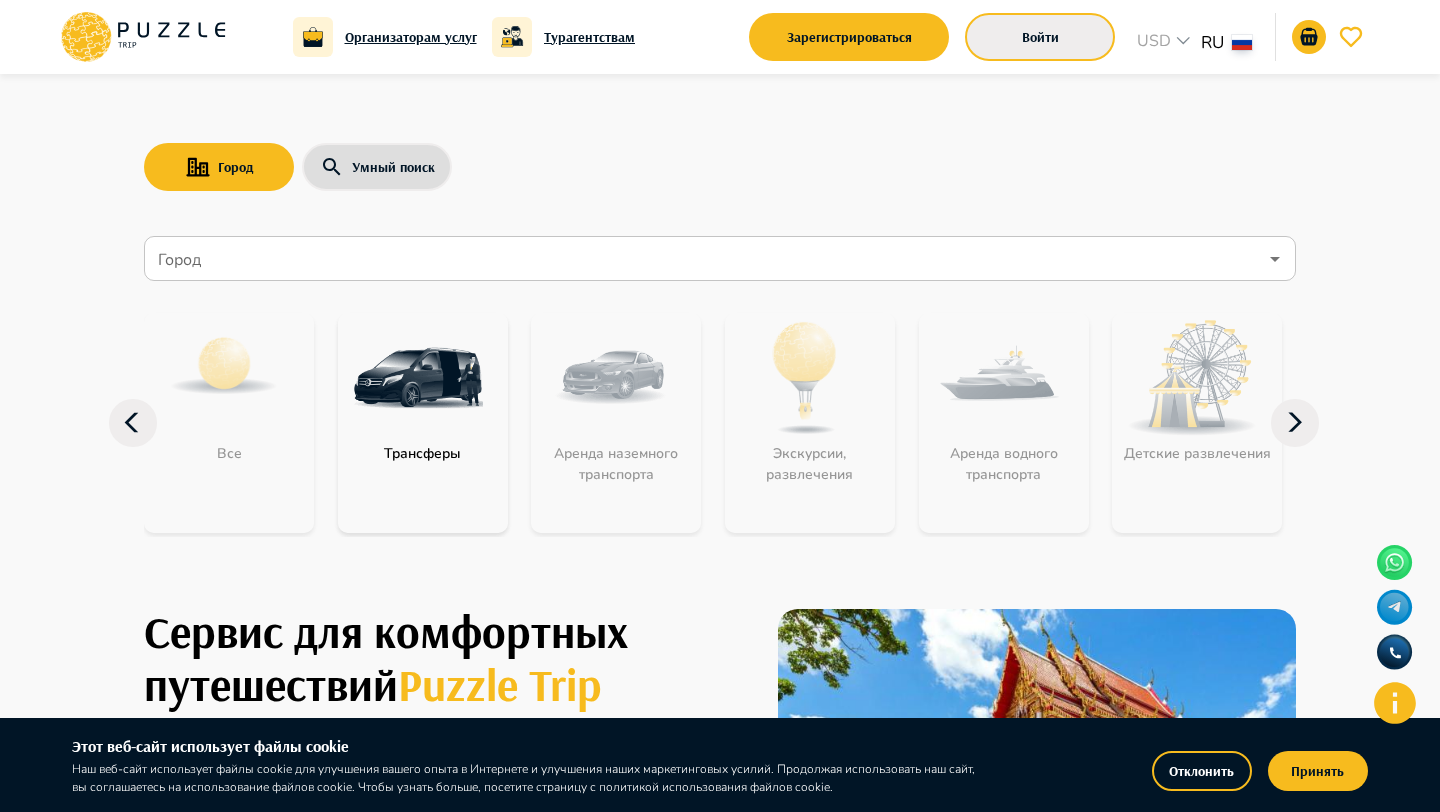 click on "Войти" at bounding box center [1040, 37] 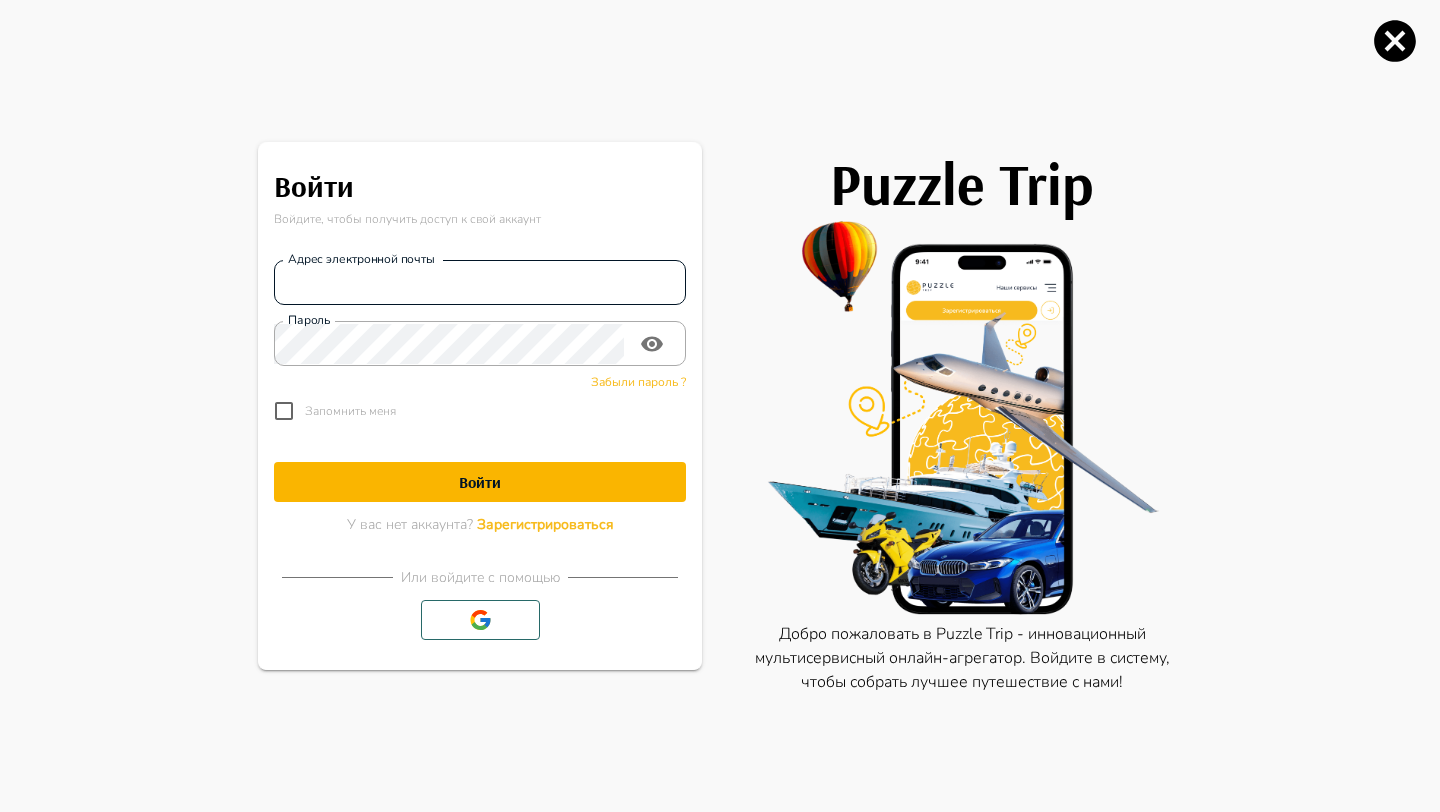 click on "Адрес электронной почты" at bounding box center (480, 283) 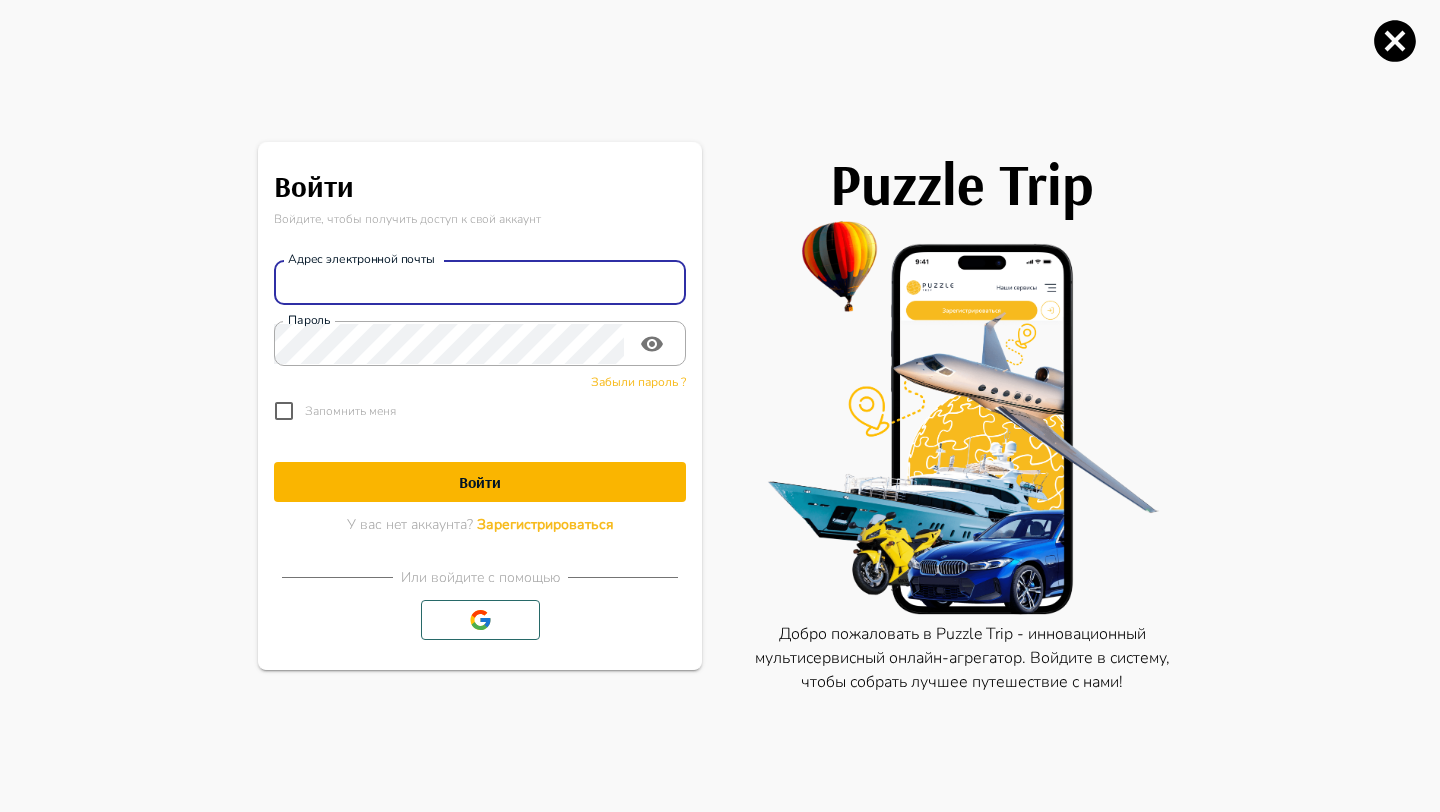 type on "**********" 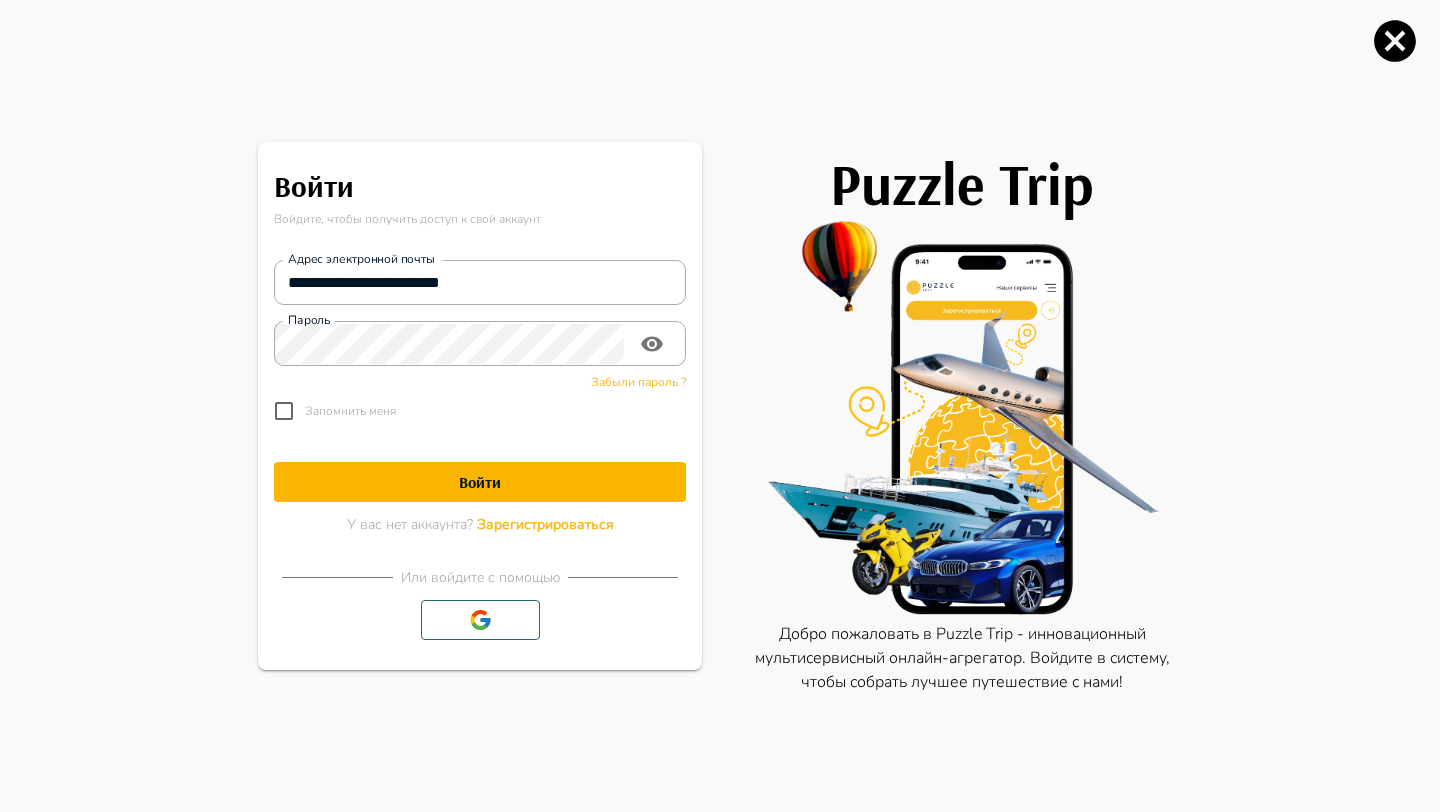 click on "Войти" at bounding box center [480, 482] 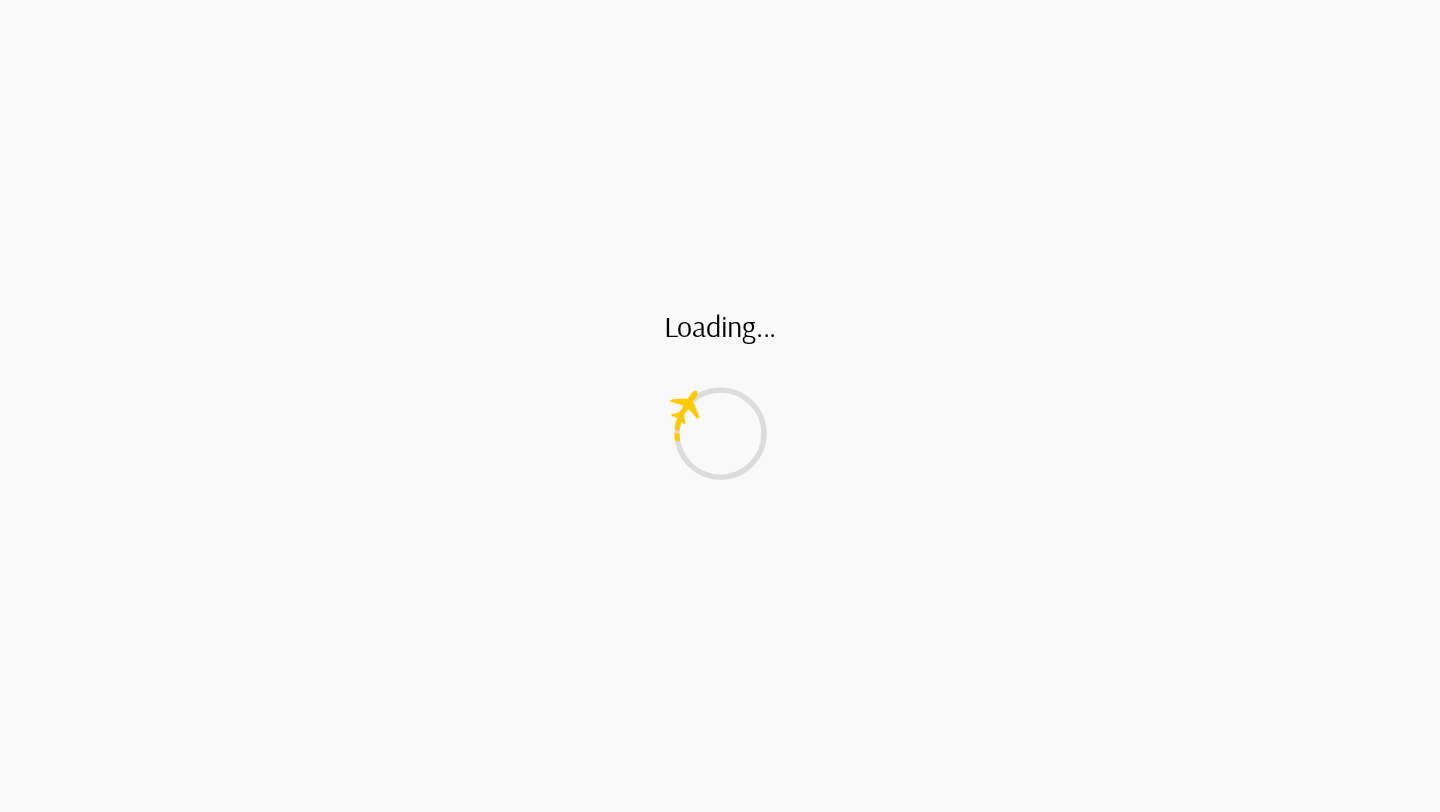 scroll, scrollTop: 0, scrollLeft: 0, axis: both 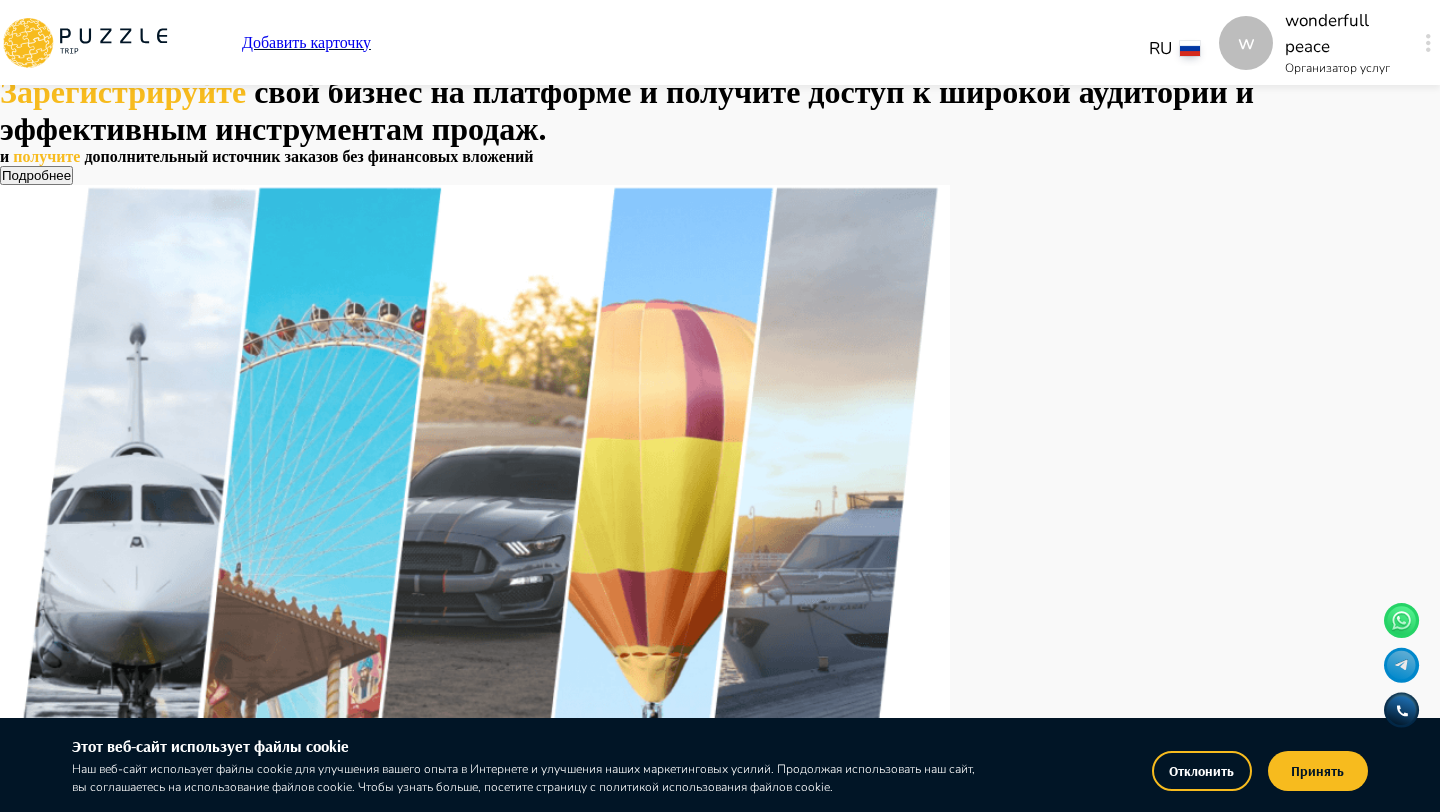 click on "w Добавить карточку RU   ** w wonderfull peace  Организатор услуг w" at bounding box center [720, 42] 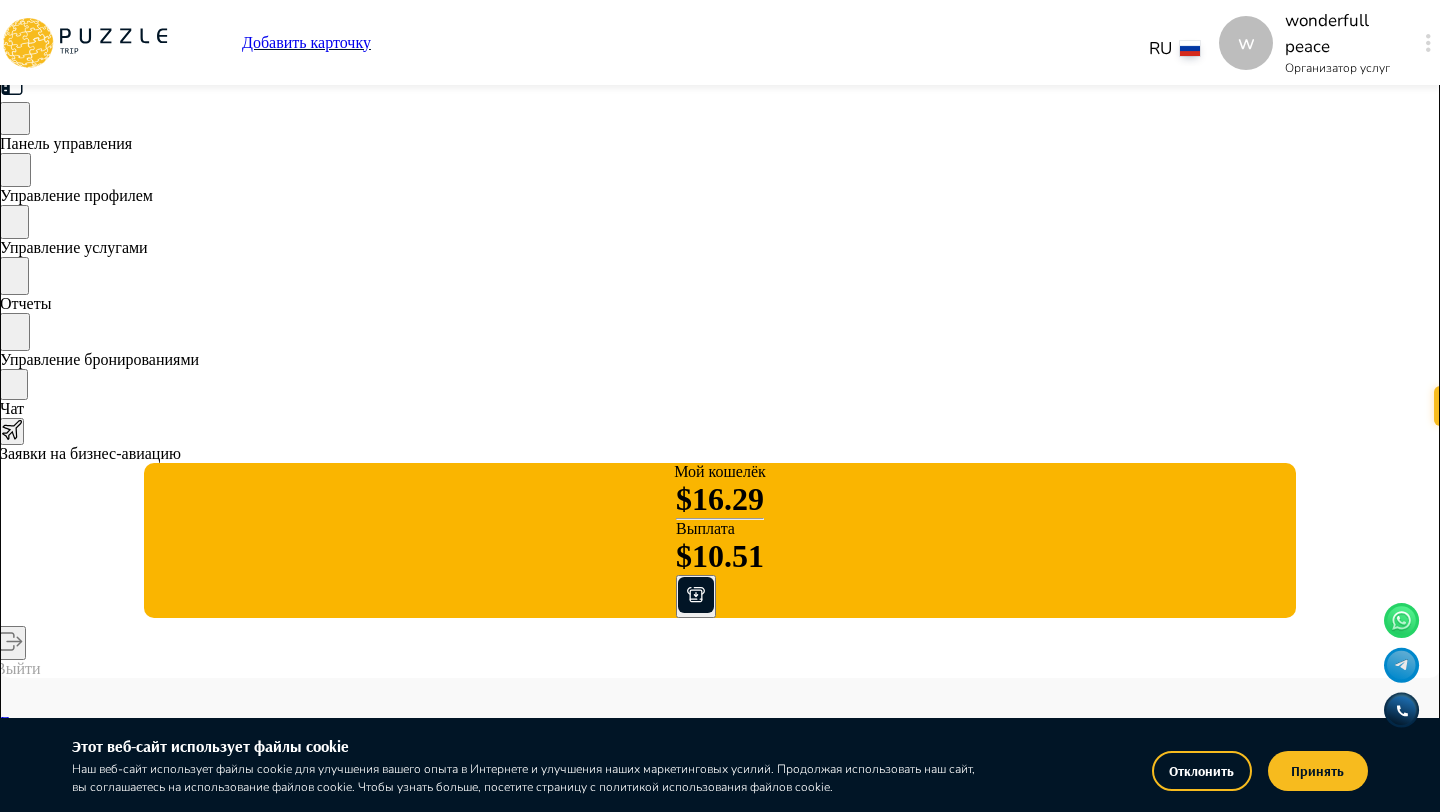 click on "Управление услугами" at bounding box center (720, 231) 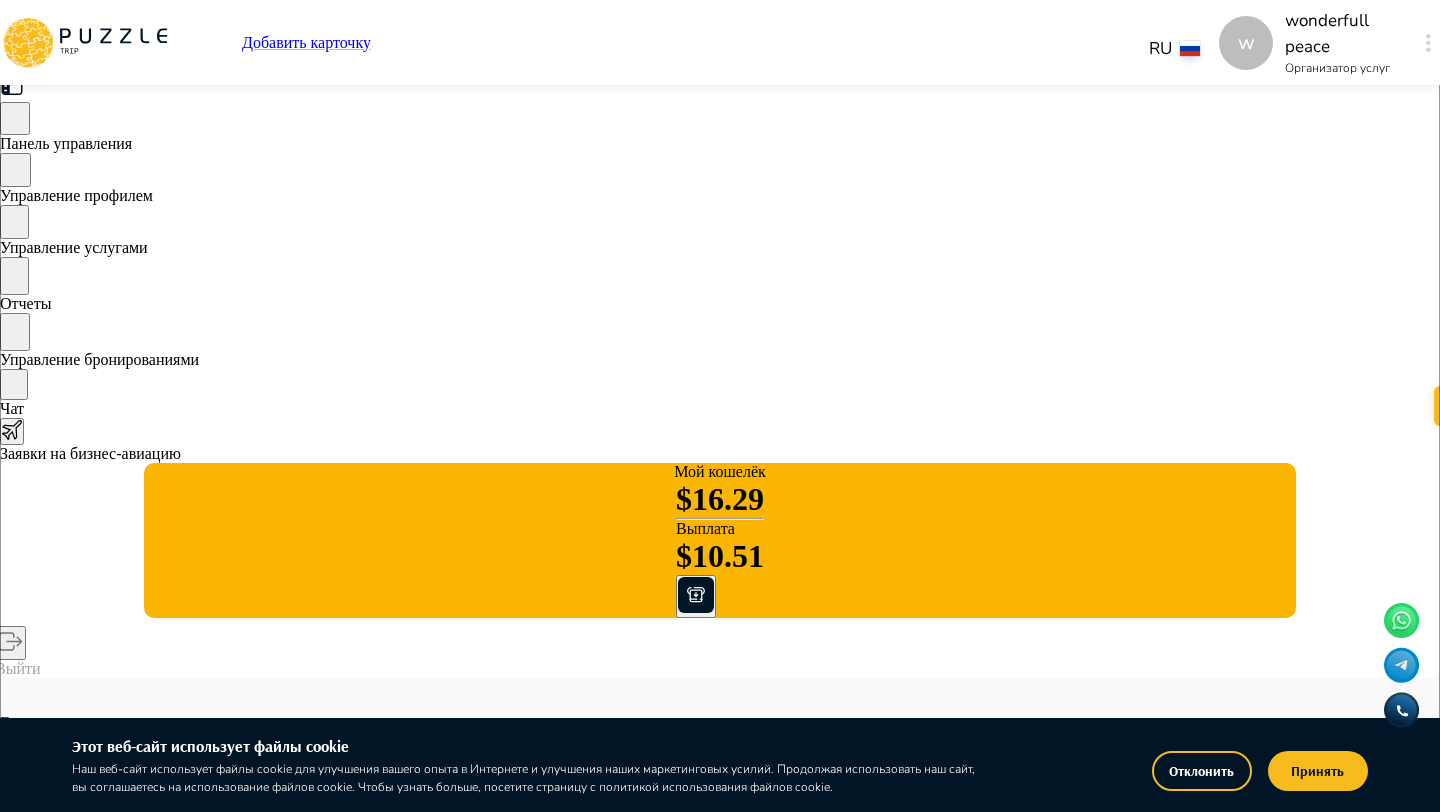 scroll, scrollTop: 0, scrollLeft: 0, axis: both 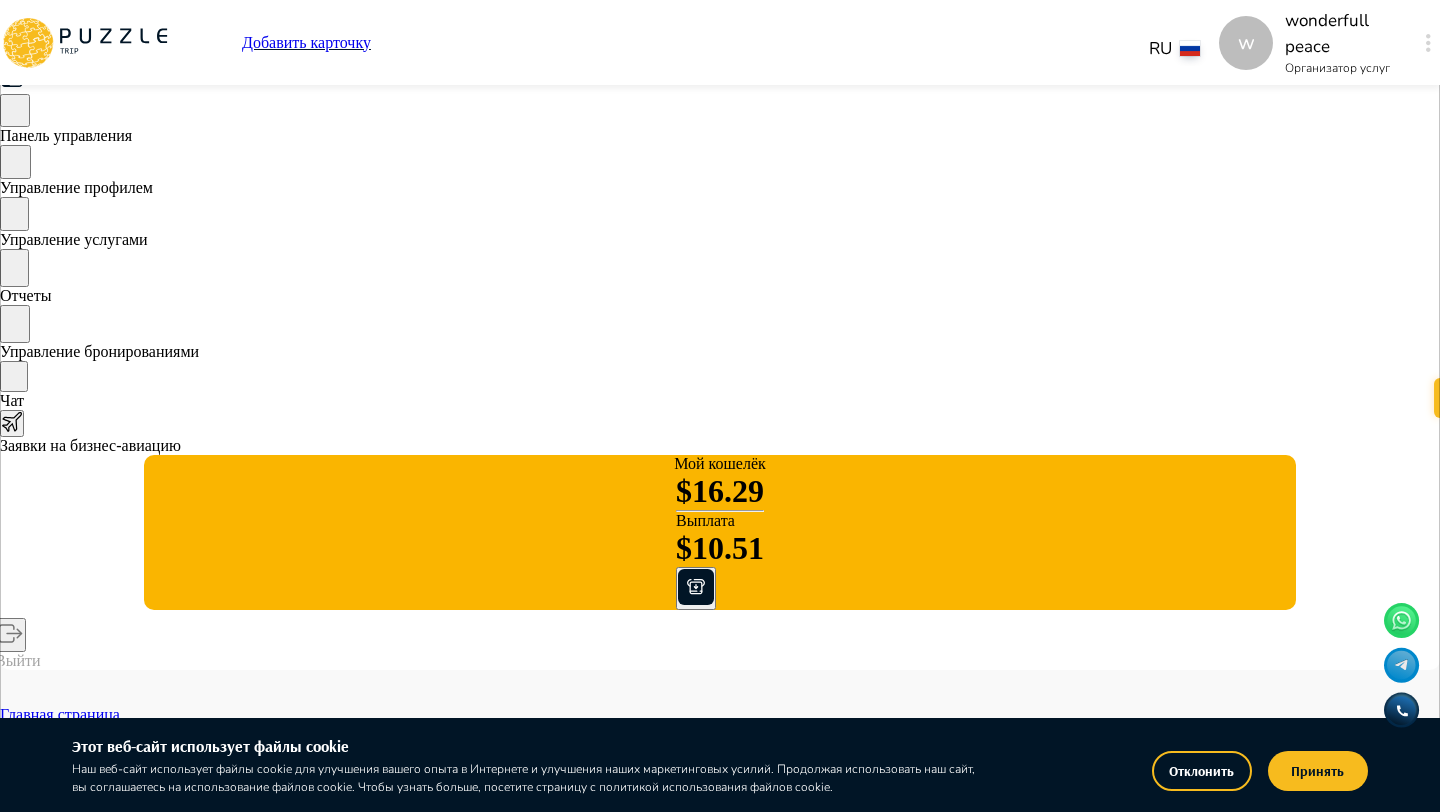 click on "1691" at bounding box center [52, 5341] 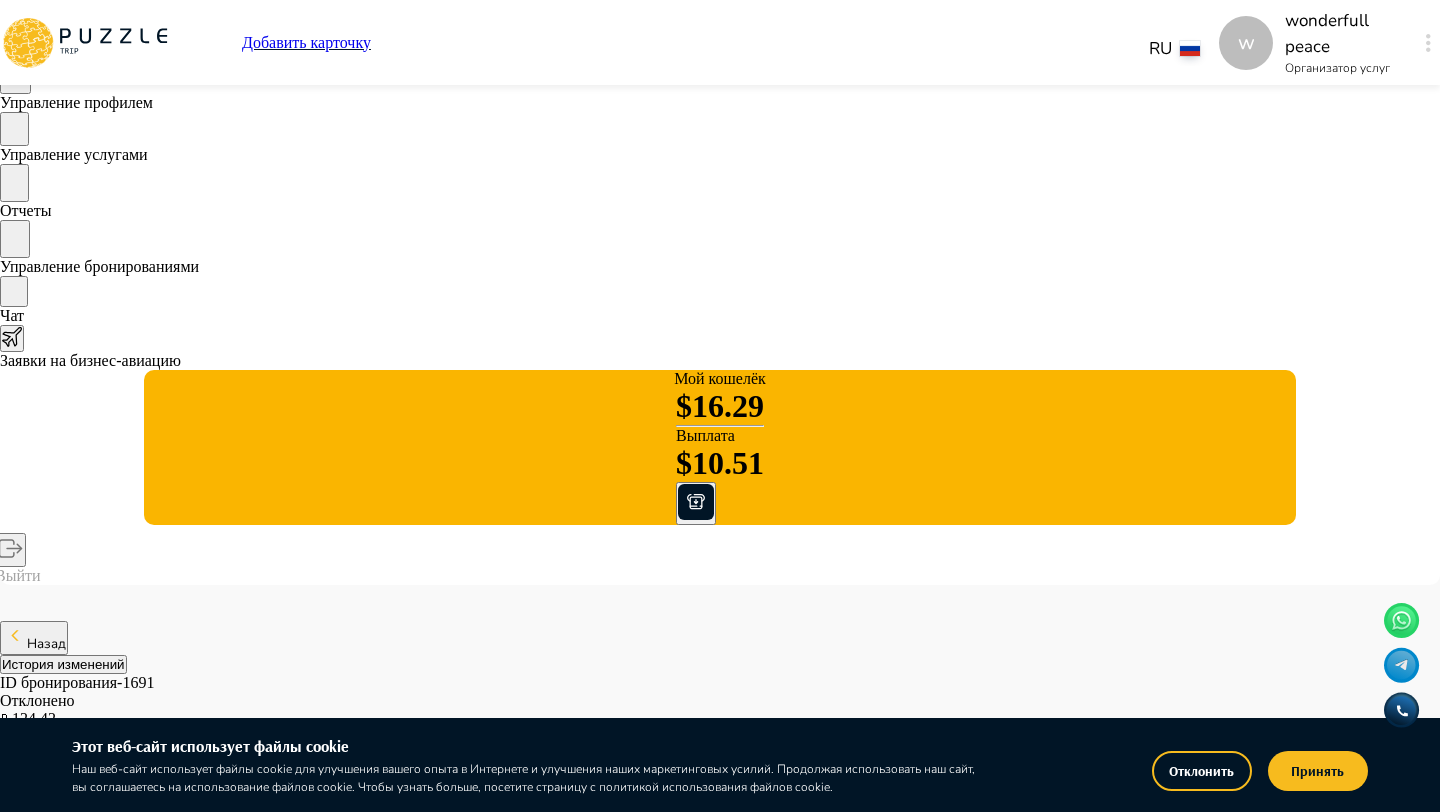 scroll, scrollTop: 238, scrollLeft: 0, axis: vertical 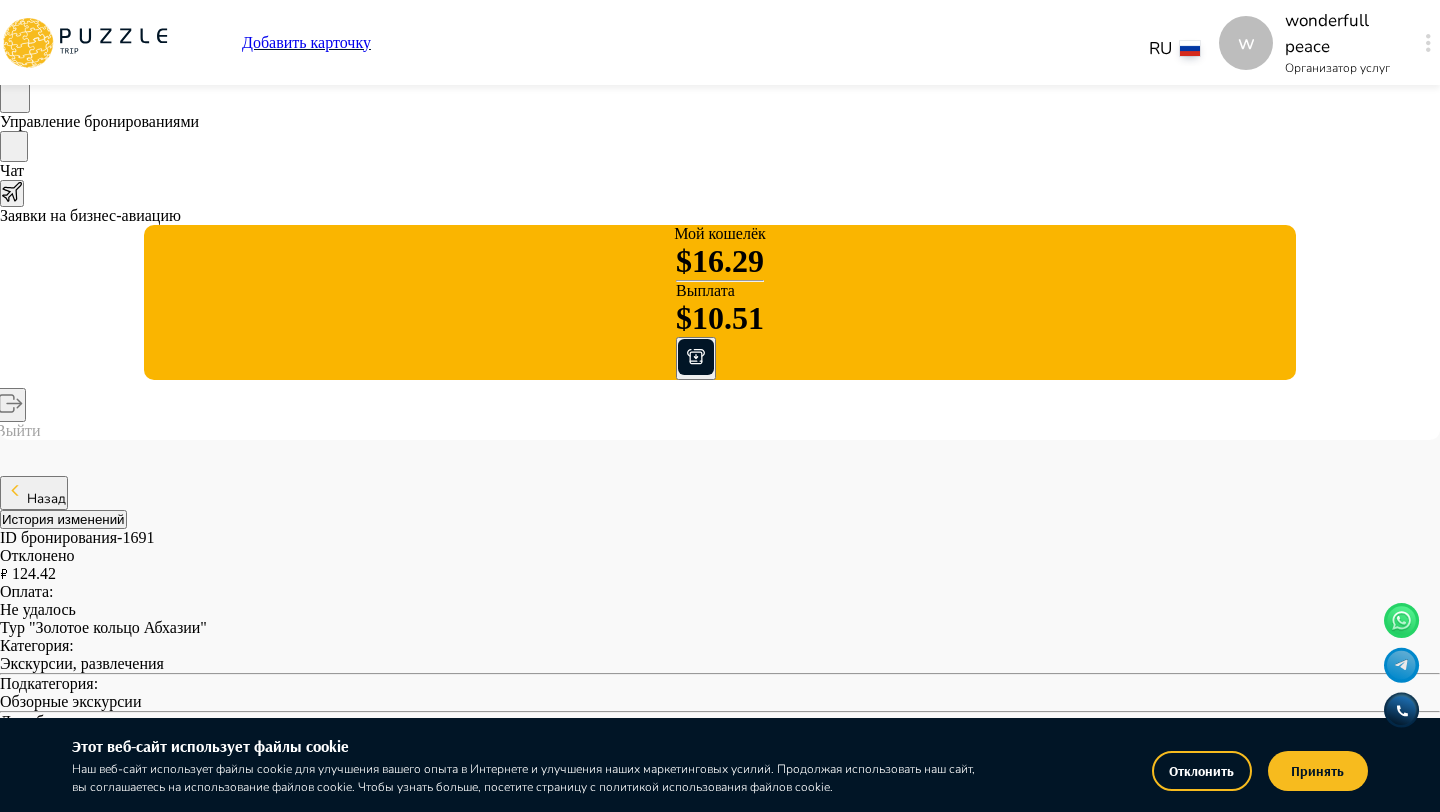 click on "Редактировать" at bounding box center [48, 1207] 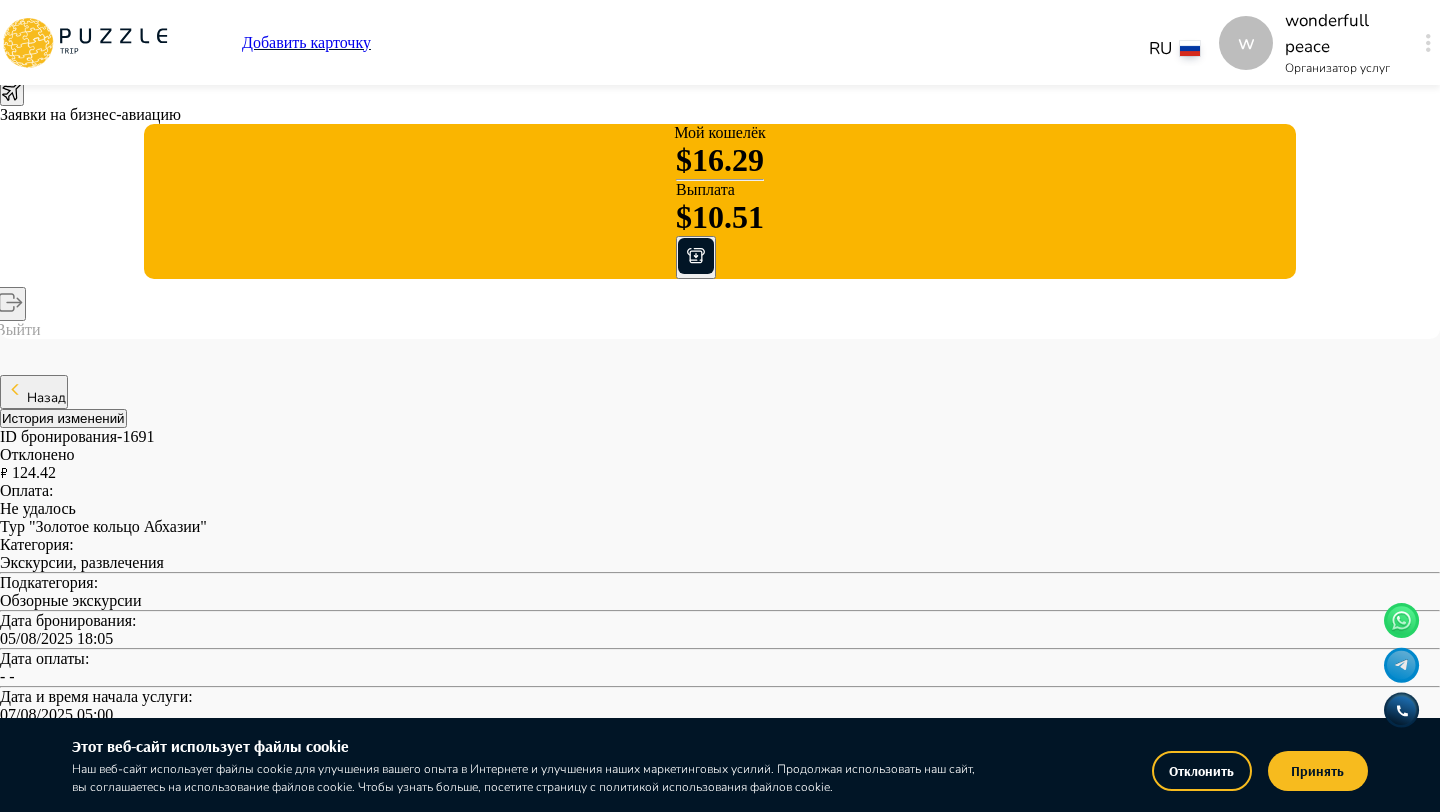 scroll, scrollTop: 580, scrollLeft: 0, axis: vertical 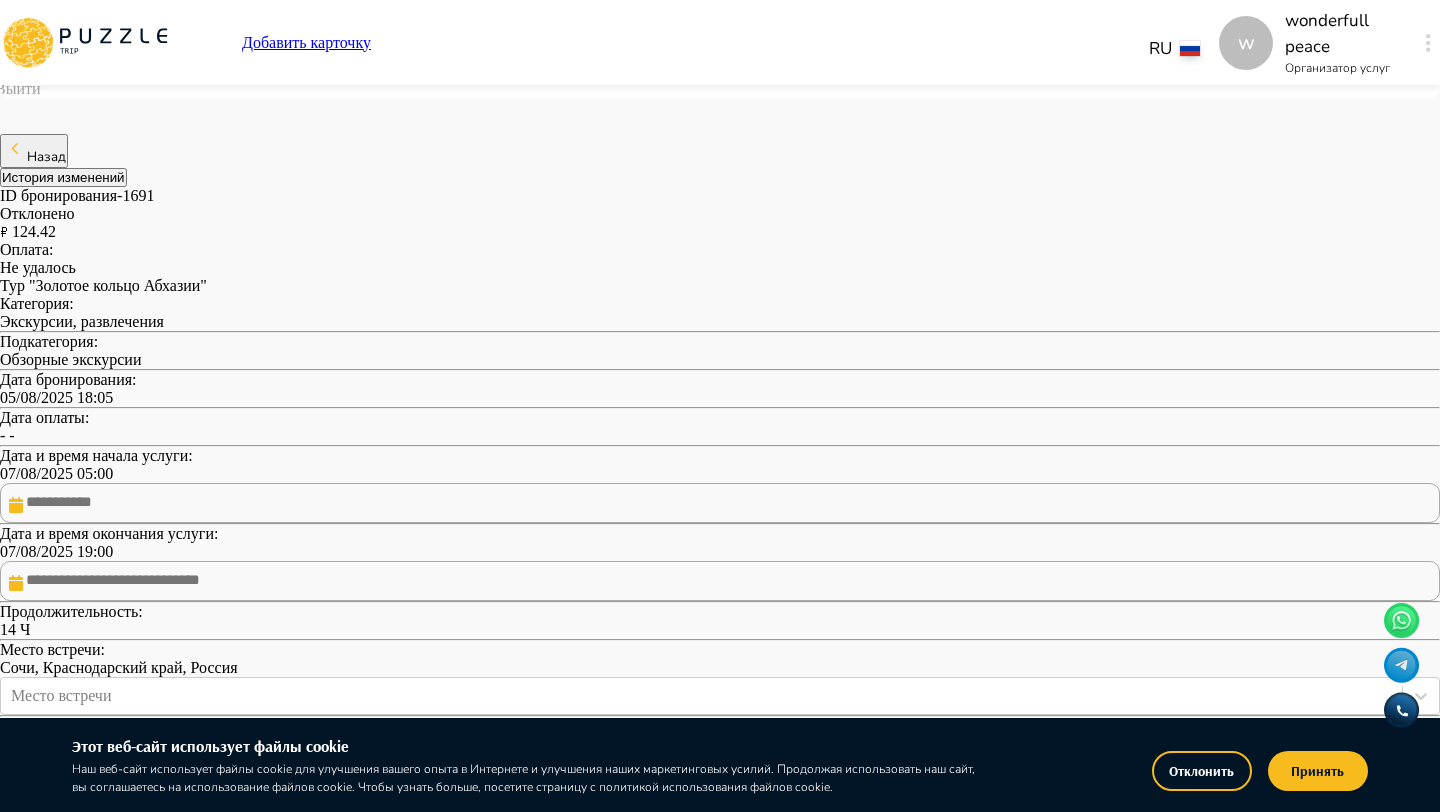 click at bounding box center (14, 1090) 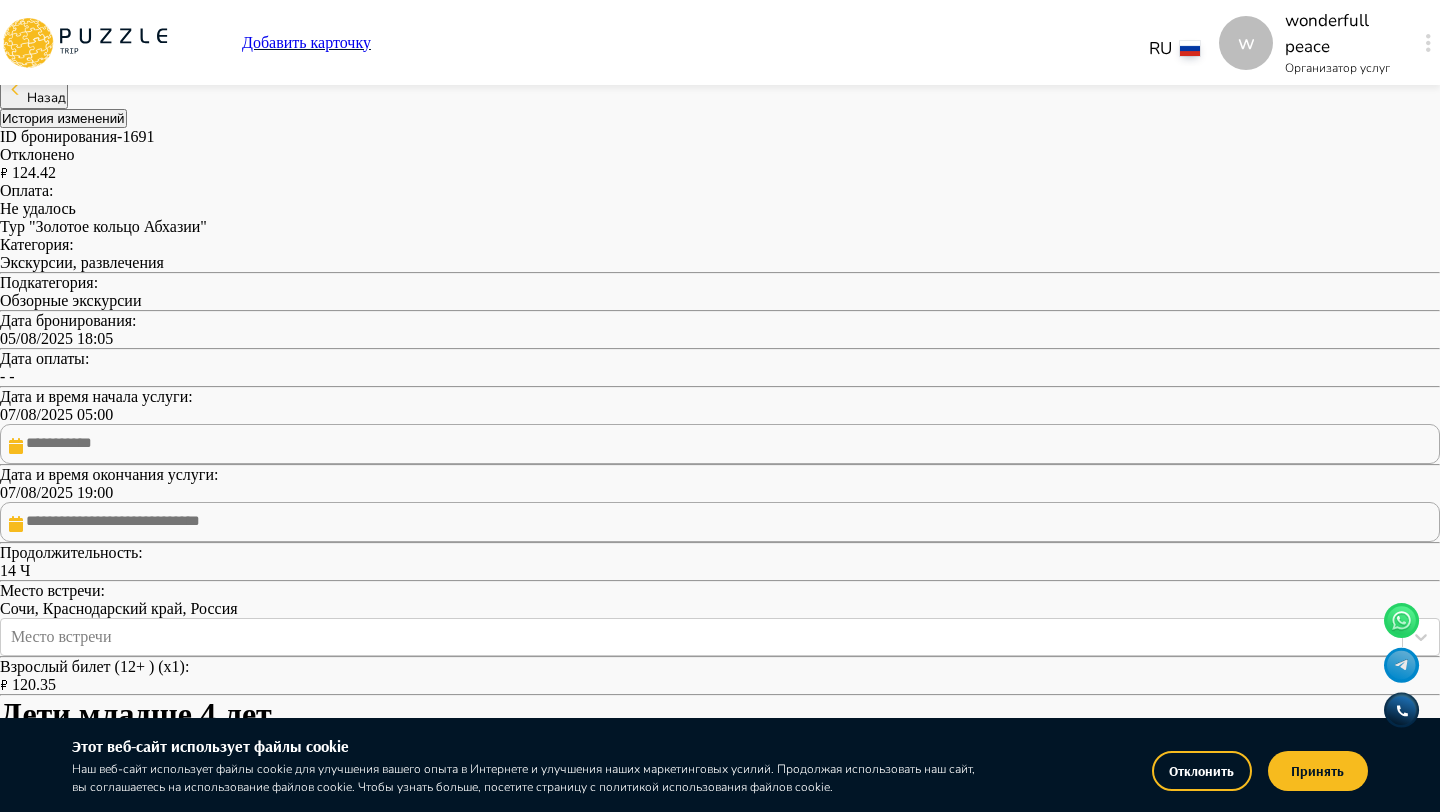 scroll, scrollTop: 700, scrollLeft: 0, axis: vertical 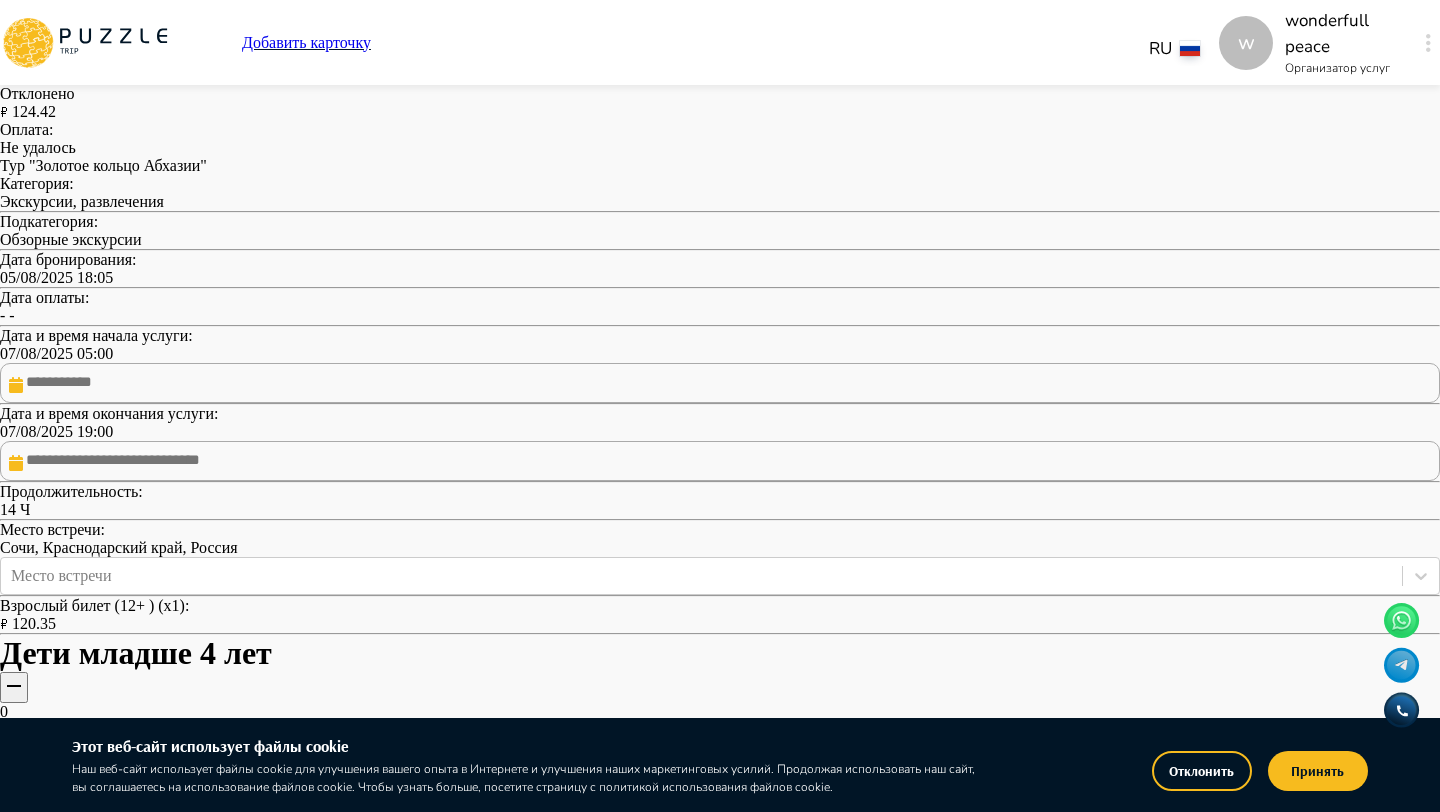 click on "Обновить" at bounding box center (84, 1214) 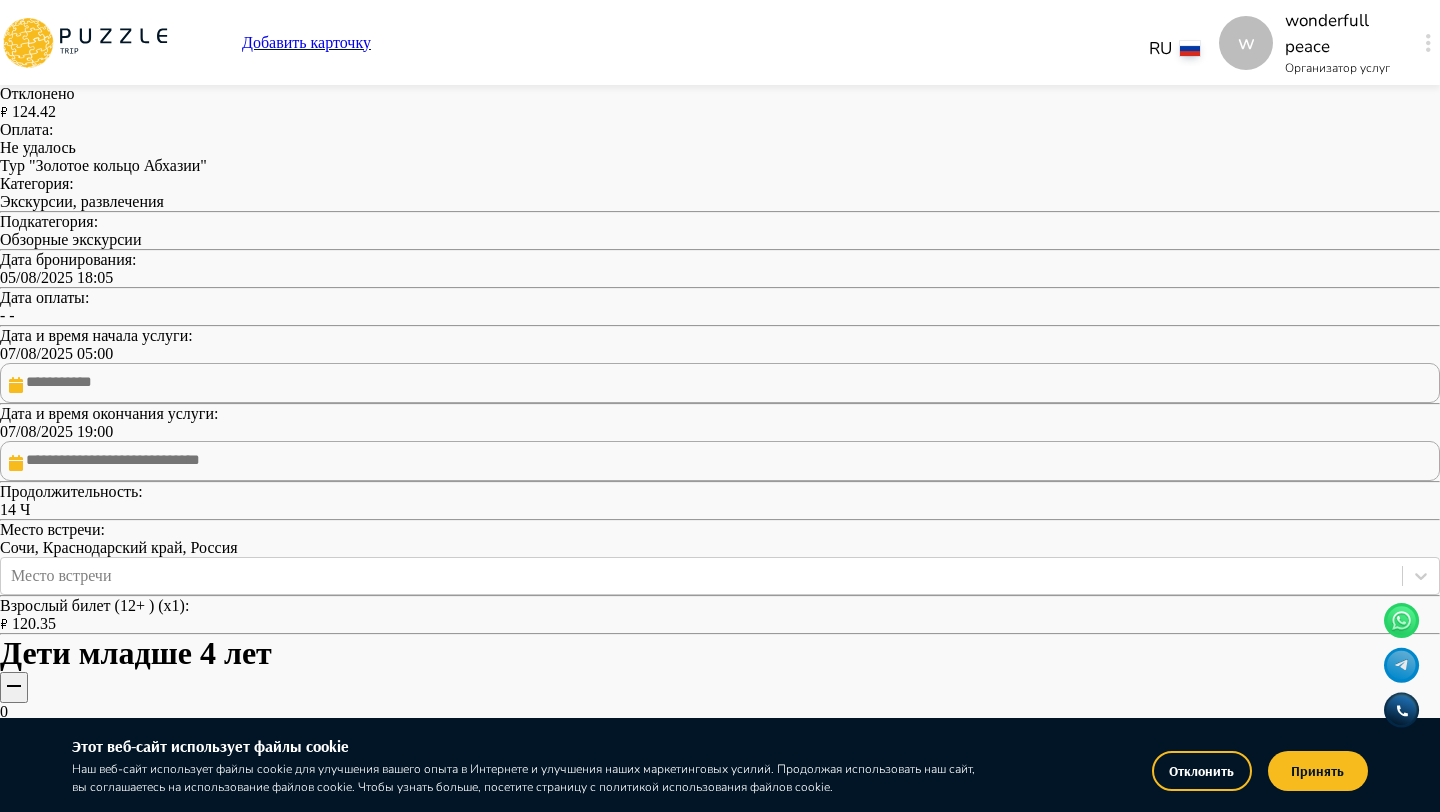 click on "Да" at bounding box center (37, 1893) 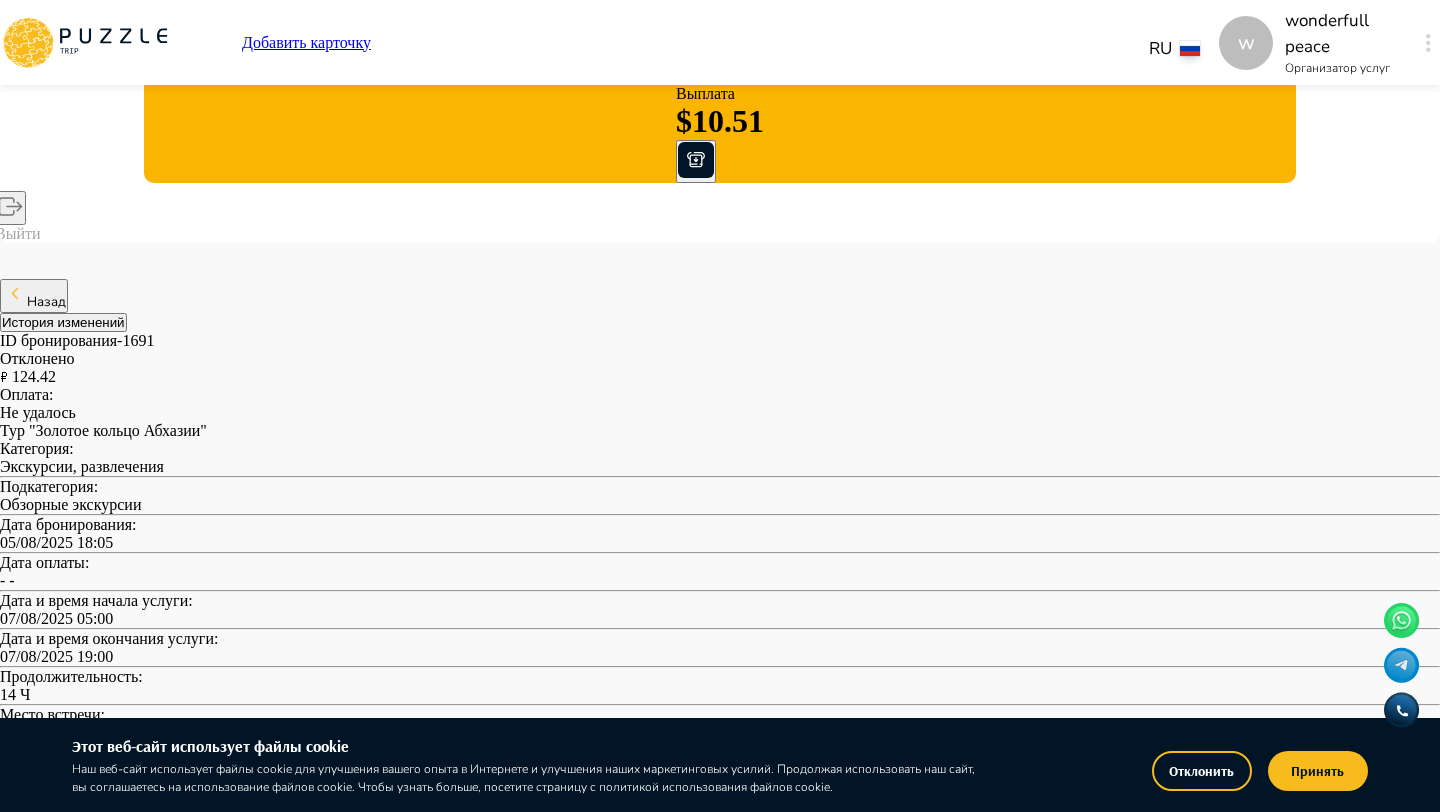 scroll, scrollTop: 0, scrollLeft: 0, axis: both 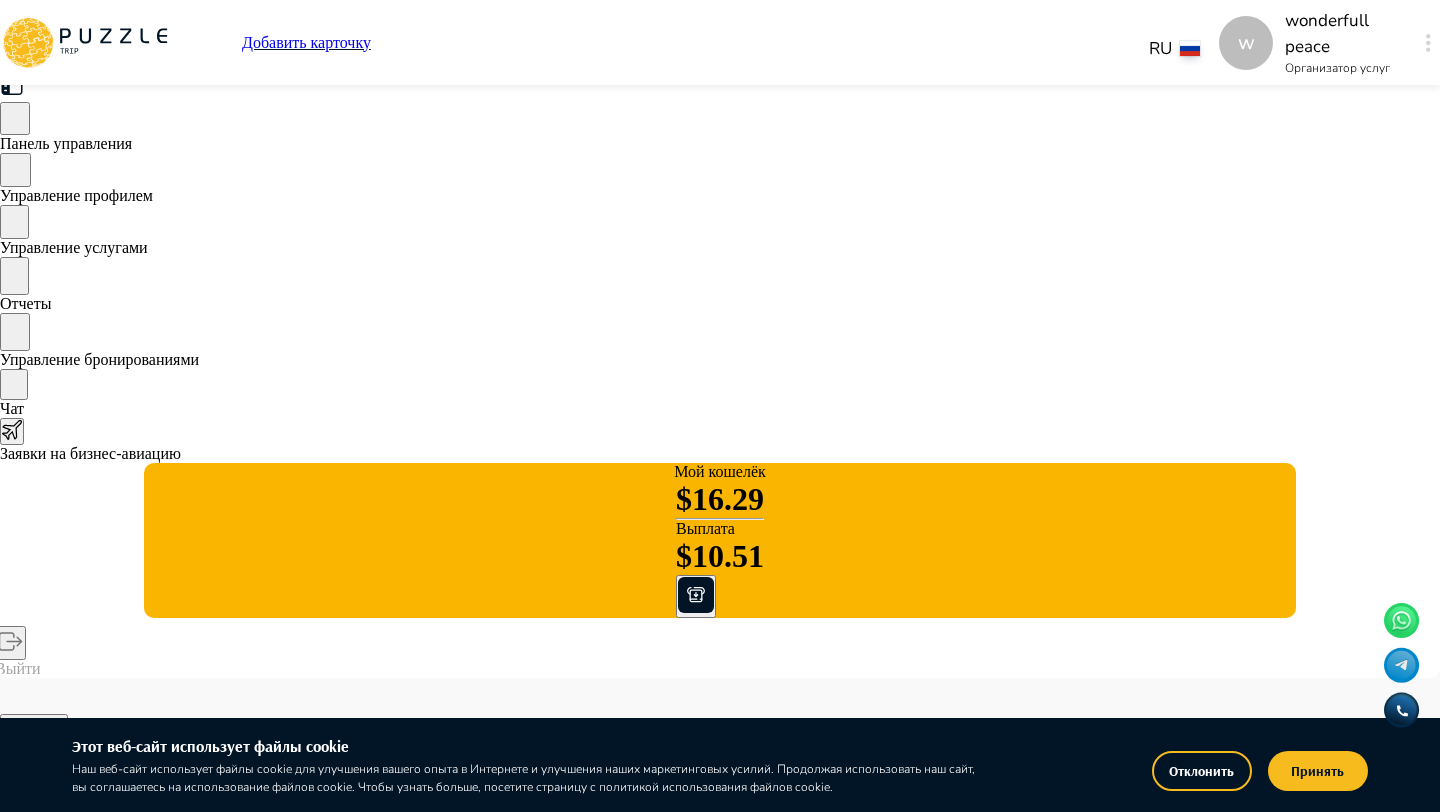 click 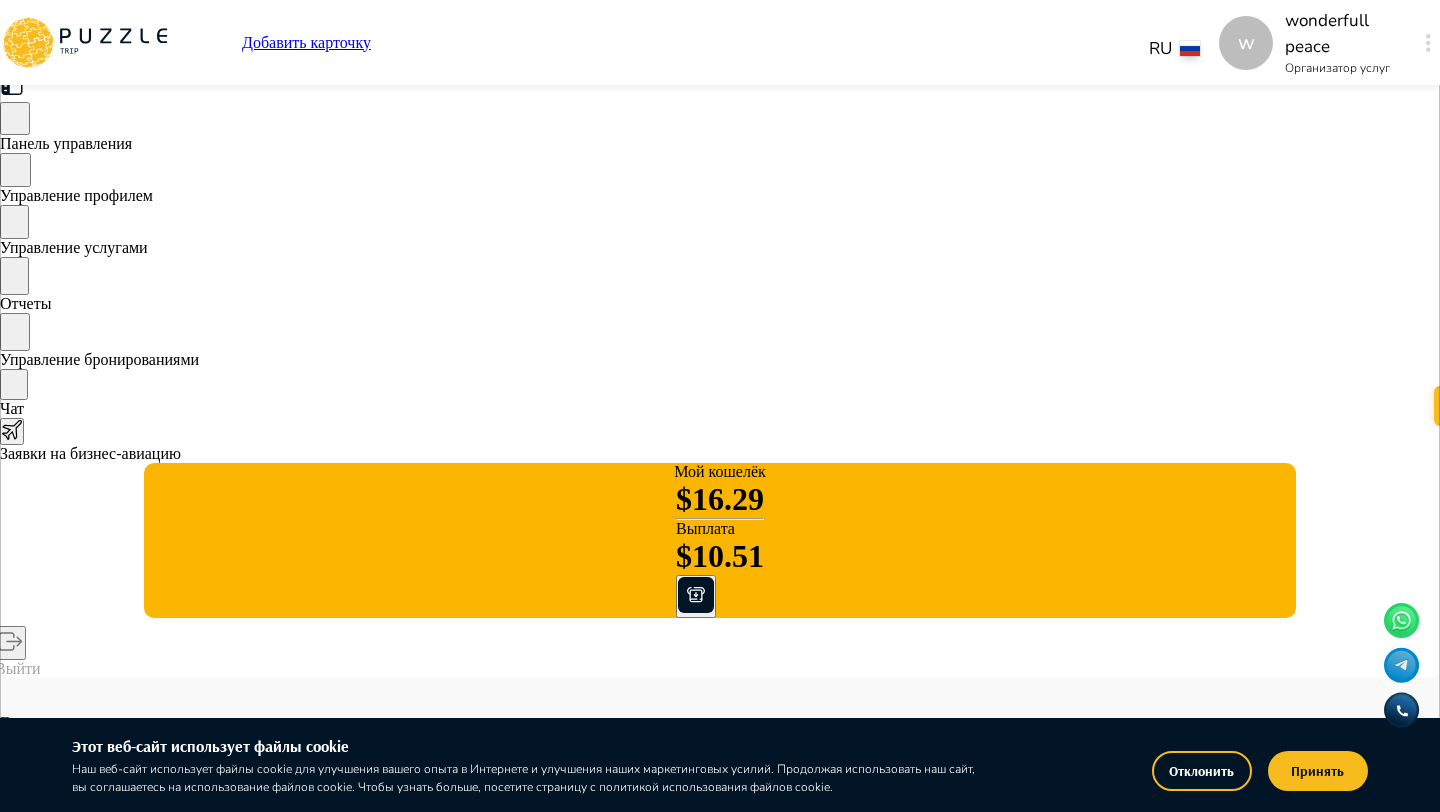 scroll, scrollTop: 0, scrollLeft: 886, axis: horizontal 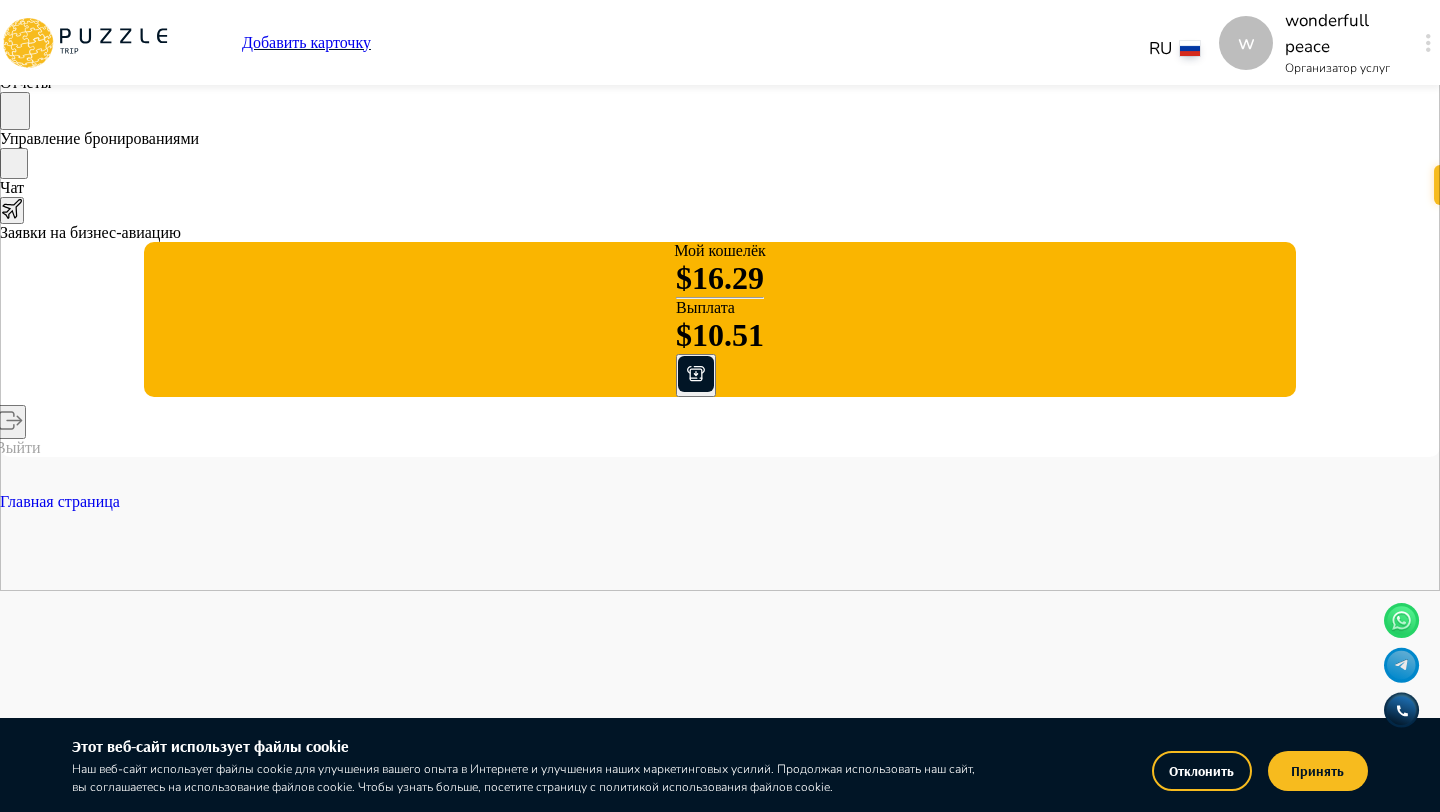 click on "Margarita Kazaryan" at bounding box center [1408, 5128] 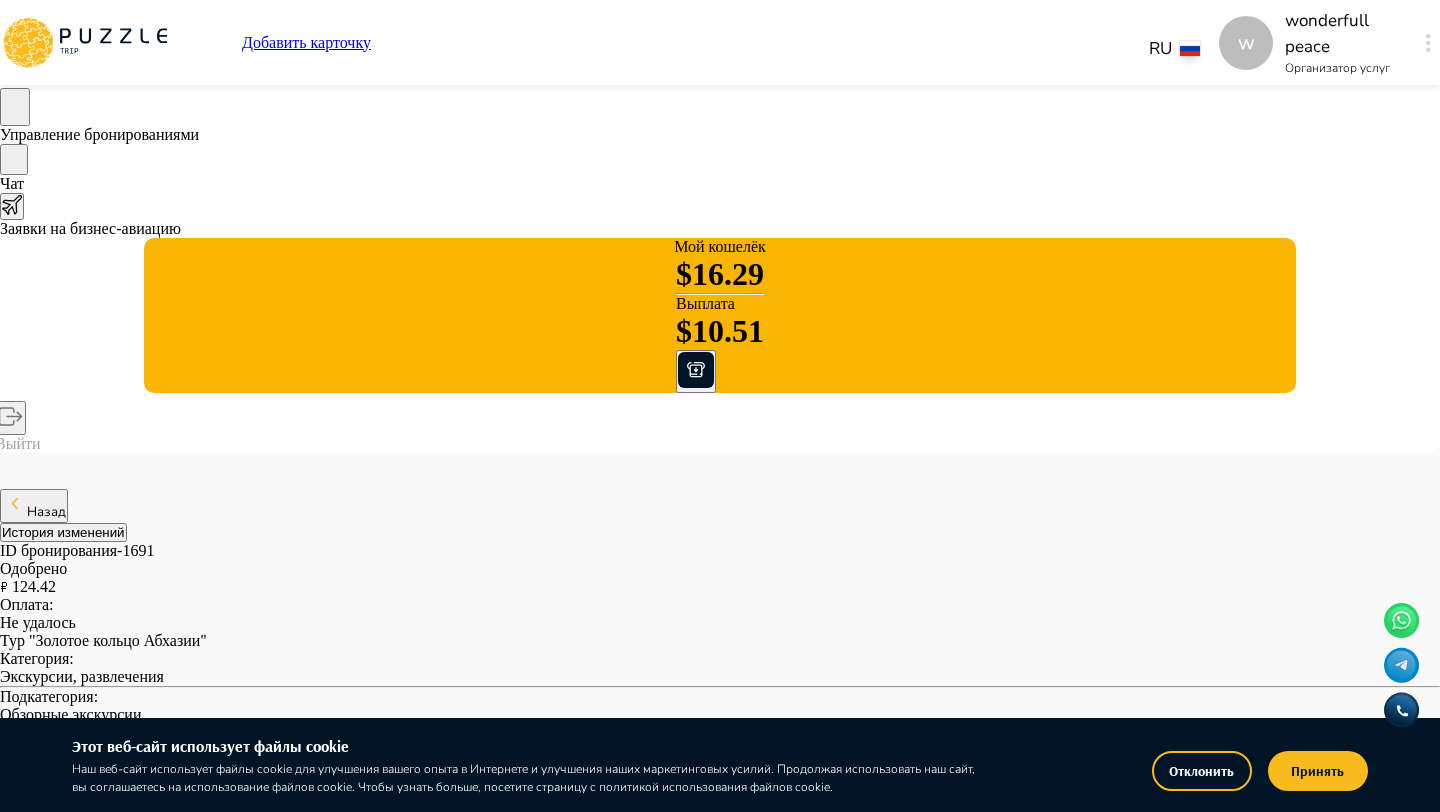scroll, scrollTop: 0, scrollLeft: 0, axis: both 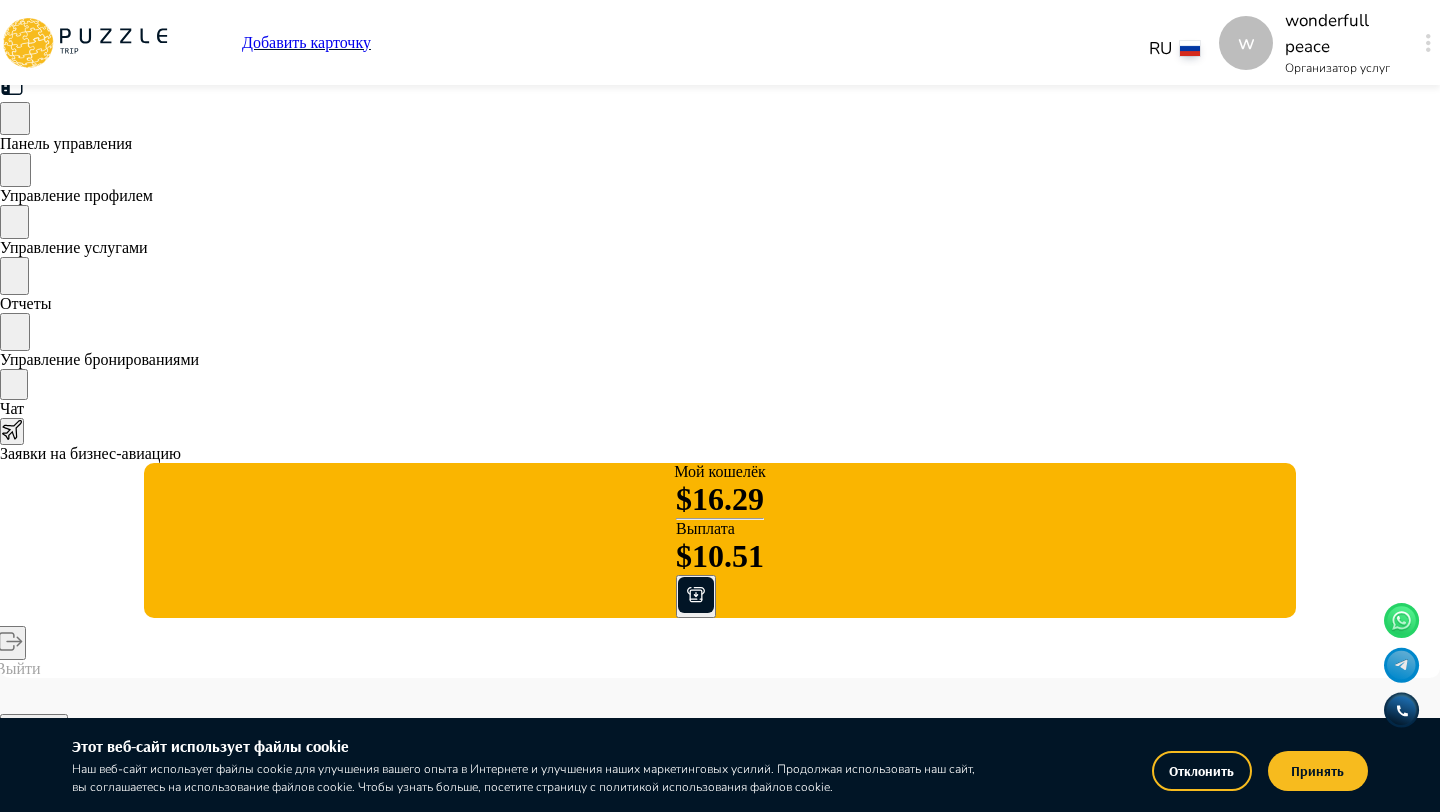 click on "Назад" at bounding box center (34, 731) 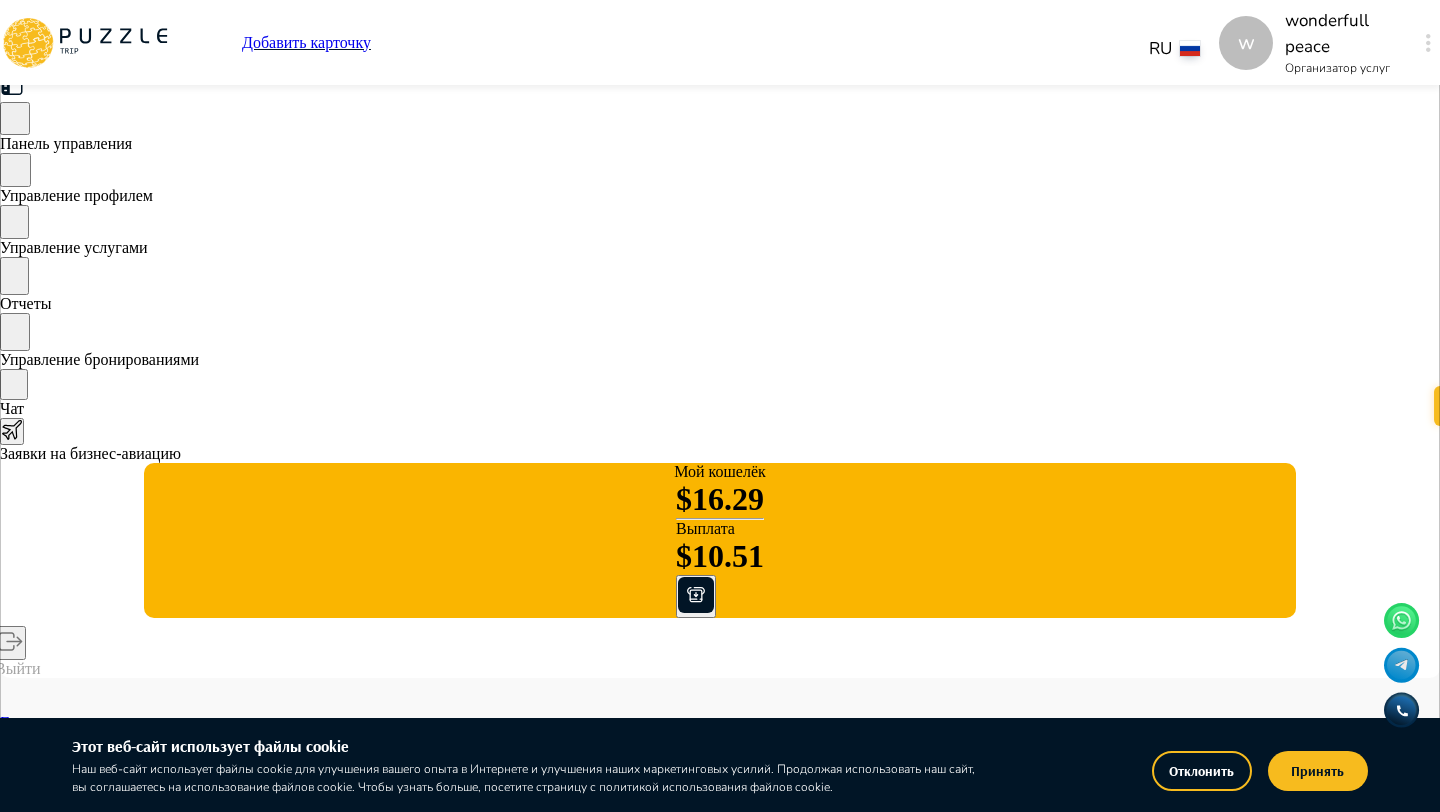 scroll, scrollTop: 0, scrollLeft: 1238, axis: horizontal 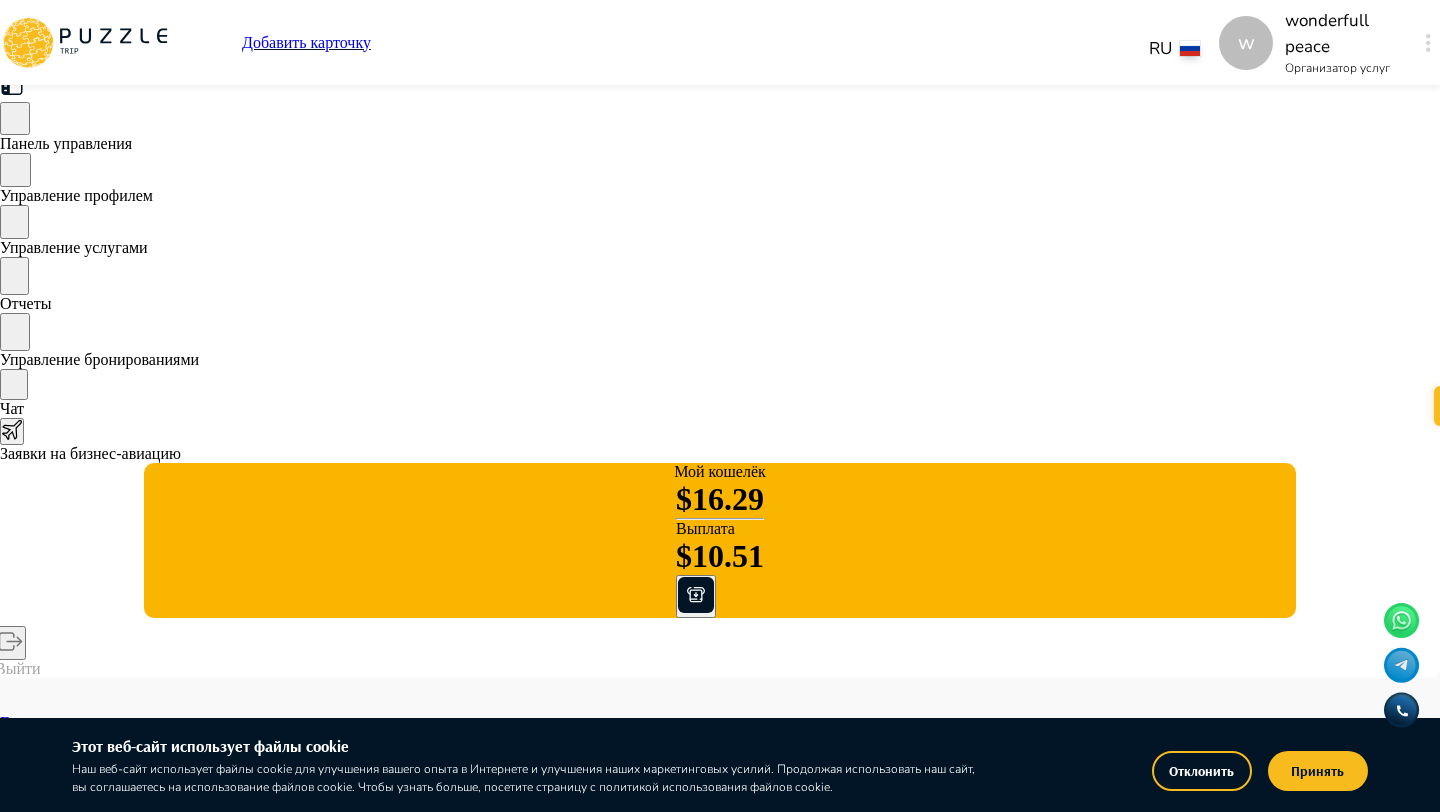 click on "Бронирования" at bounding box center (47, 2237) 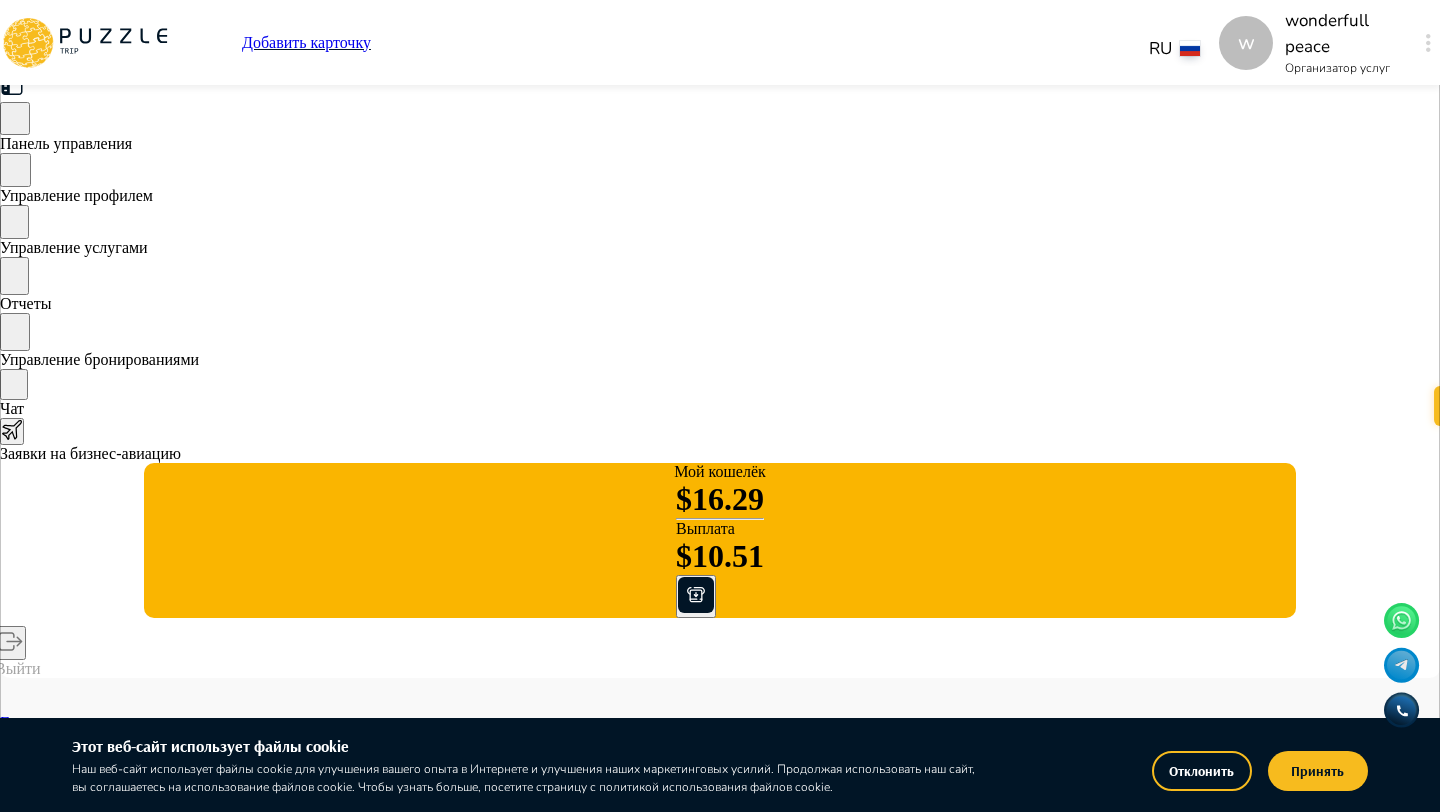 scroll, scrollTop: 0, scrollLeft: 1404, axis: horizontal 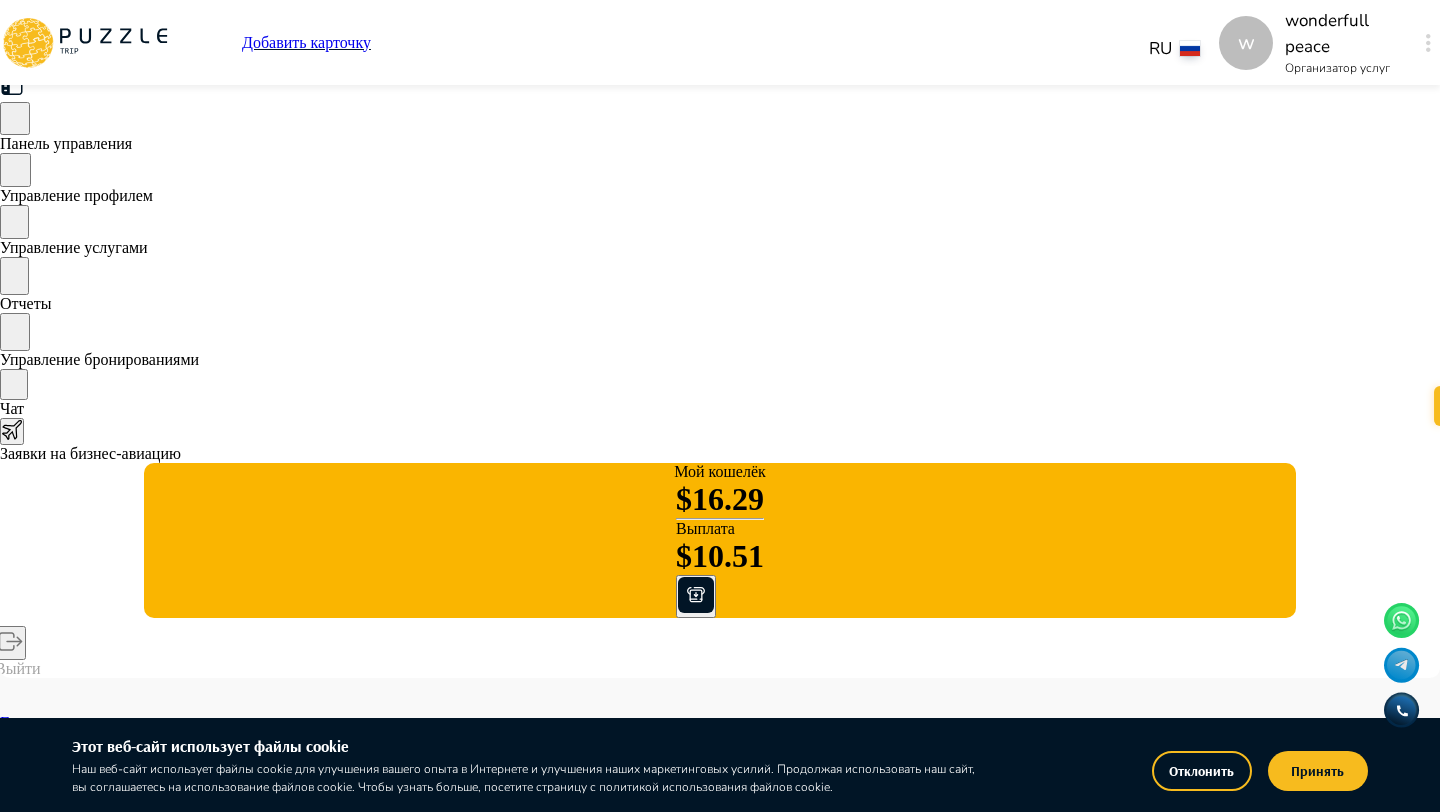 click on "Бронирования" at bounding box center (47, 2237) 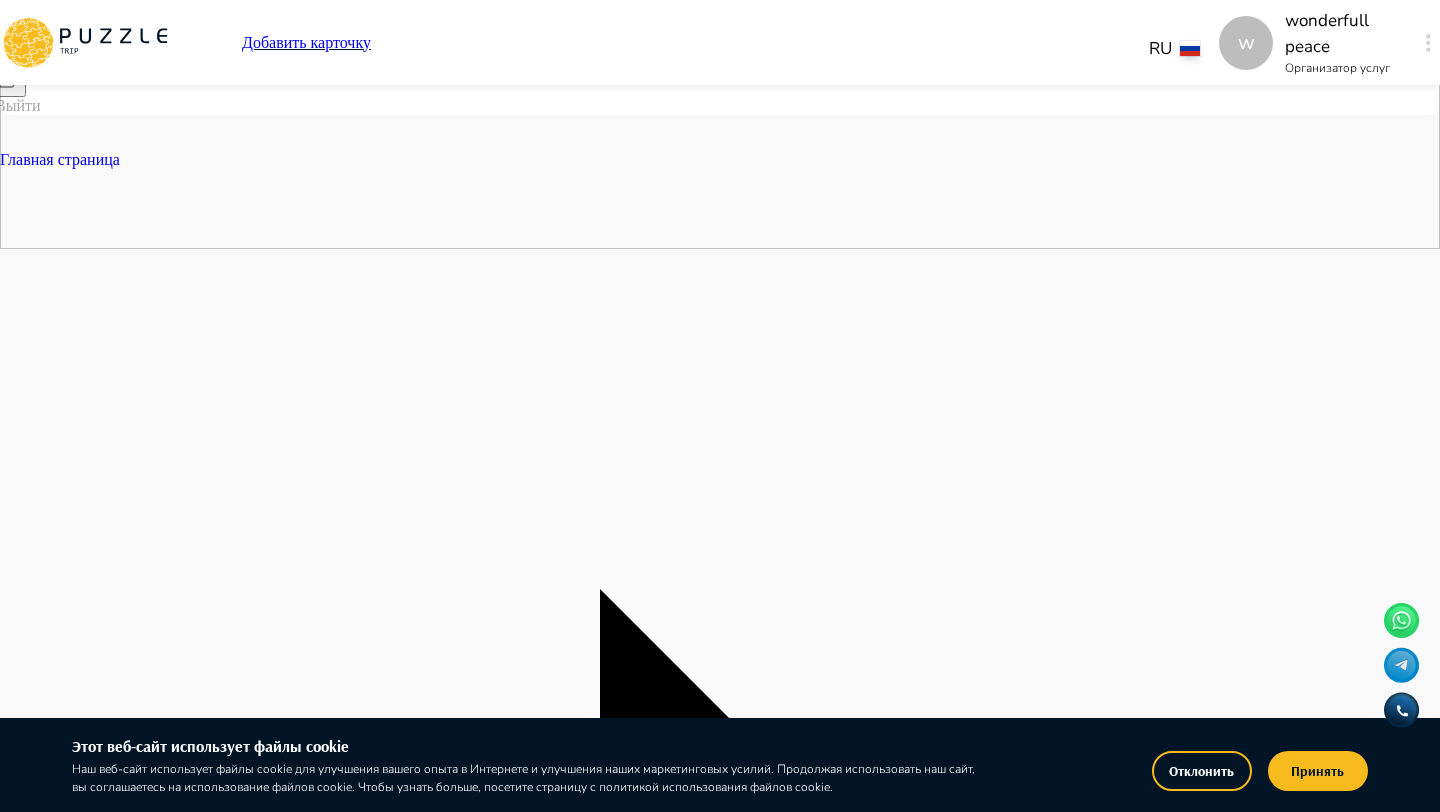 scroll, scrollTop: 30, scrollLeft: 0, axis: vertical 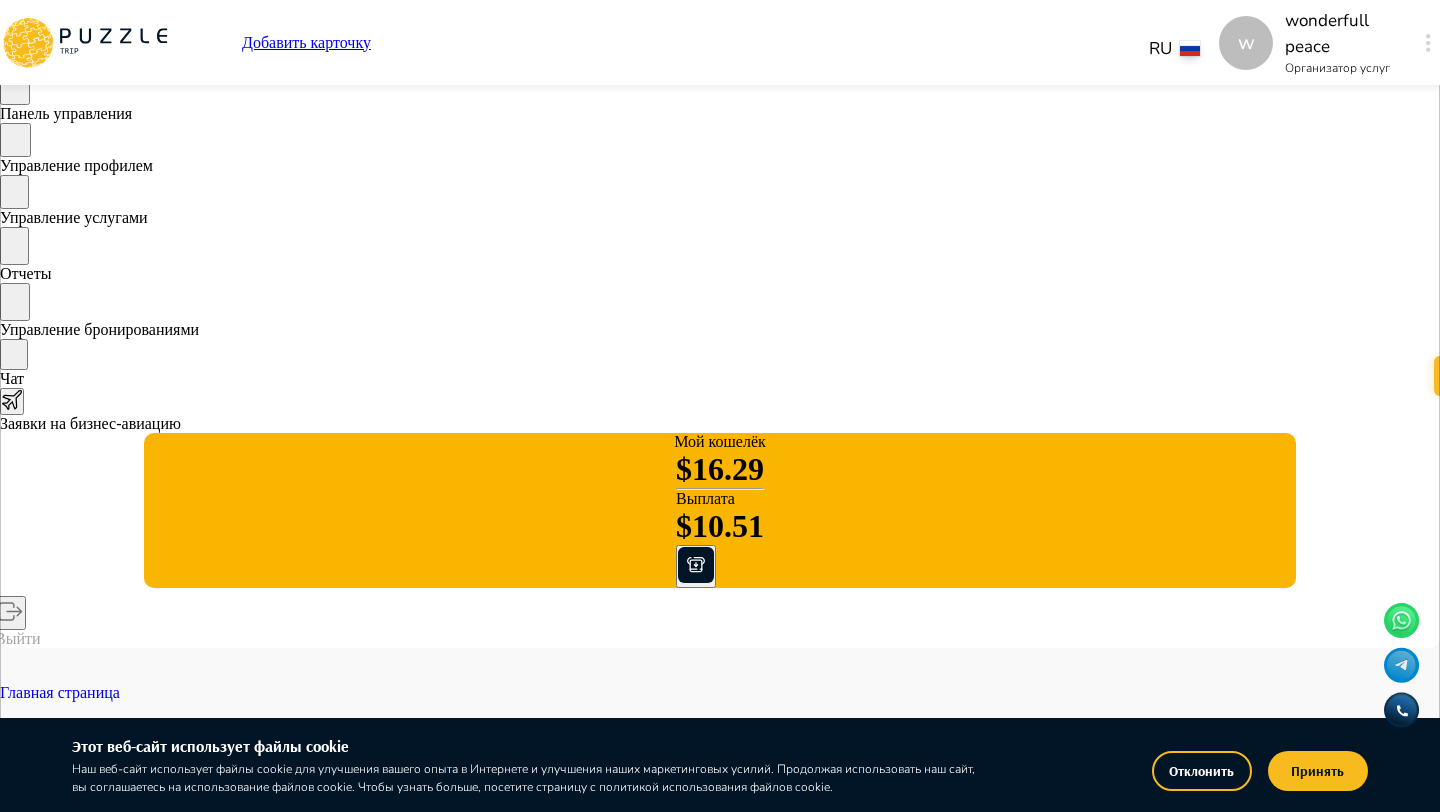 click 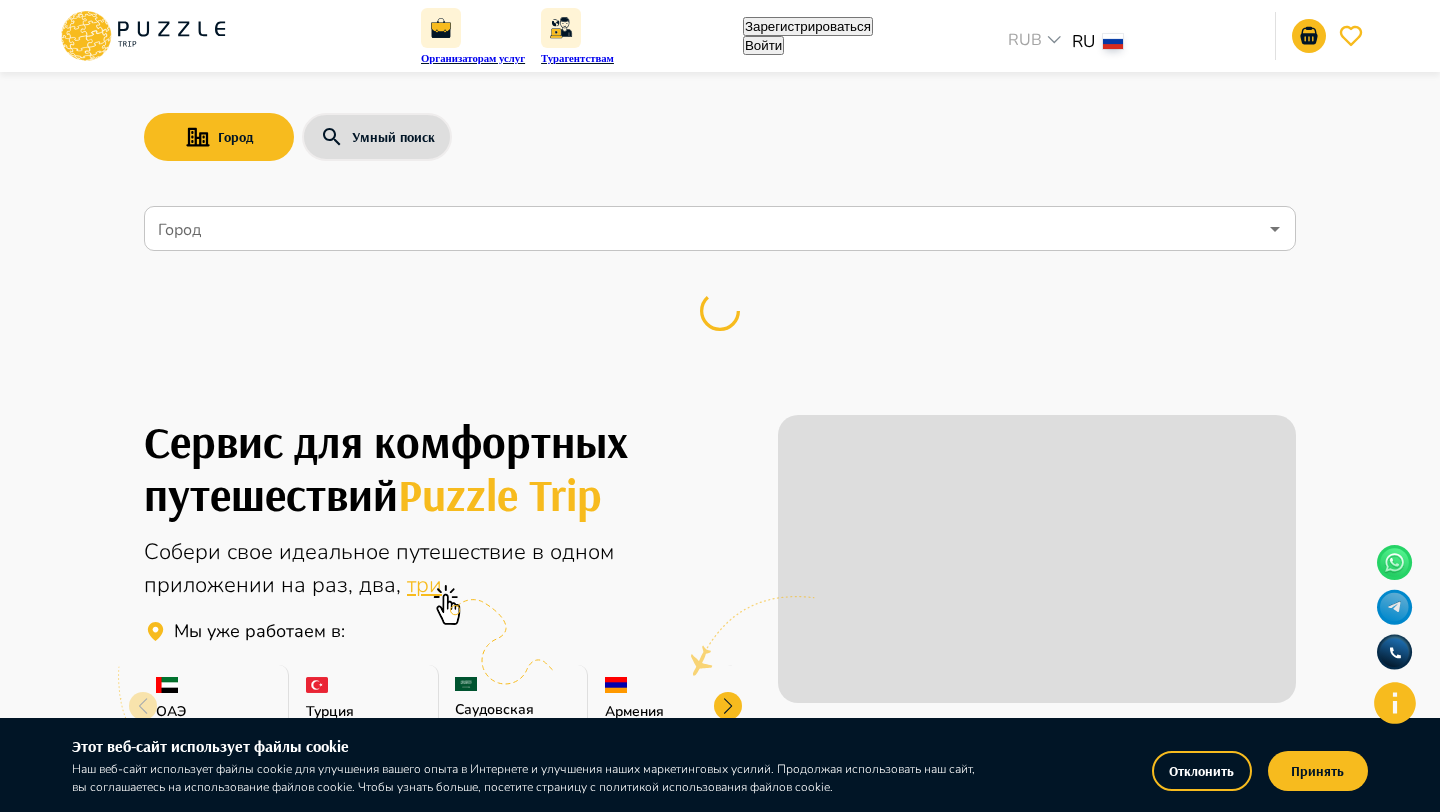 scroll, scrollTop: 0, scrollLeft: 0, axis: both 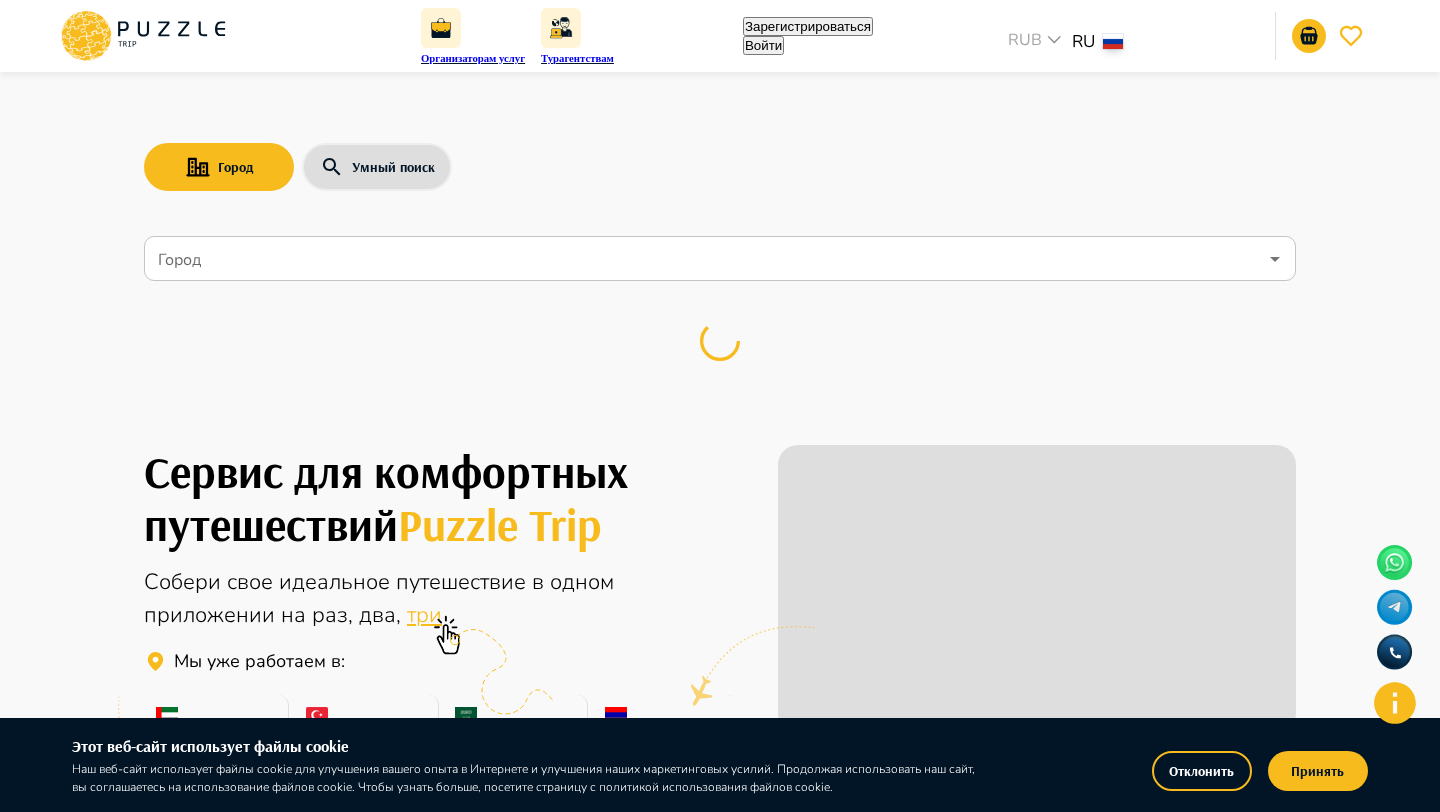 click on "Зарегистрироваться" at bounding box center [808, 26] 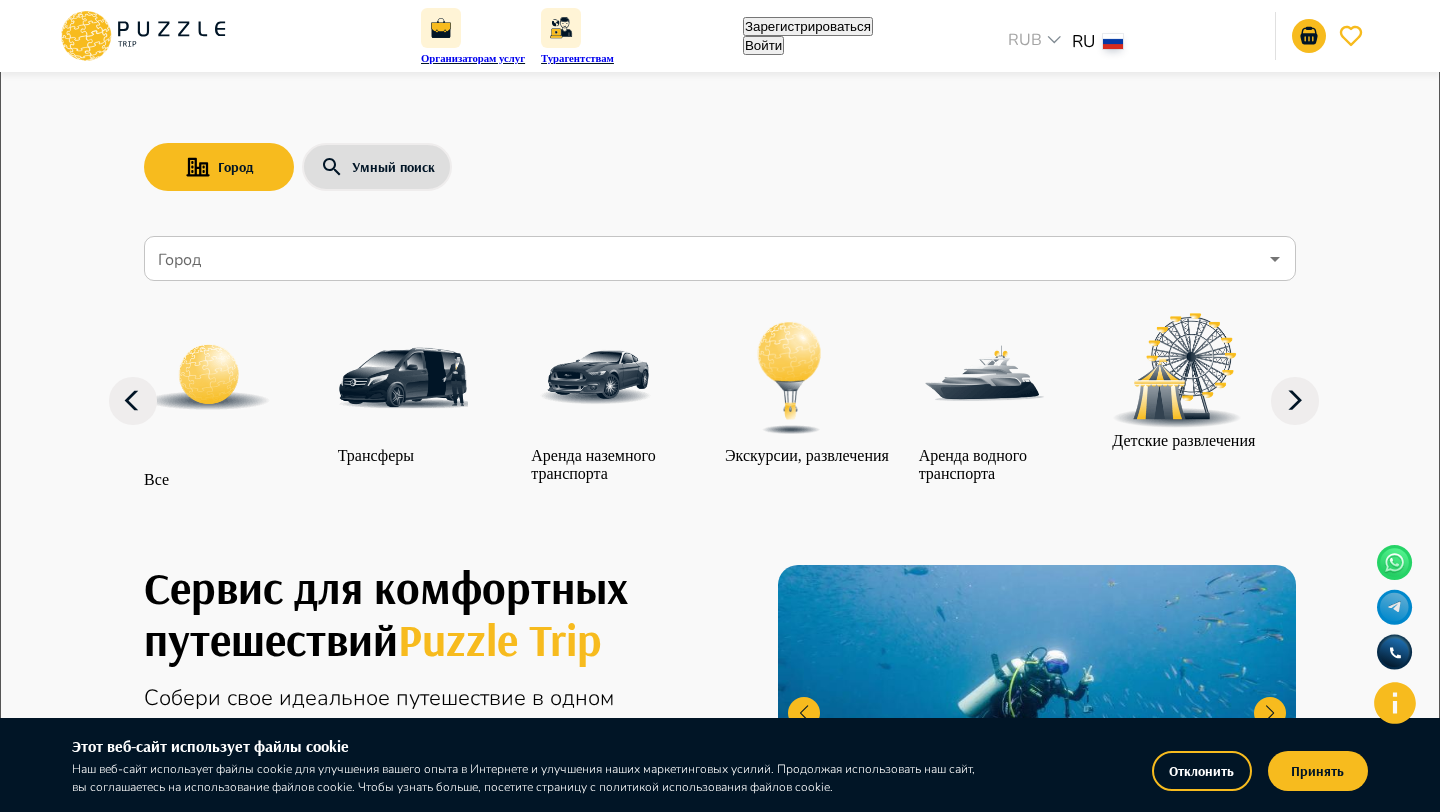 click on "Я - покупатель" at bounding box center (63, 2897) 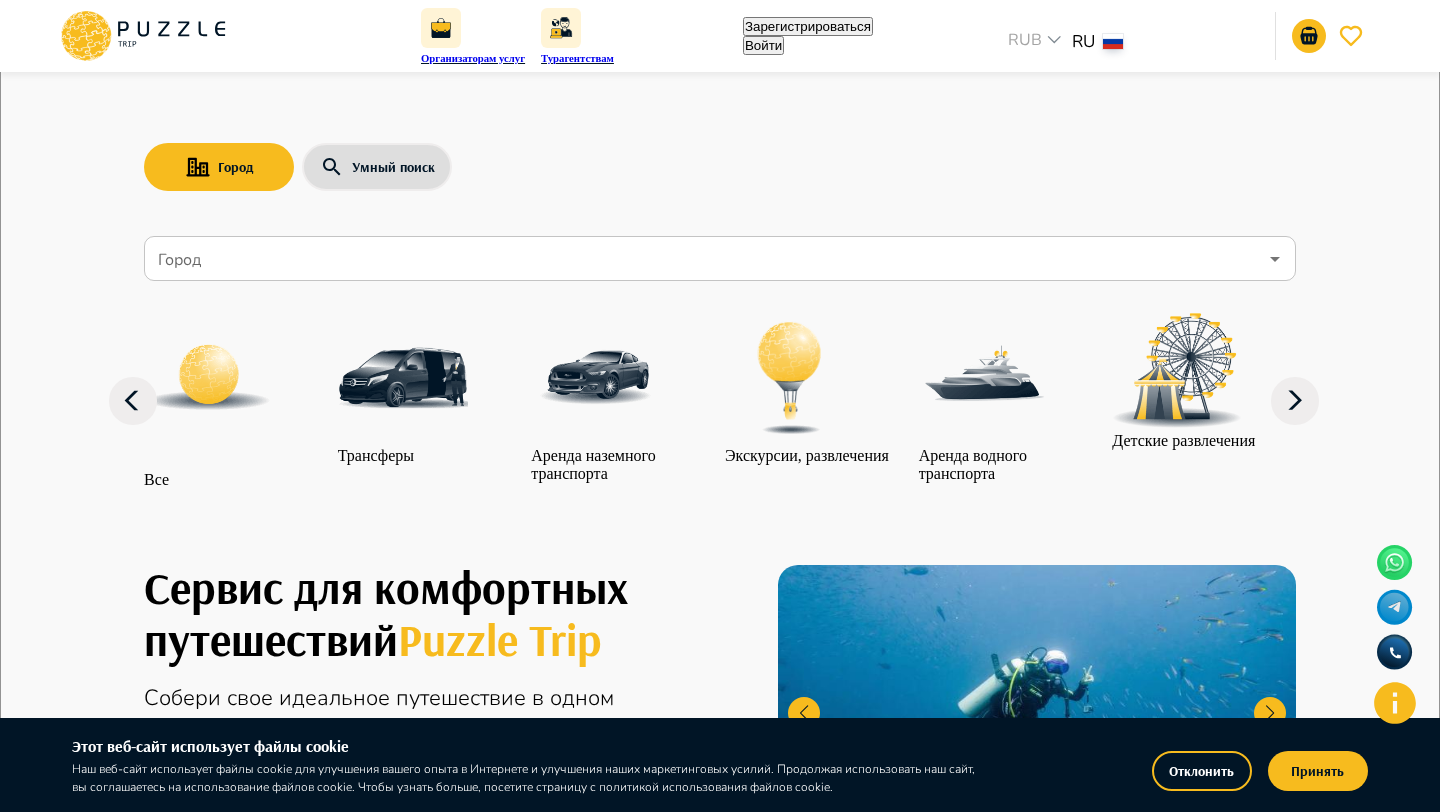 click on "Полное Имя   *" at bounding box center (85, 5252) 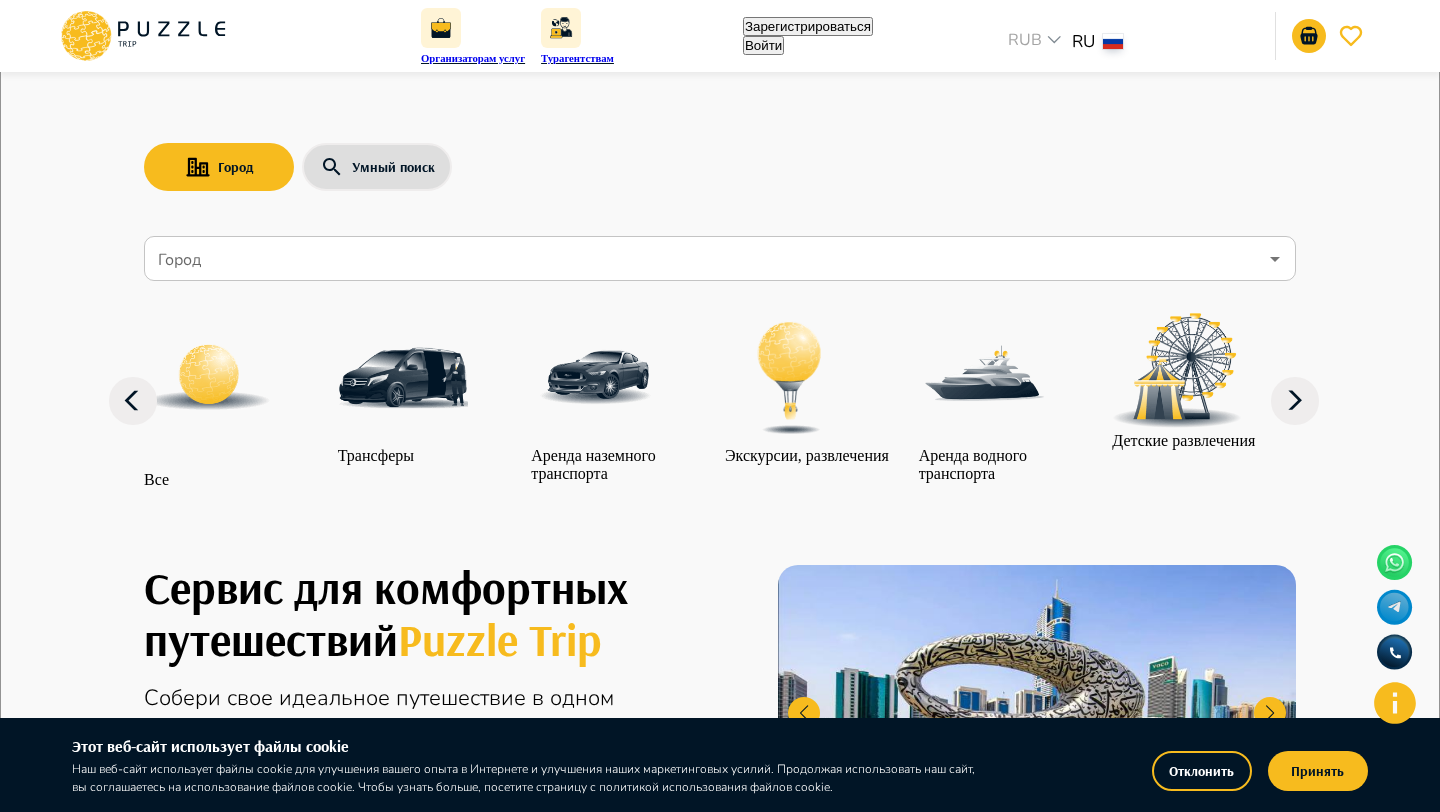type on "**********" 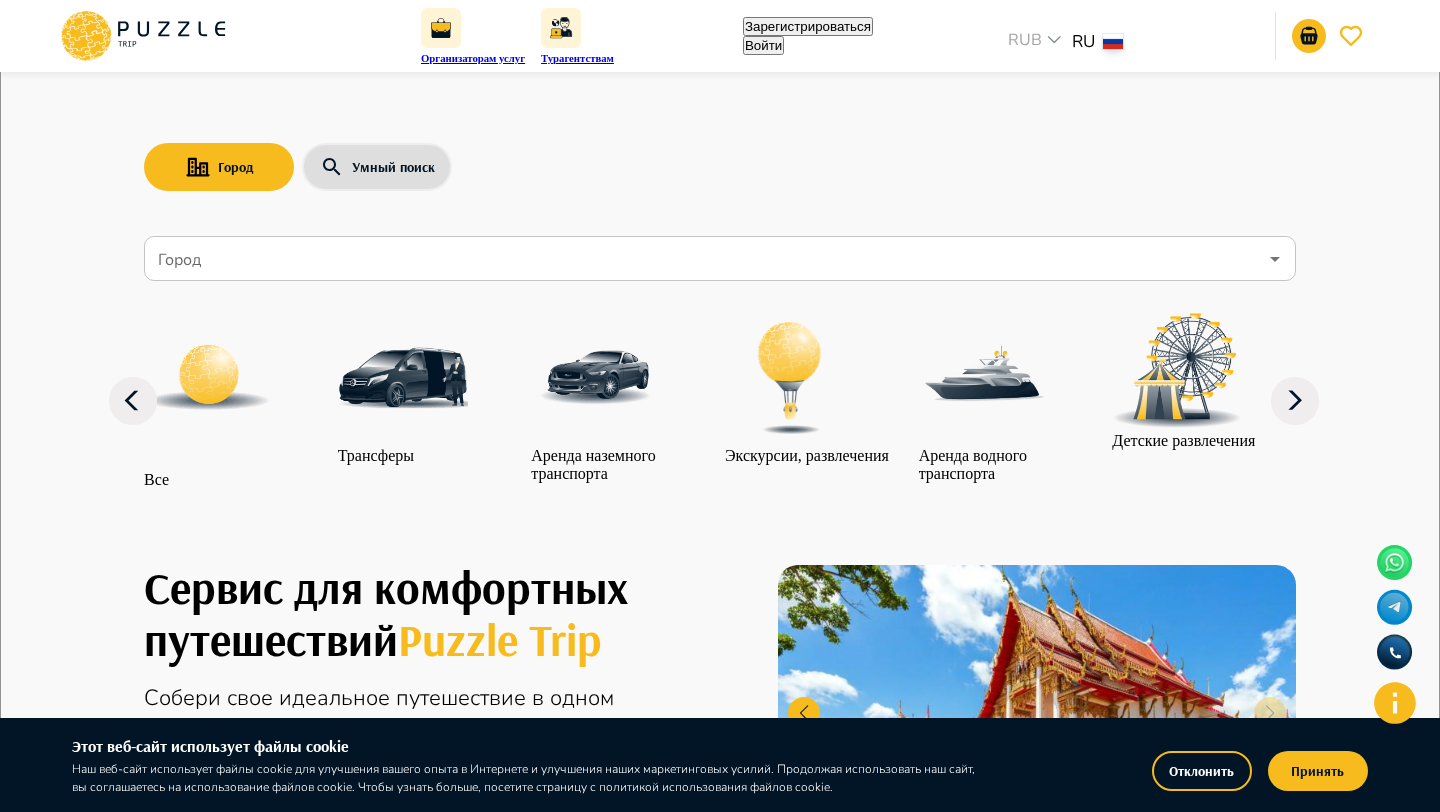 click on "**********" at bounding box center (85, 5235) 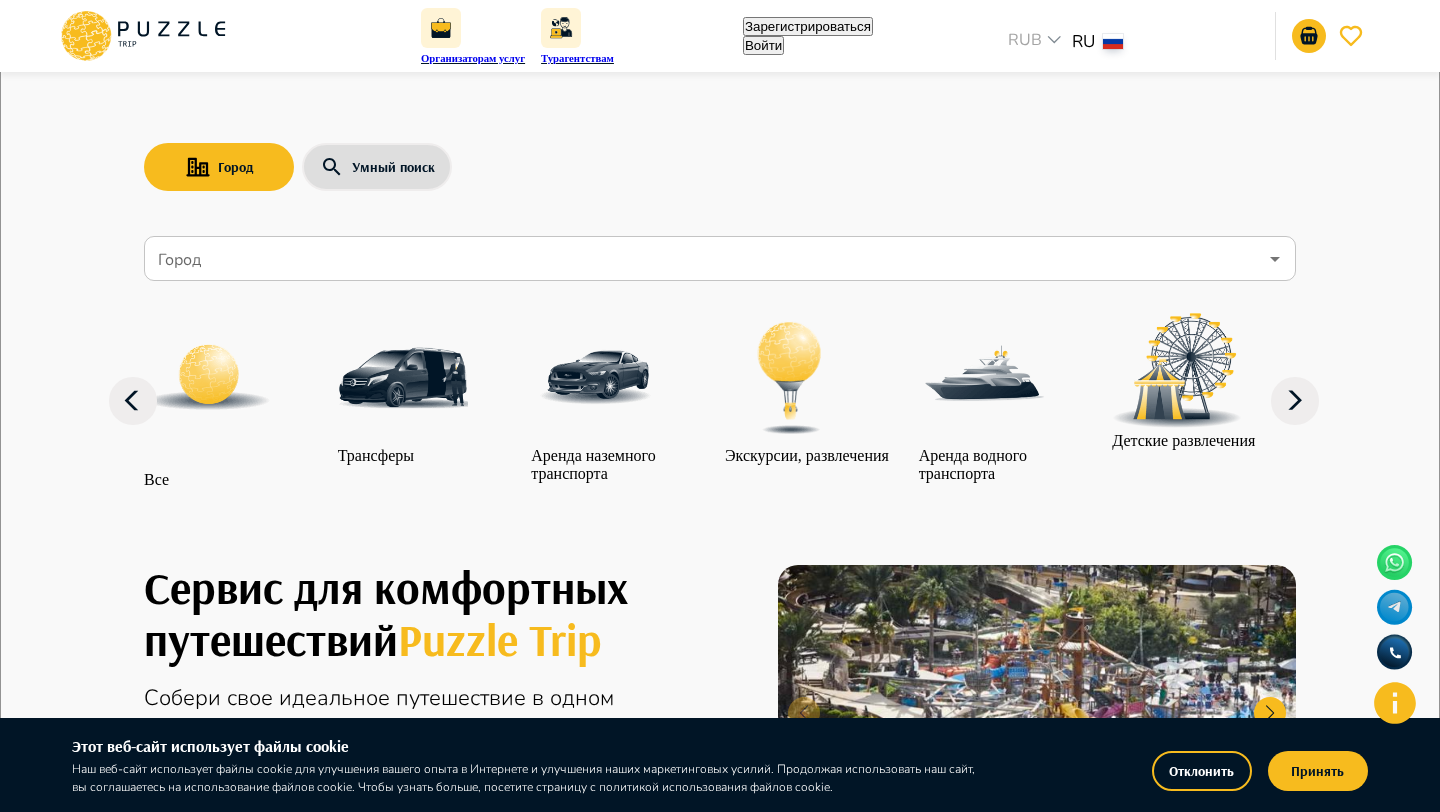 click on "Адрес электронной почты   *" at bounding box center [85, 5235] 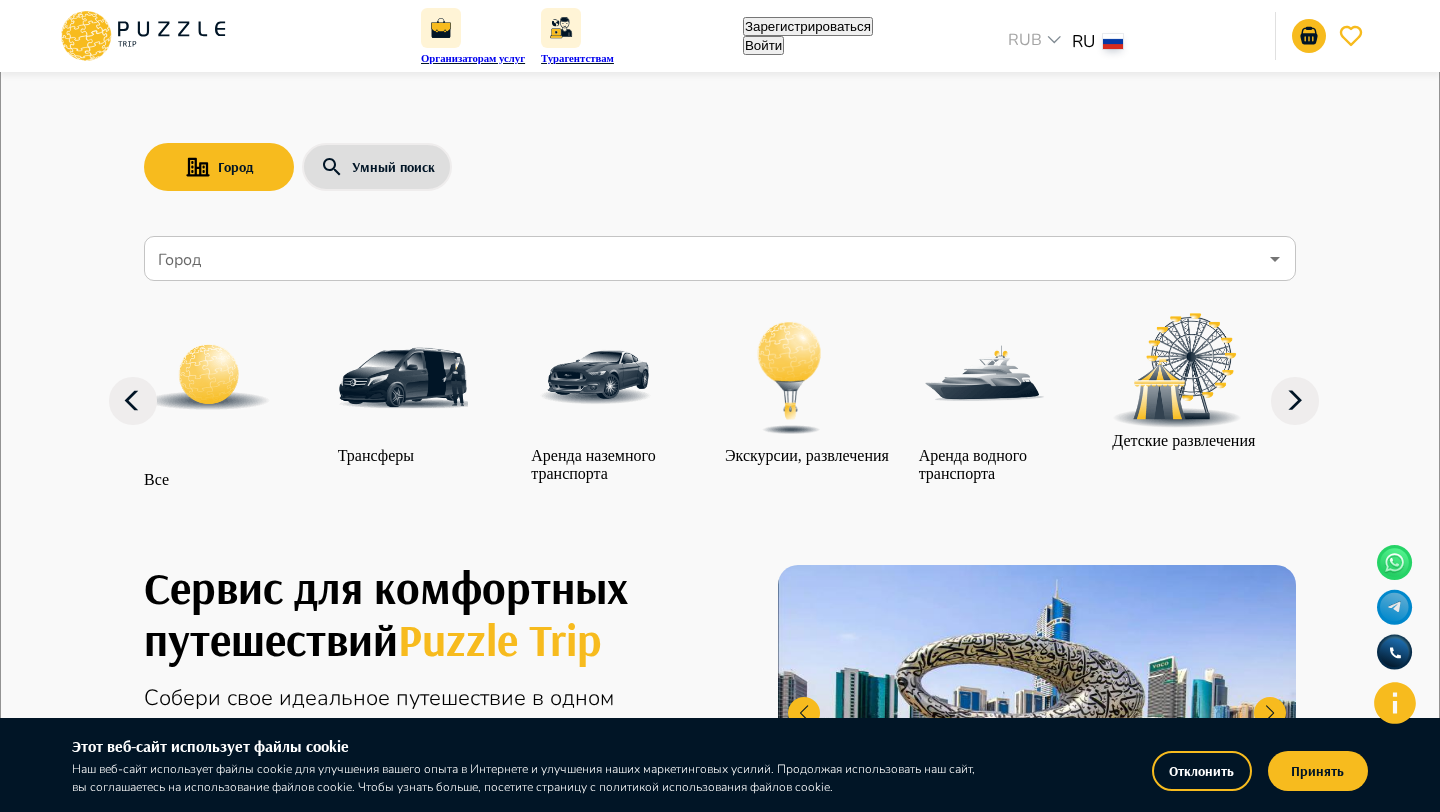 drag, startPoint x: 423, startPoint y: 381, endPoint x: 387, endPoint y: 382, distance: 36.013885 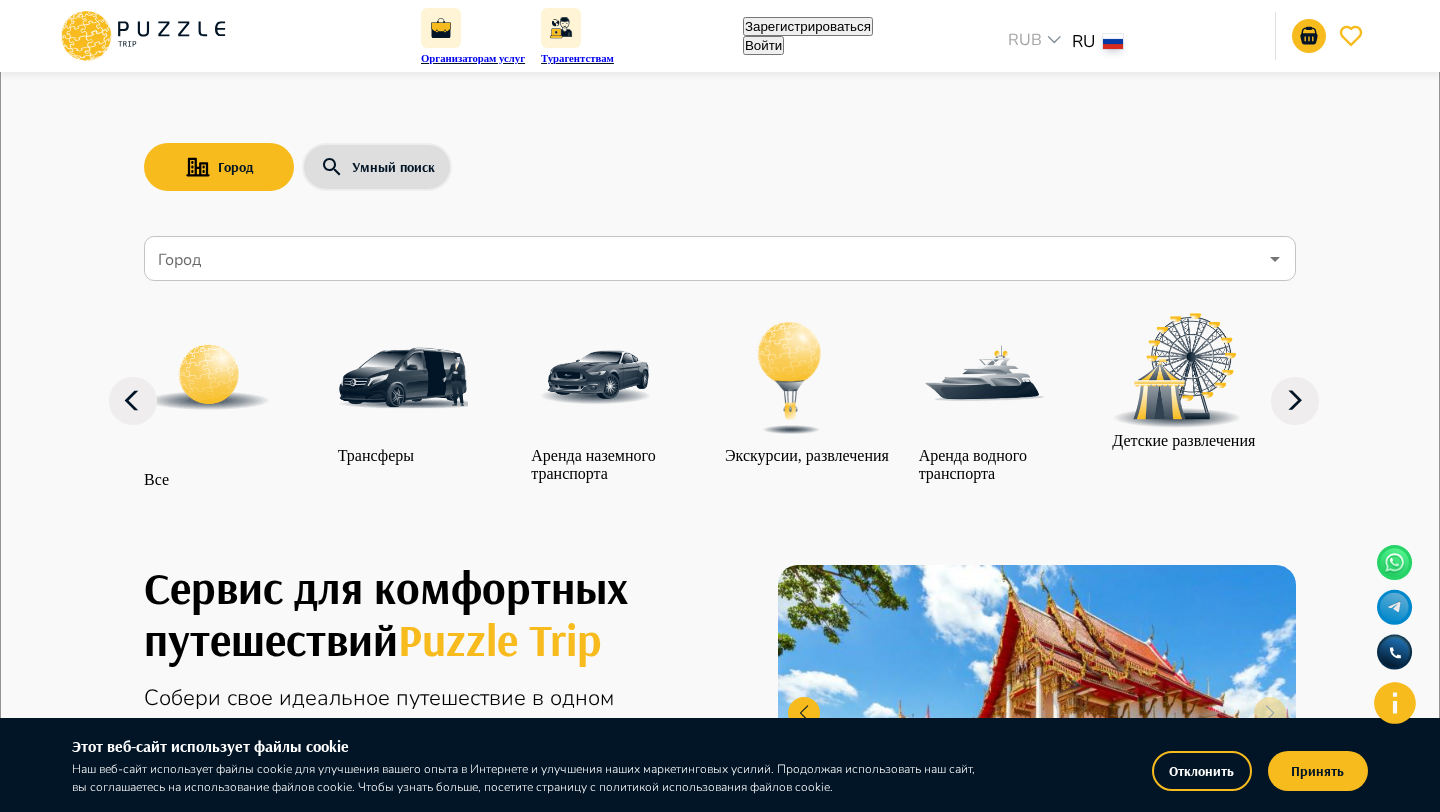 click 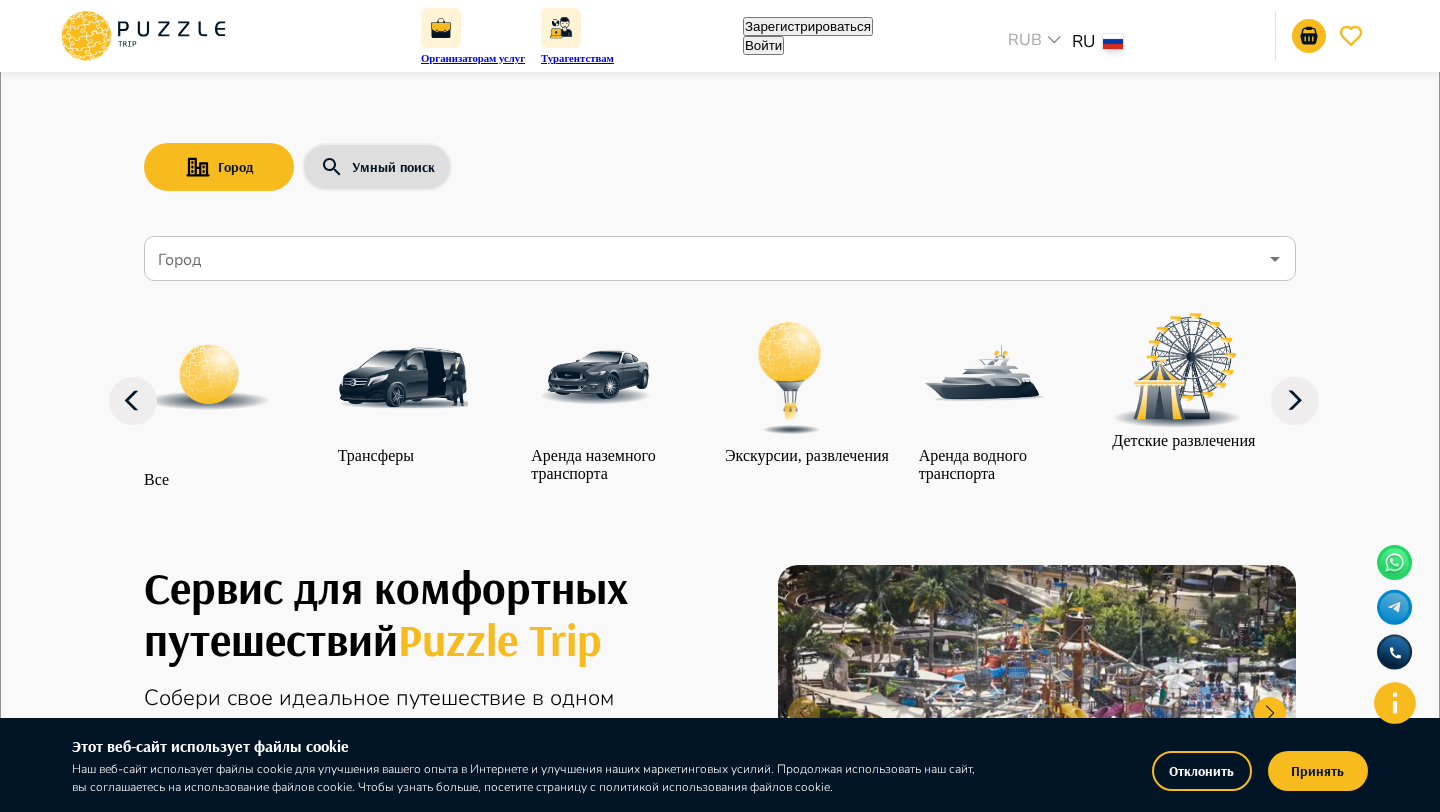 type on "**********" 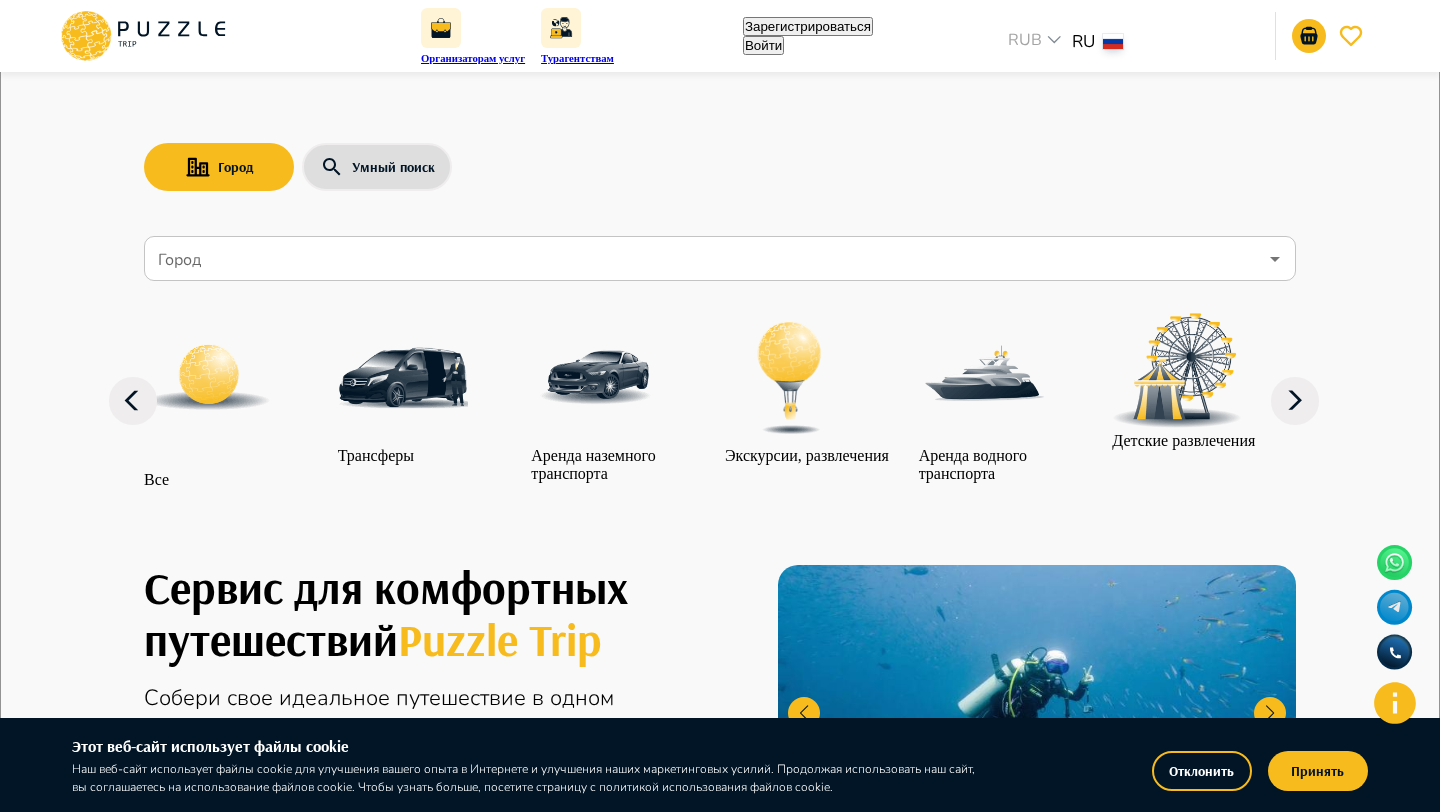 click on "**" at bounding box center (720, 5291) 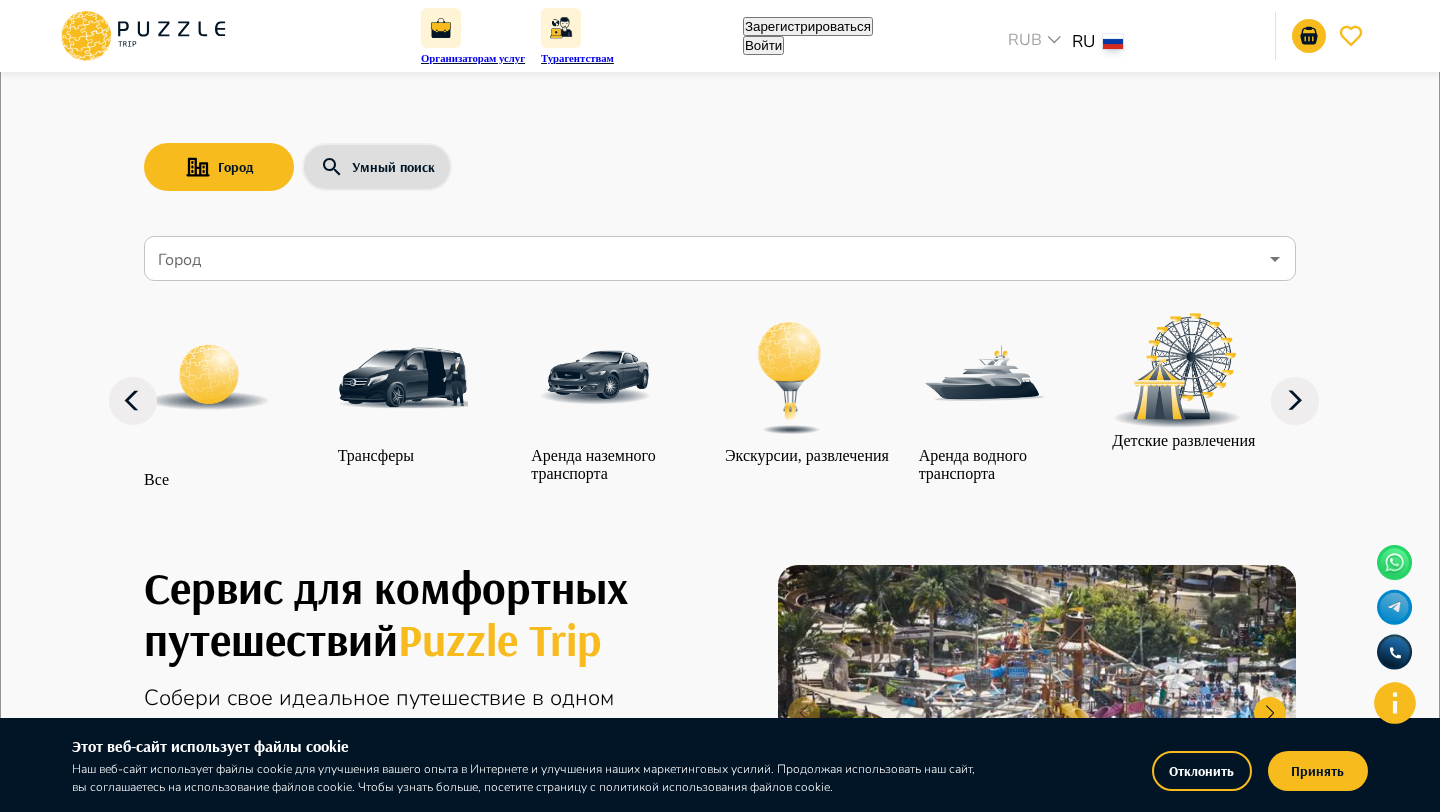scroll, scrollTop: 287, scrollLeft: 0, axis: vertical 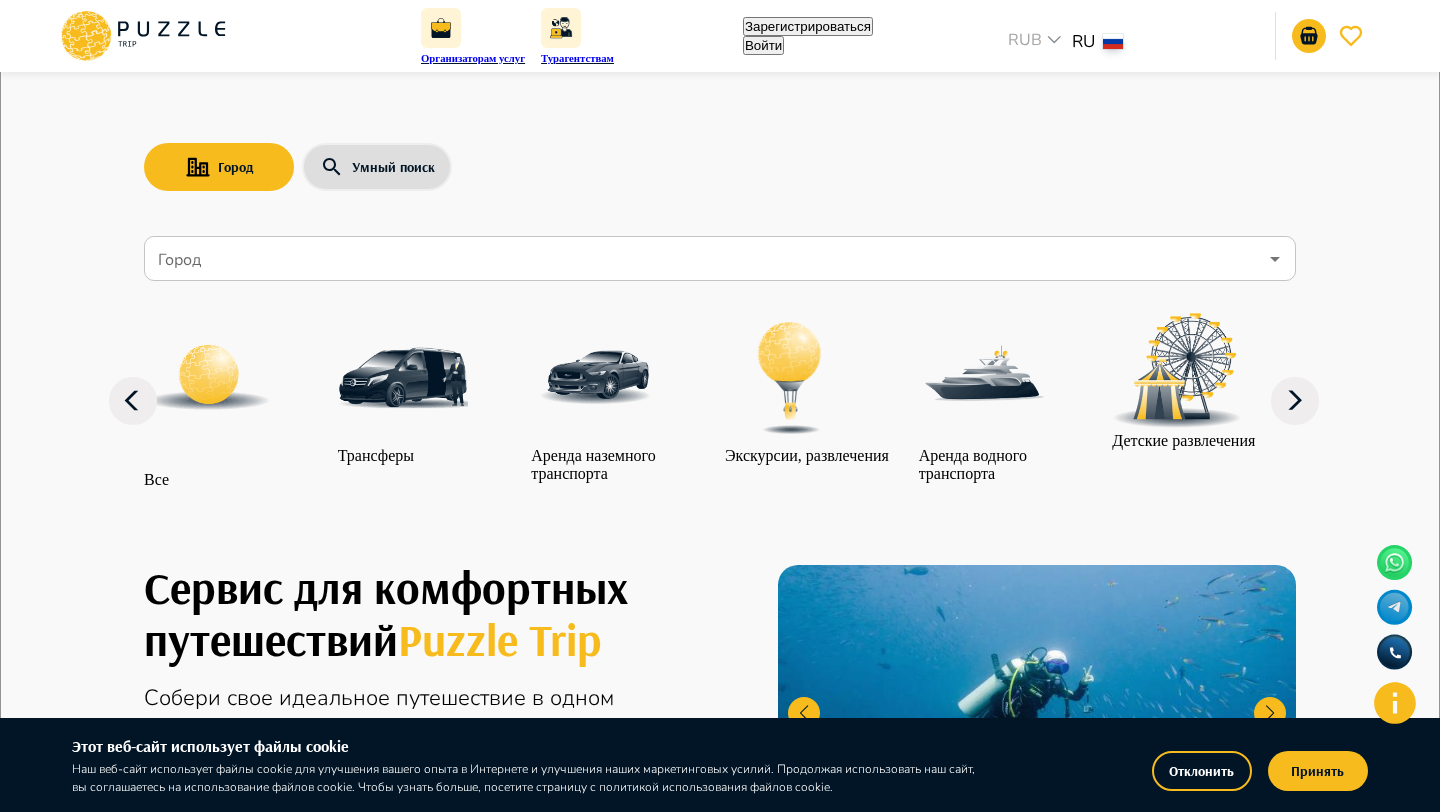 click on "+374" at bounding box center (141, 5311) 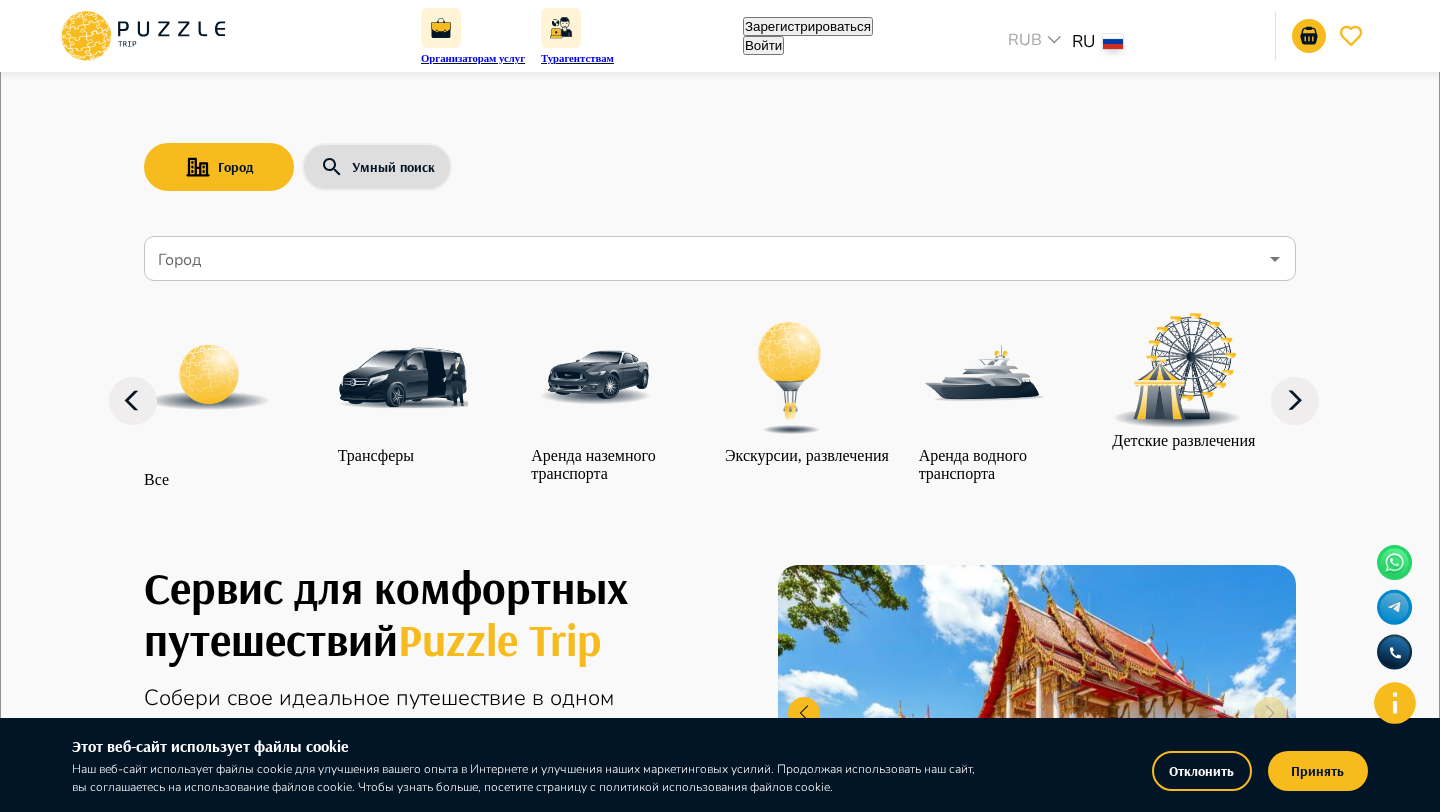 click on "**********" at bounding box center (85, 5252) 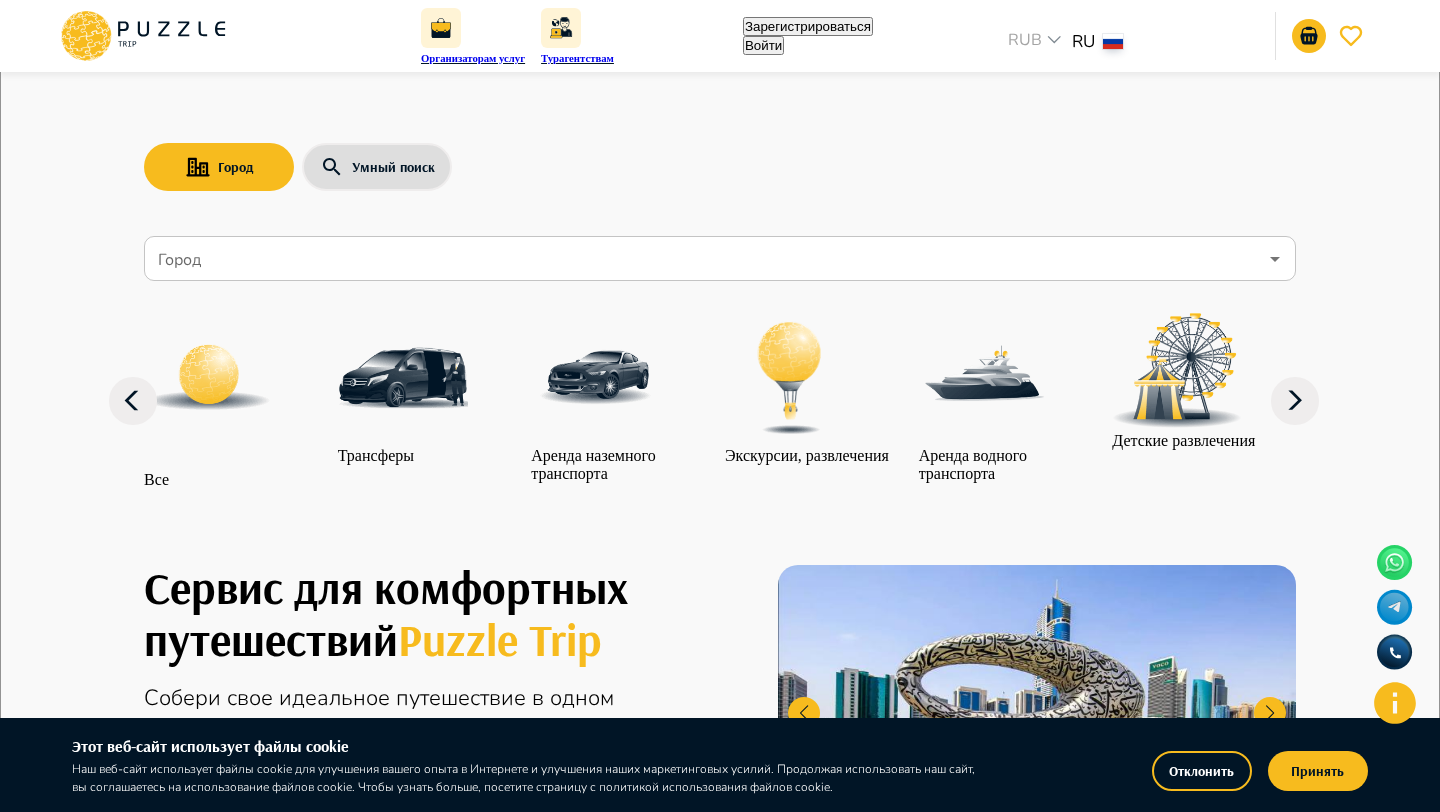 click at bounding box center [380, 5442] 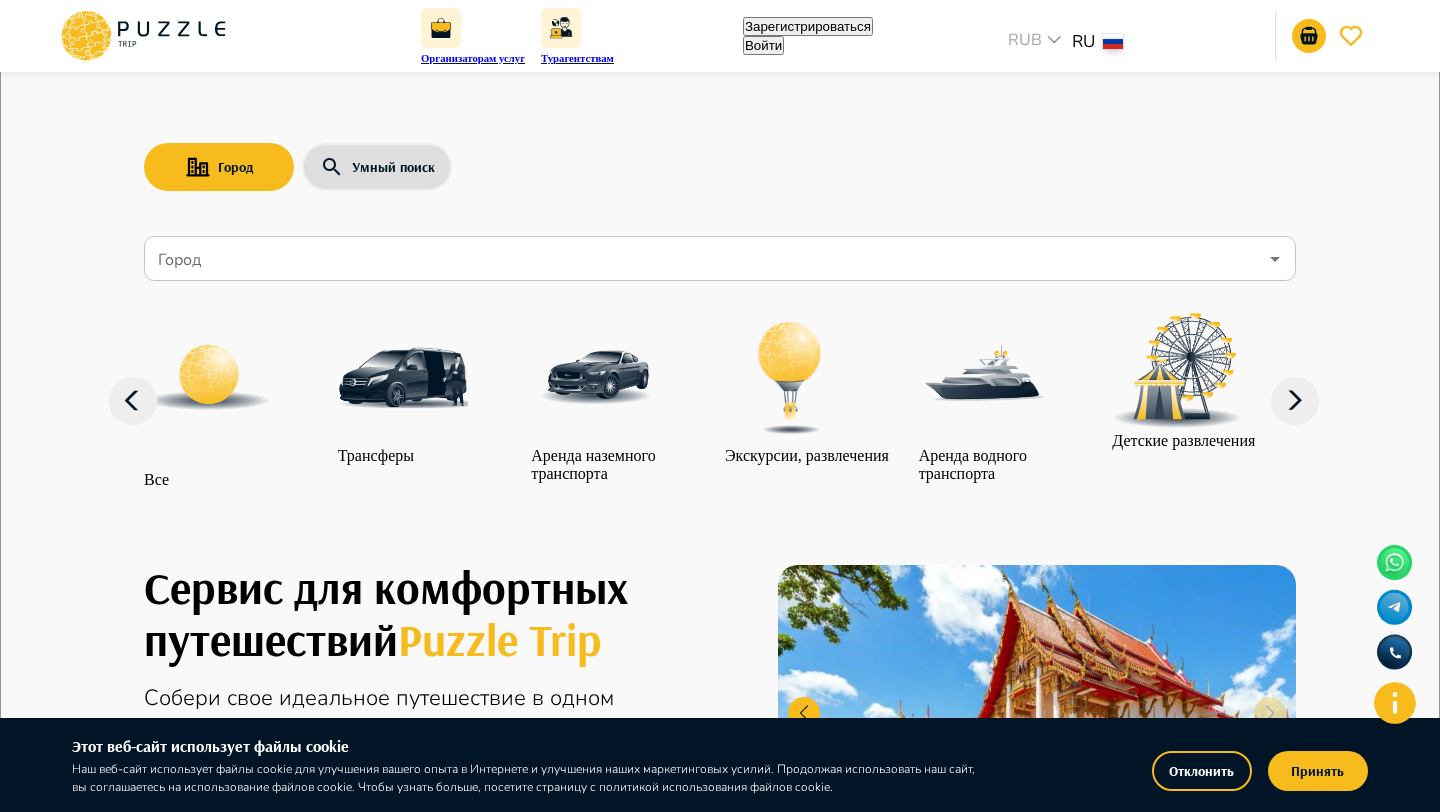 type on "**********" 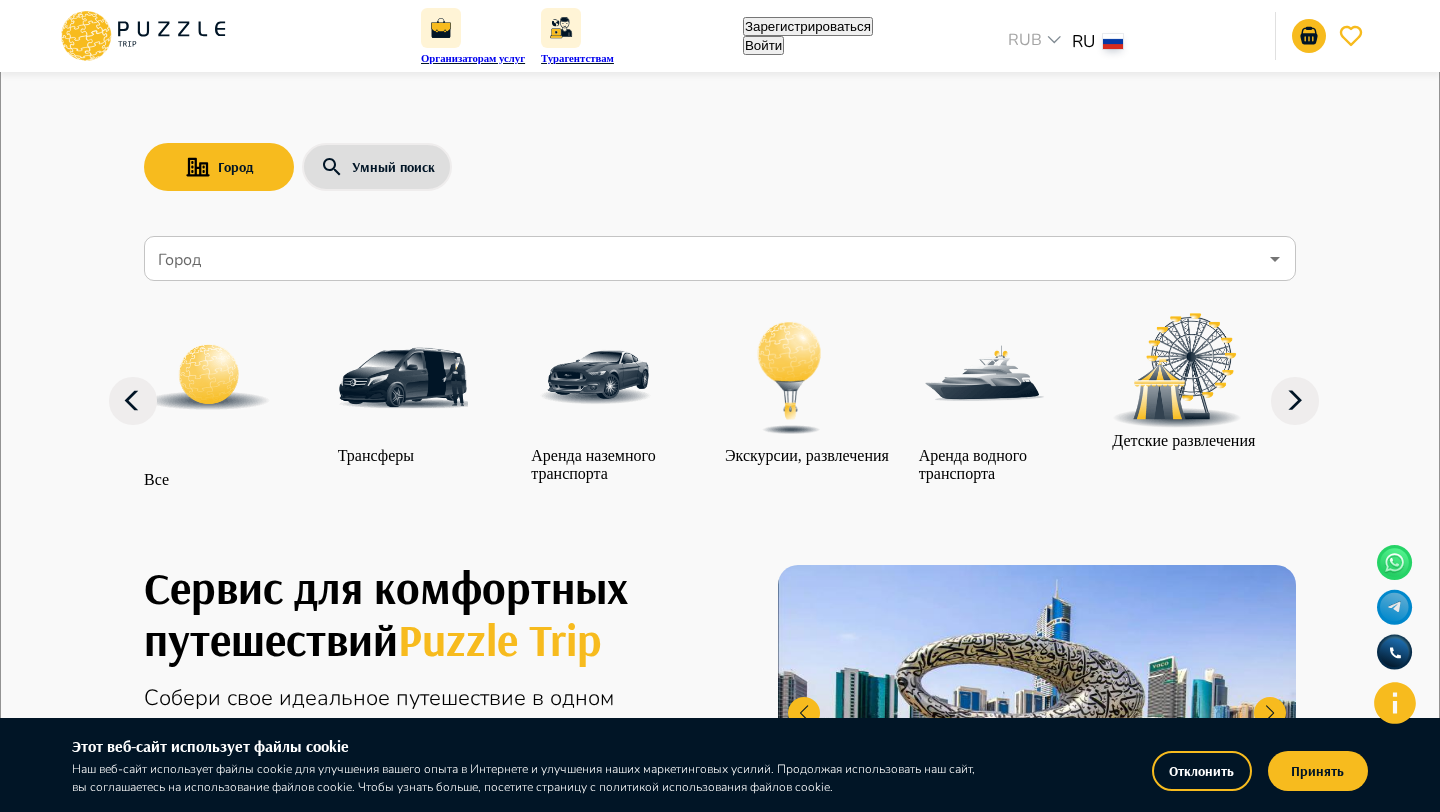 click on "**********" at bounding box center [720, 5291] 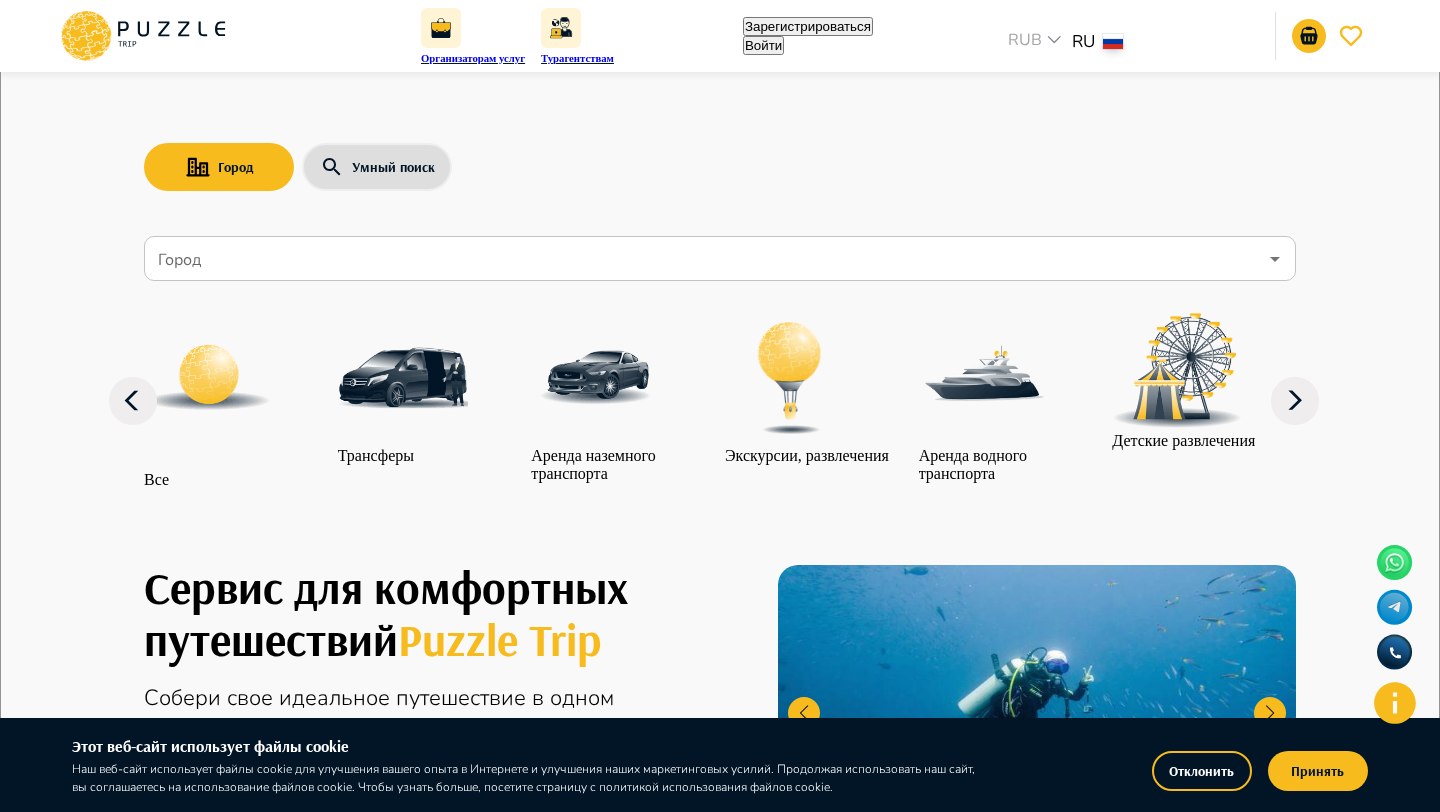click at bounding box center [39, 5289] 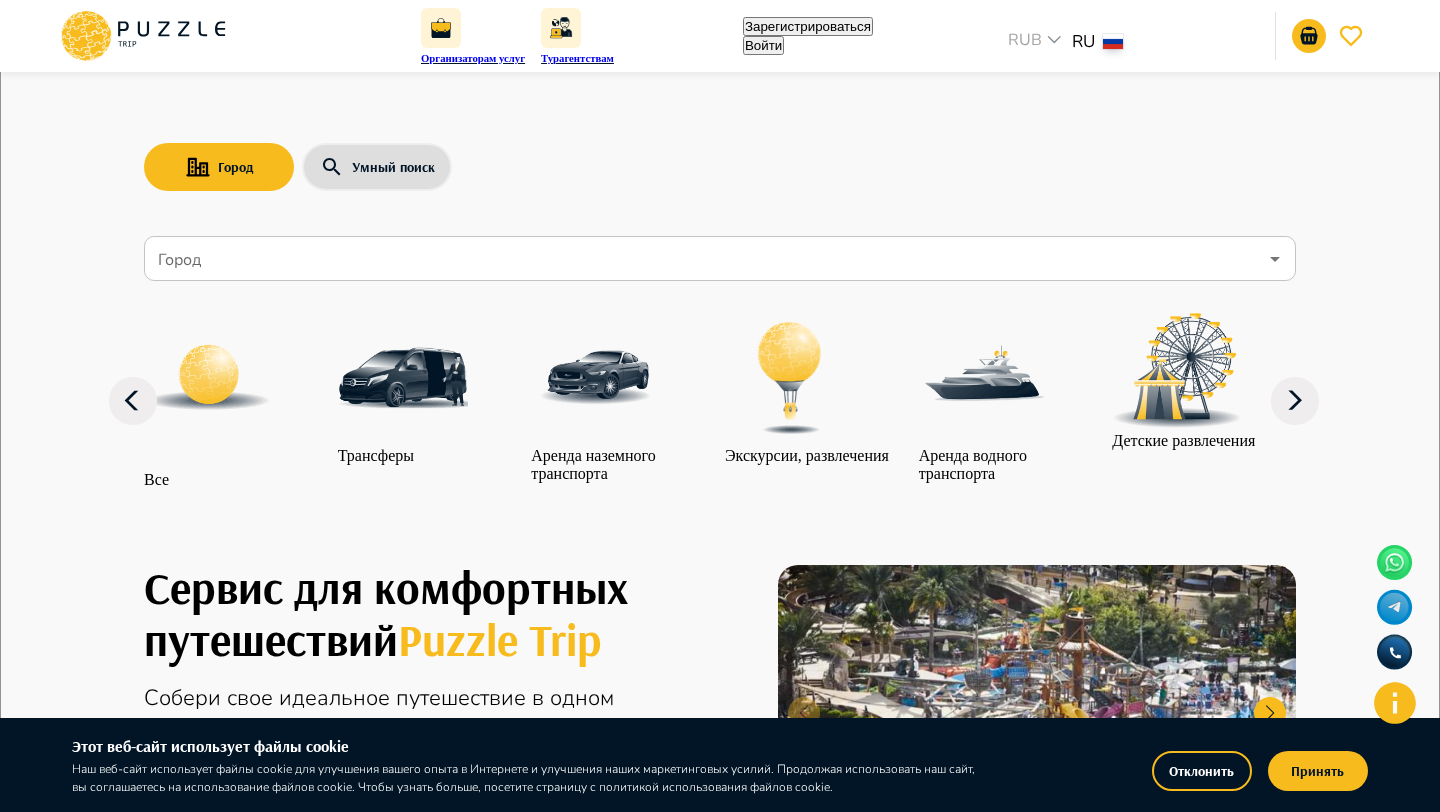 scroll, scrollTop: 6668, scrollLeft: 0, axis: vertical 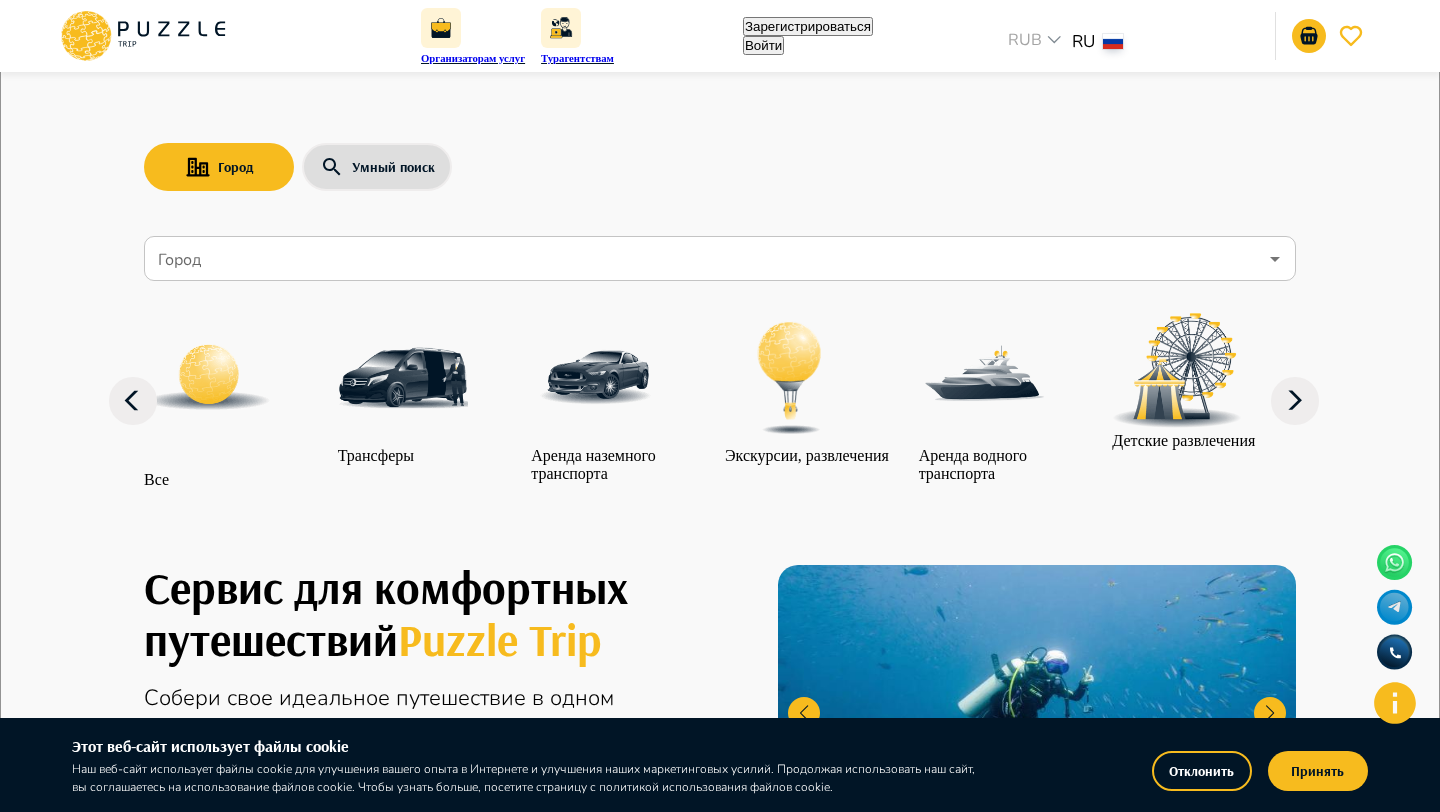 click on "**********" at bounding box center [720, 5291] 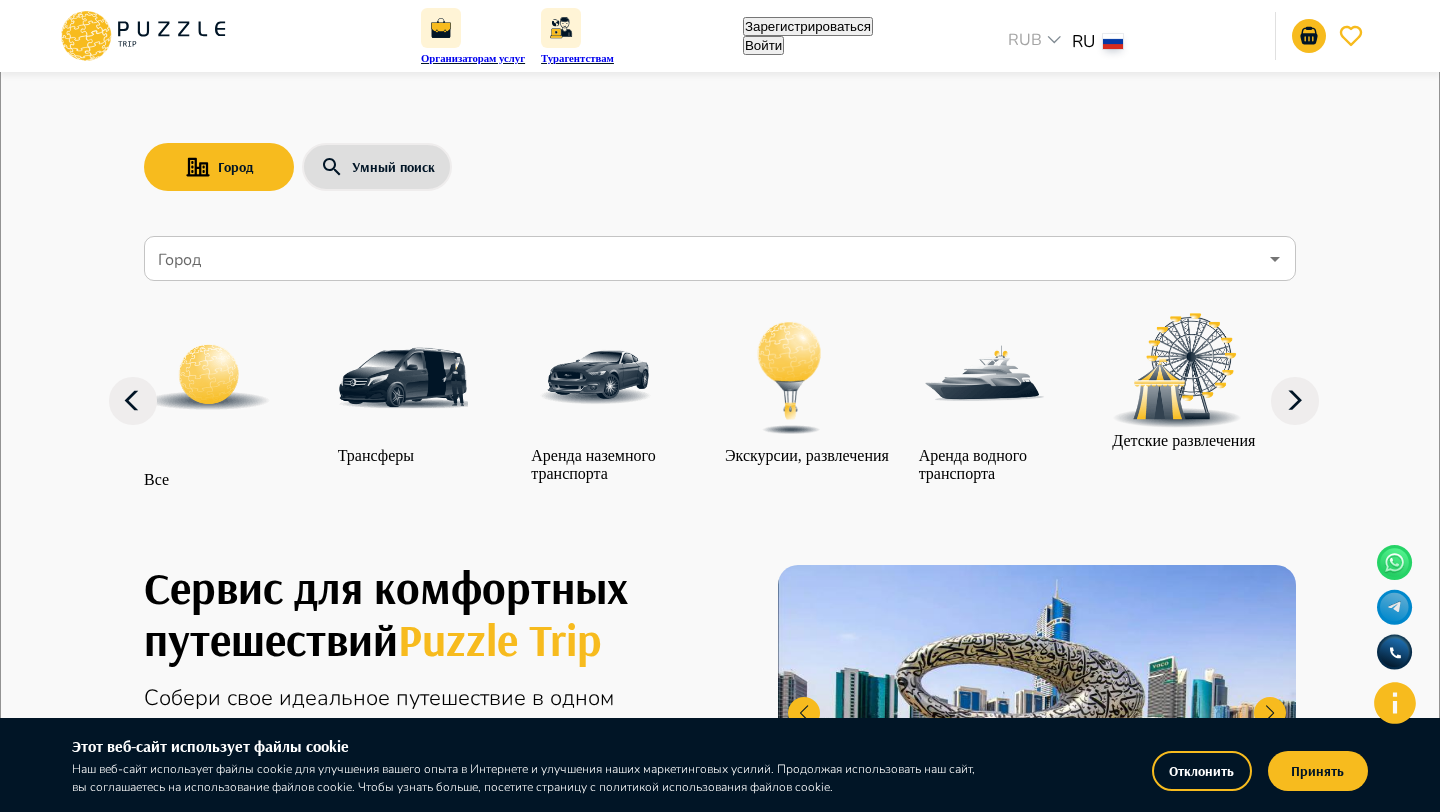 click on "**********" at bounding box center (720, 5291) 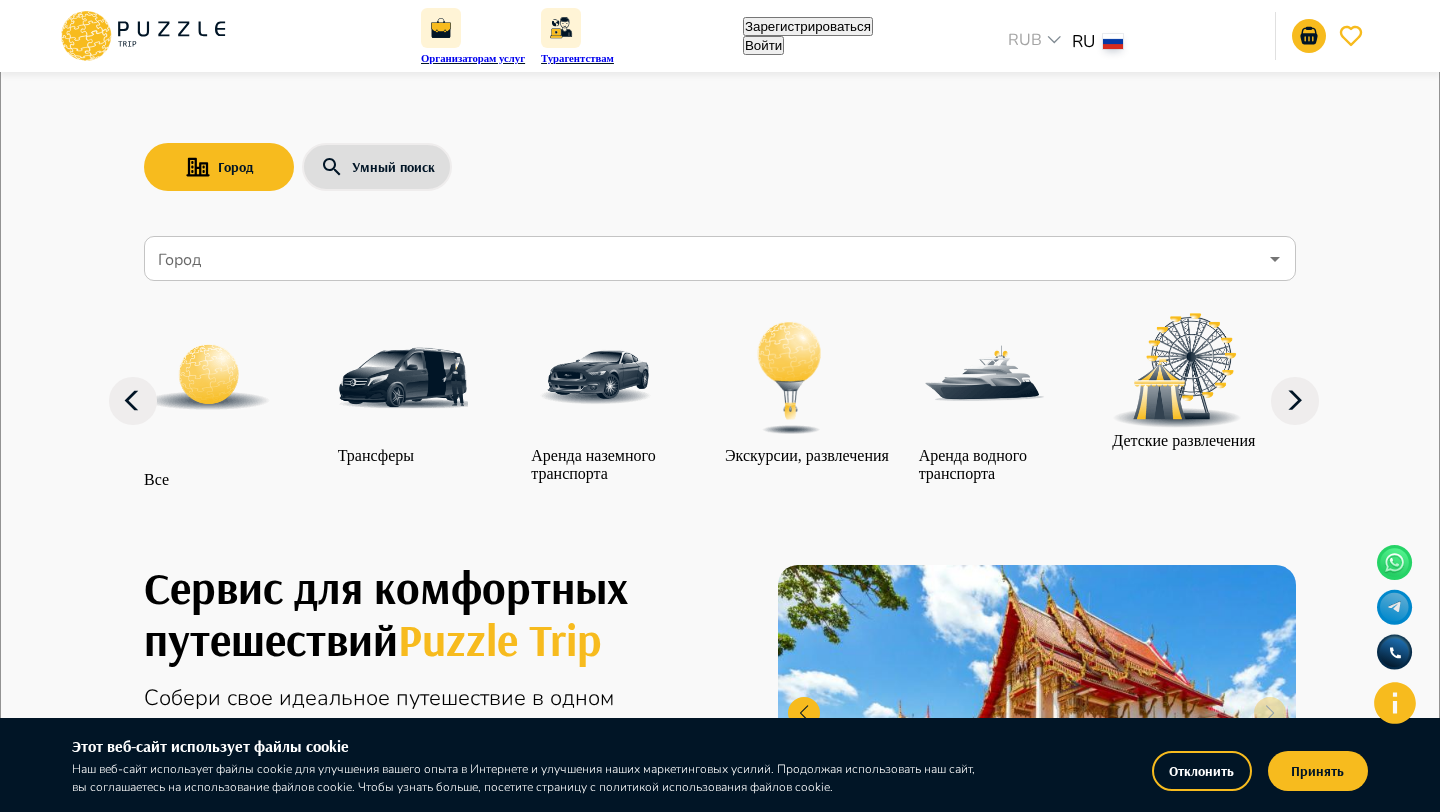 scroll, scrollTop: 0, scrollLeft: 19, axis: horizontal 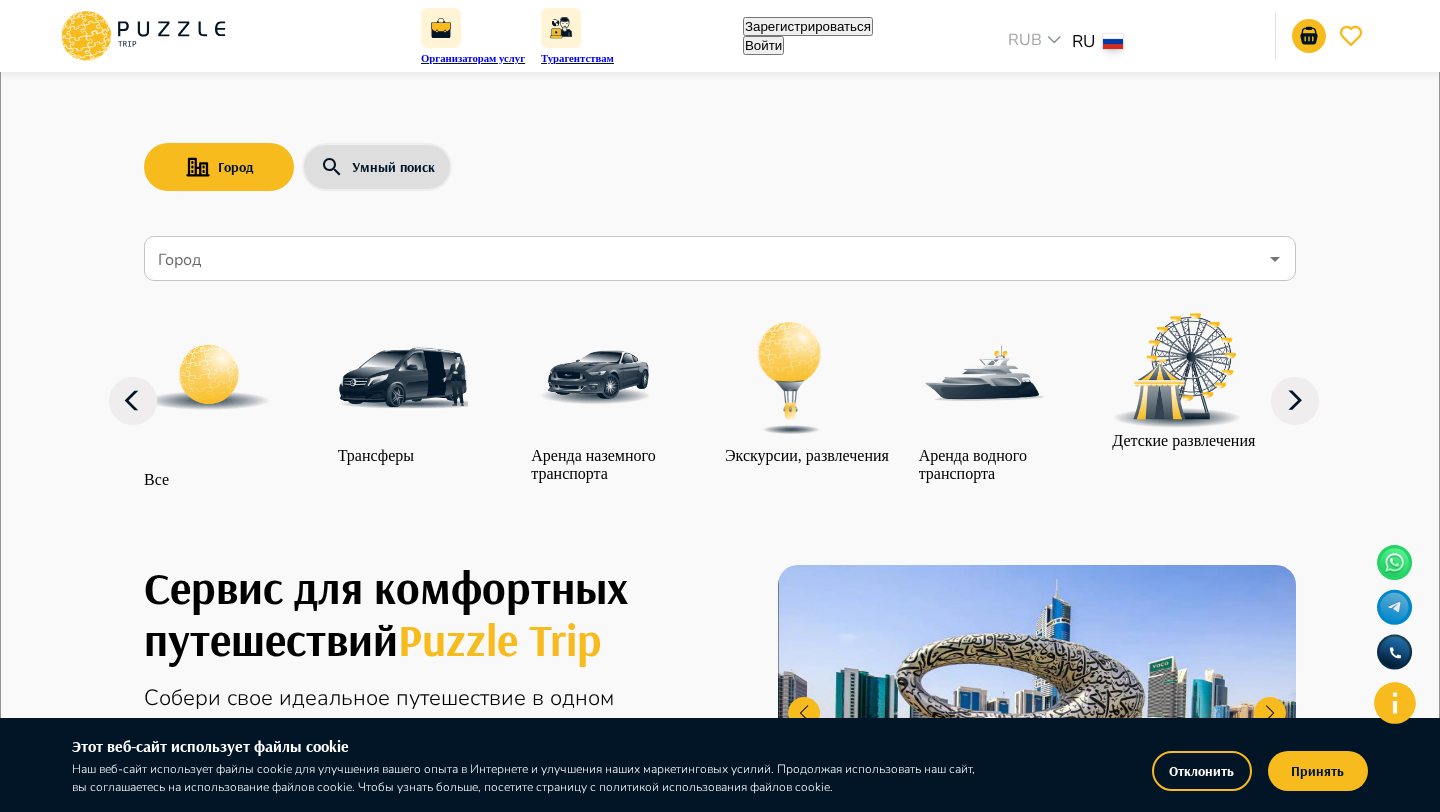 type on "**********" 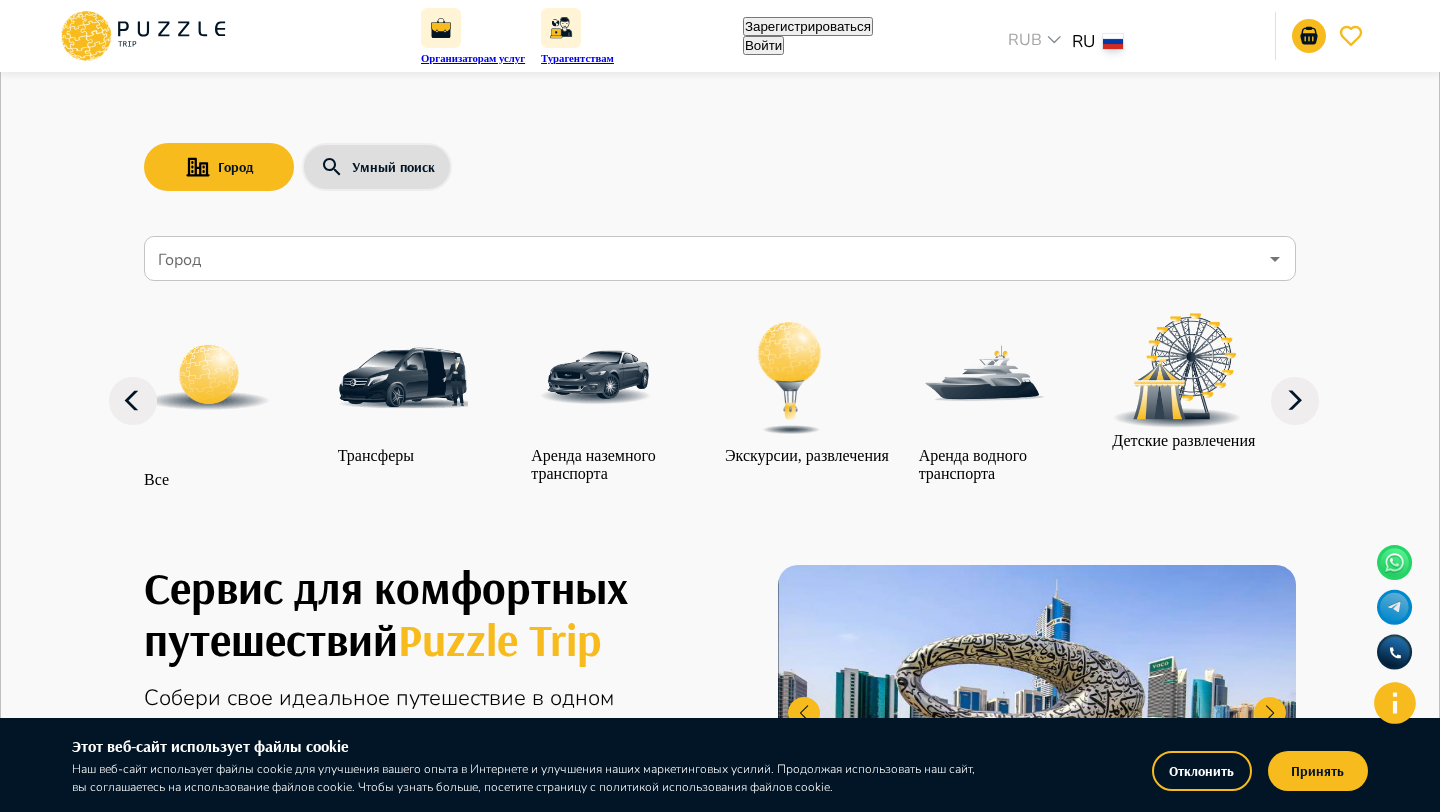 click on "Введите код подтверждения" at bounding box center [85, 5208] 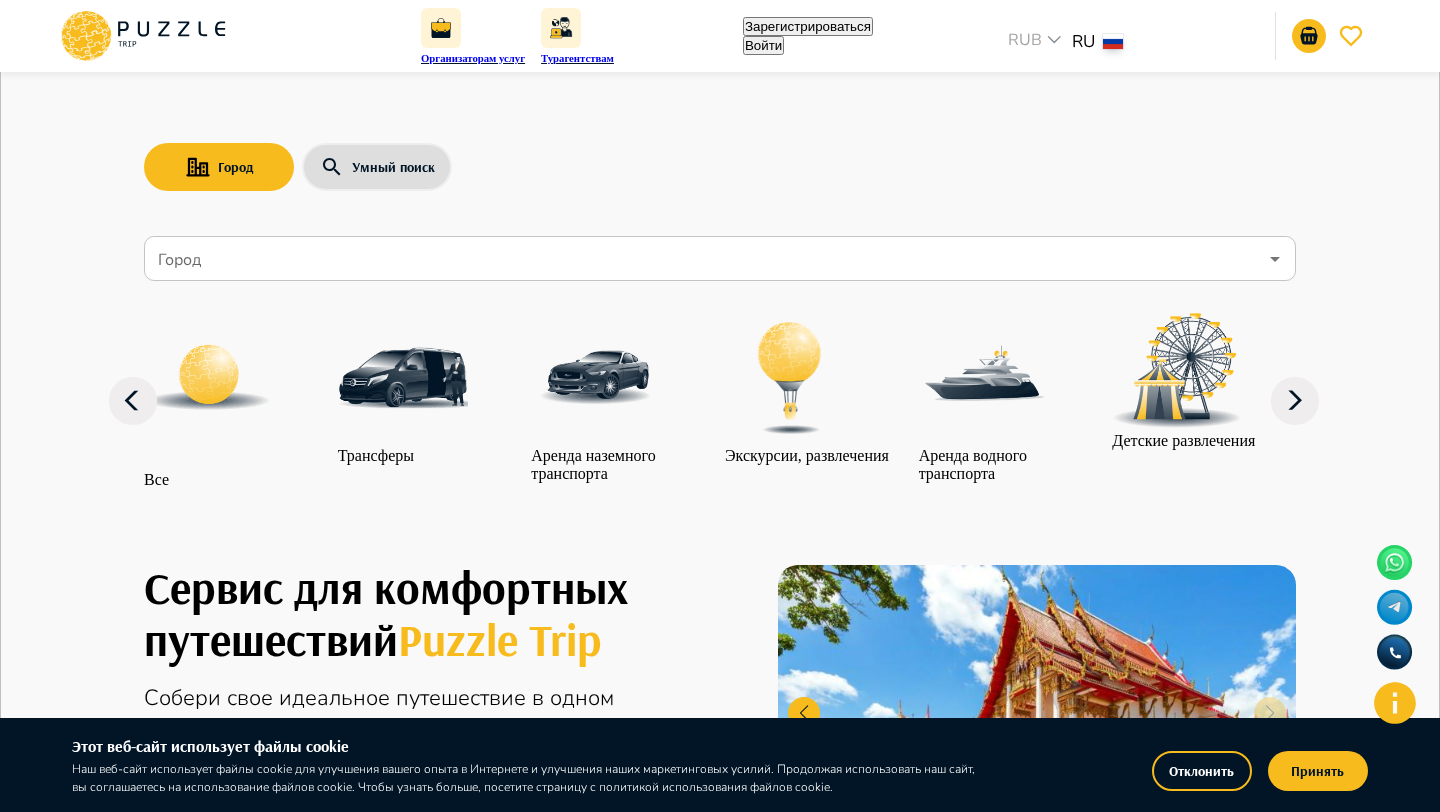 type on "******" 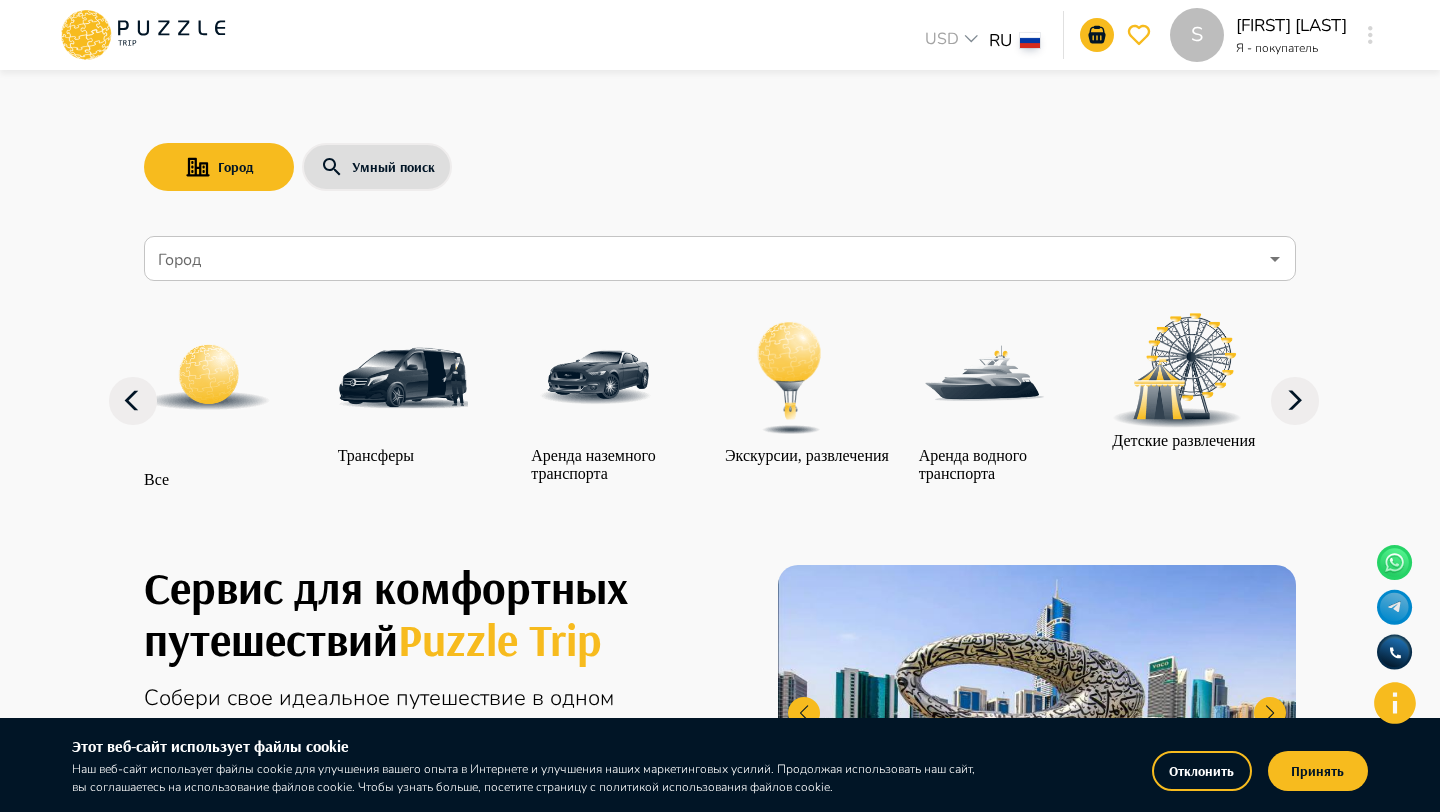 click 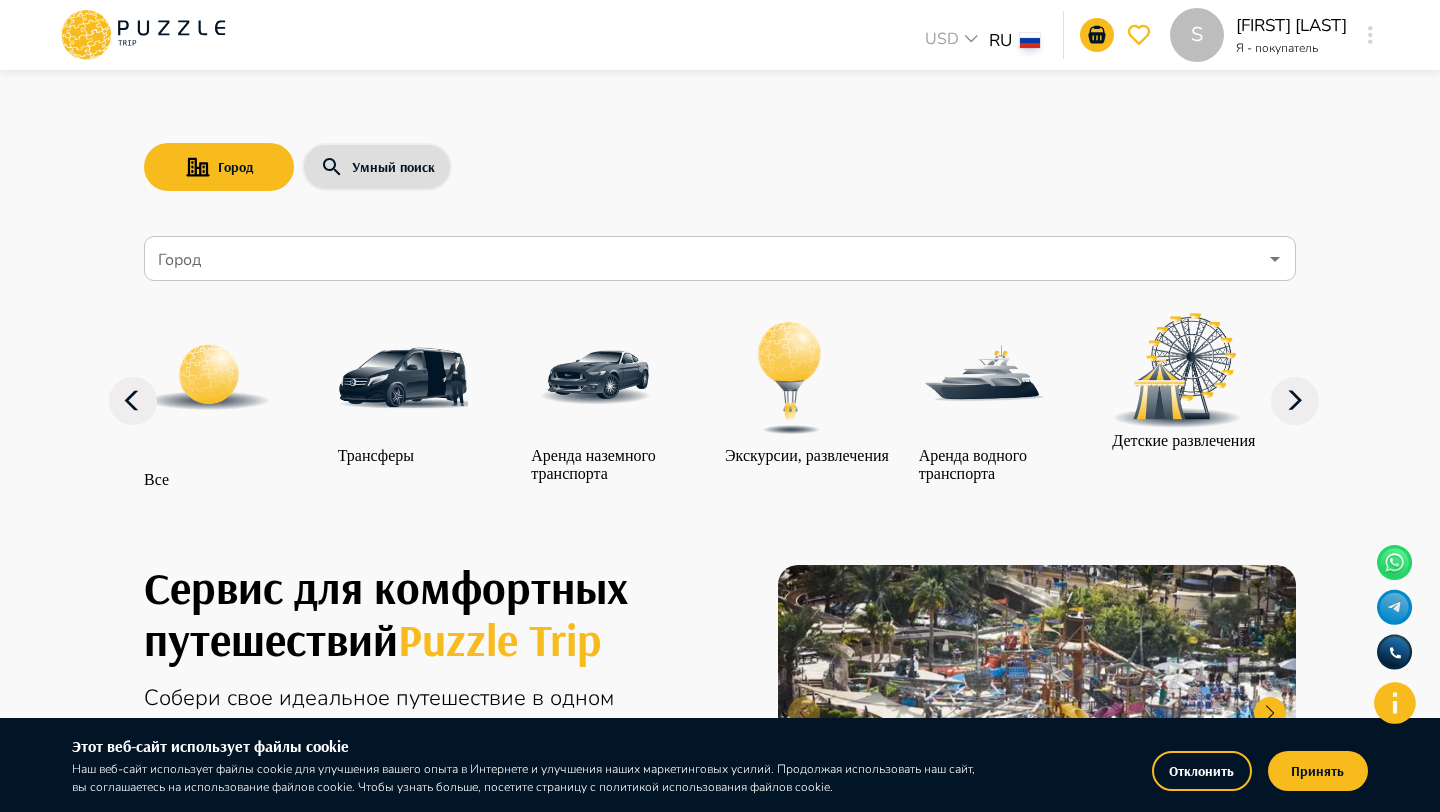 click at bounding box center (1370, 35) 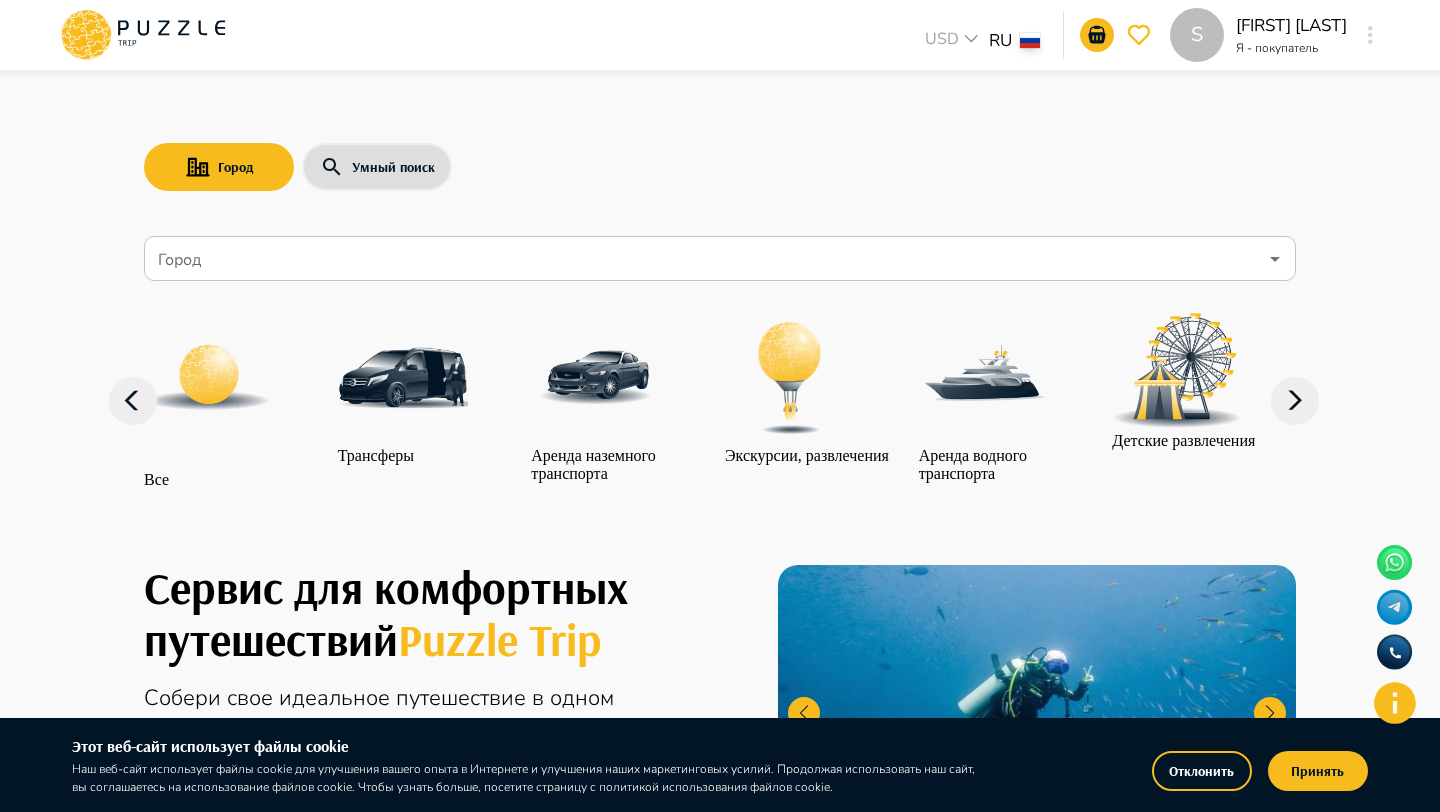click on "Профиль" at bounding box center (720, 5132) 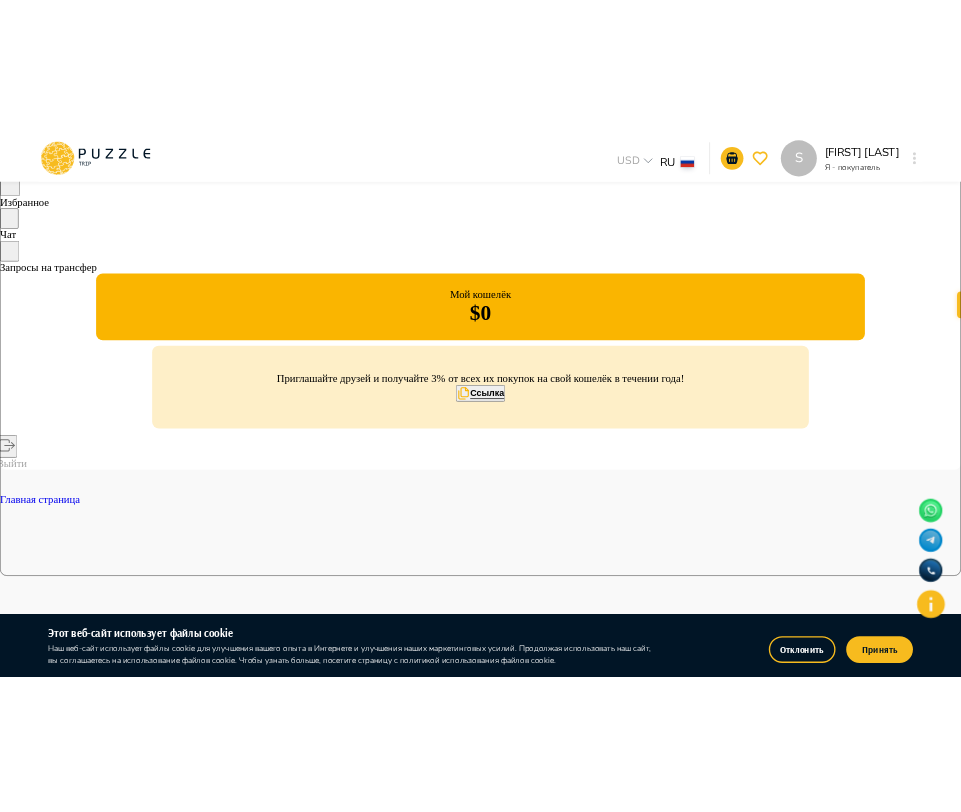 scroll, scrollTop: 0, scrollLeft: 0, axis: both 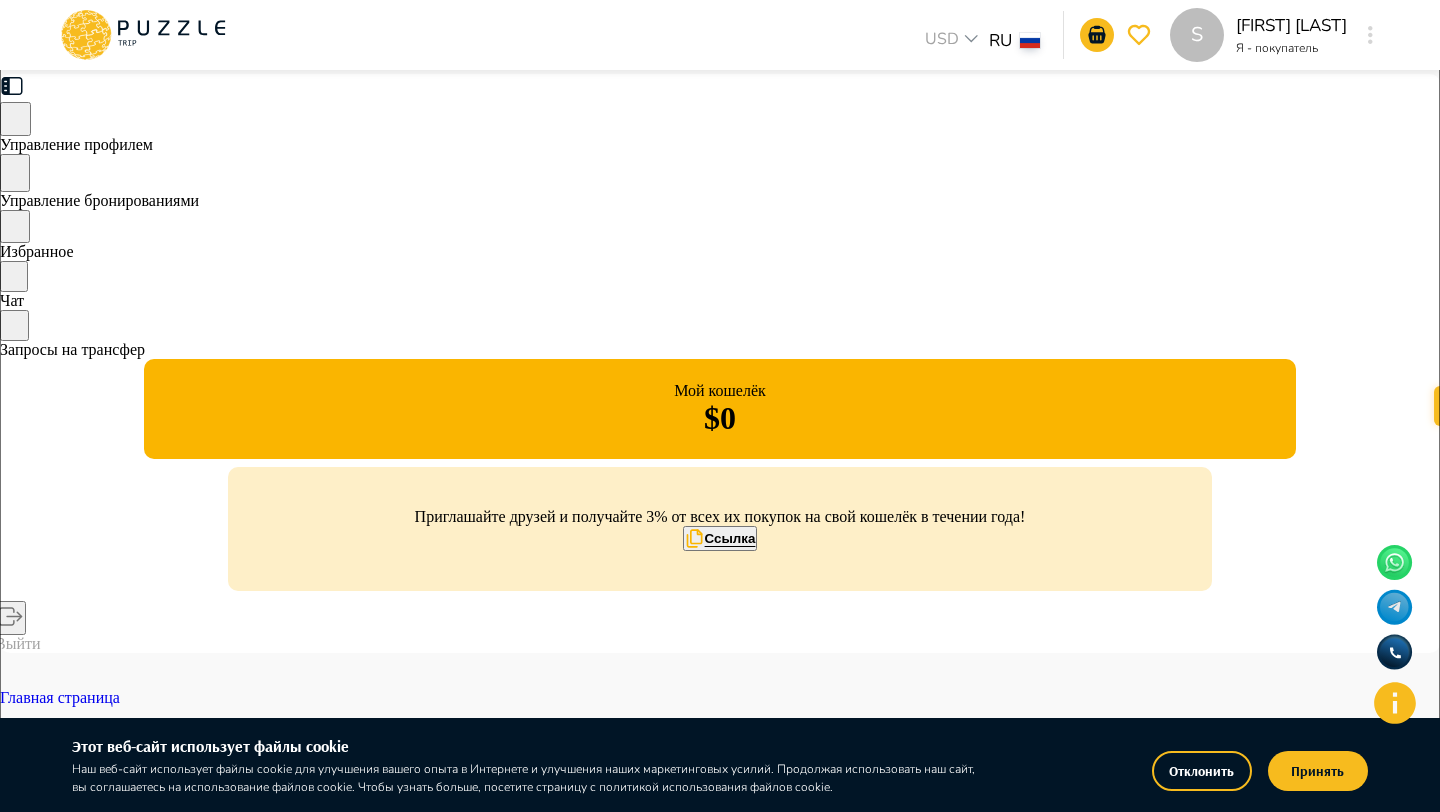 click on "Управление бронированиями" at bounding box center [99, 200] 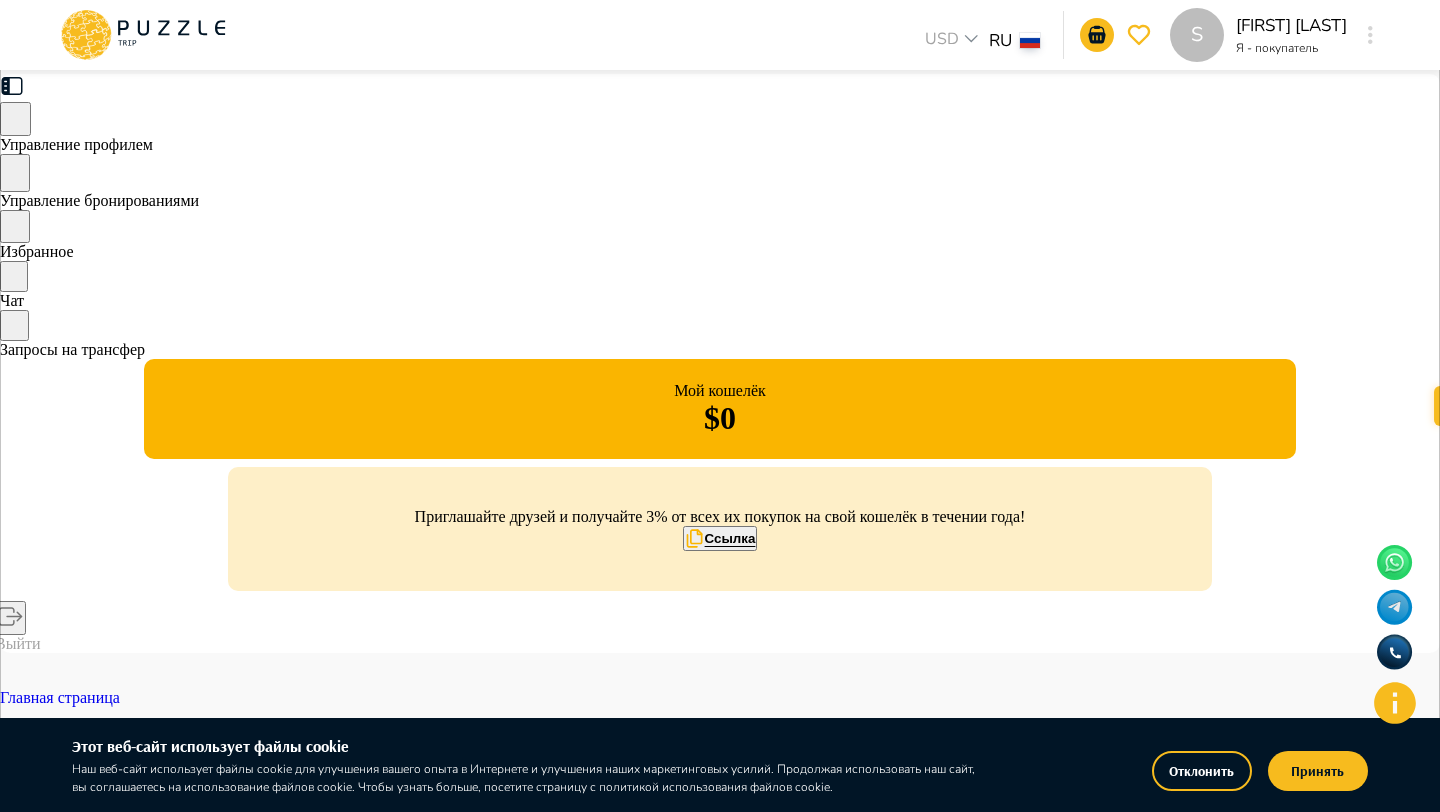 click 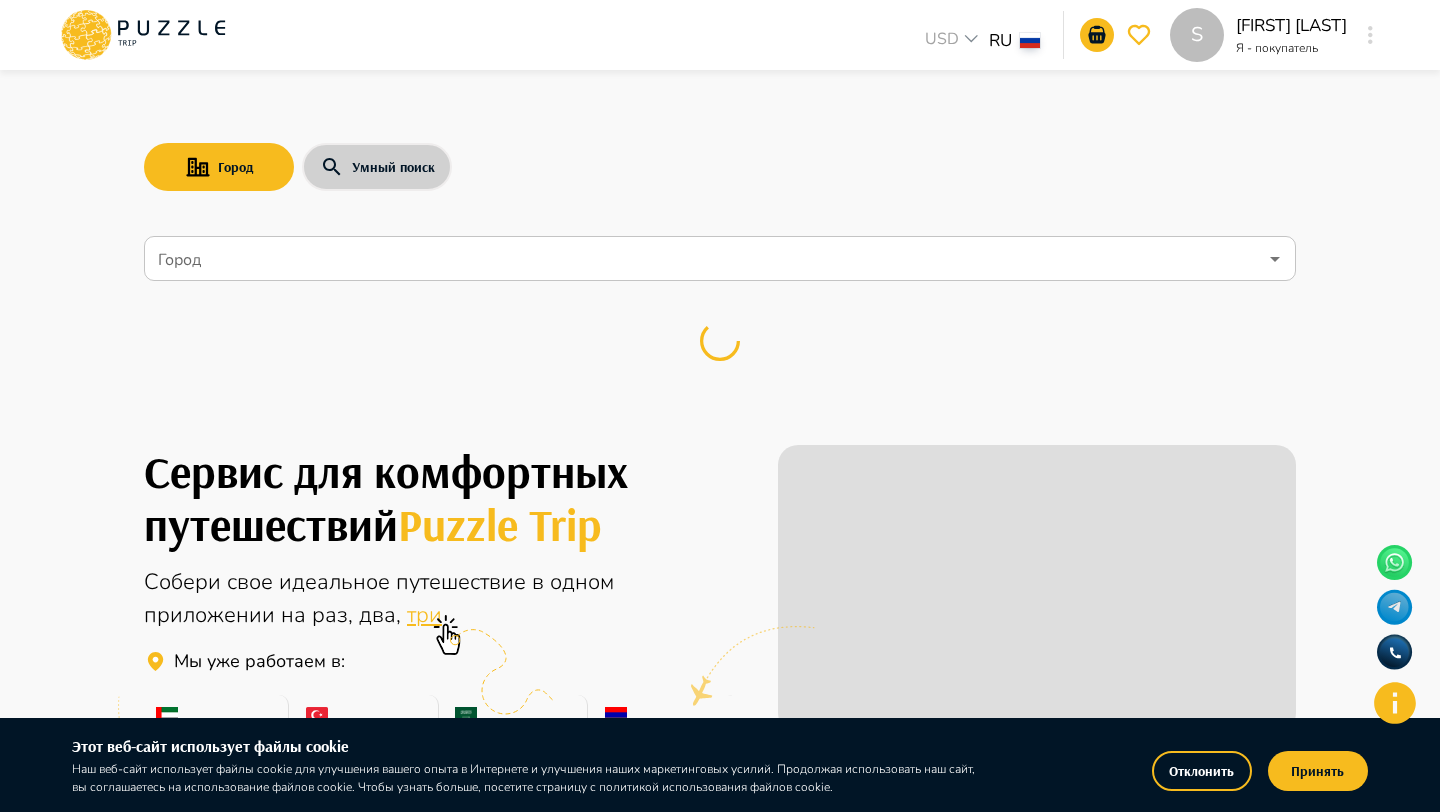 click on "Умный поиск" at bounding box center (377, 167) 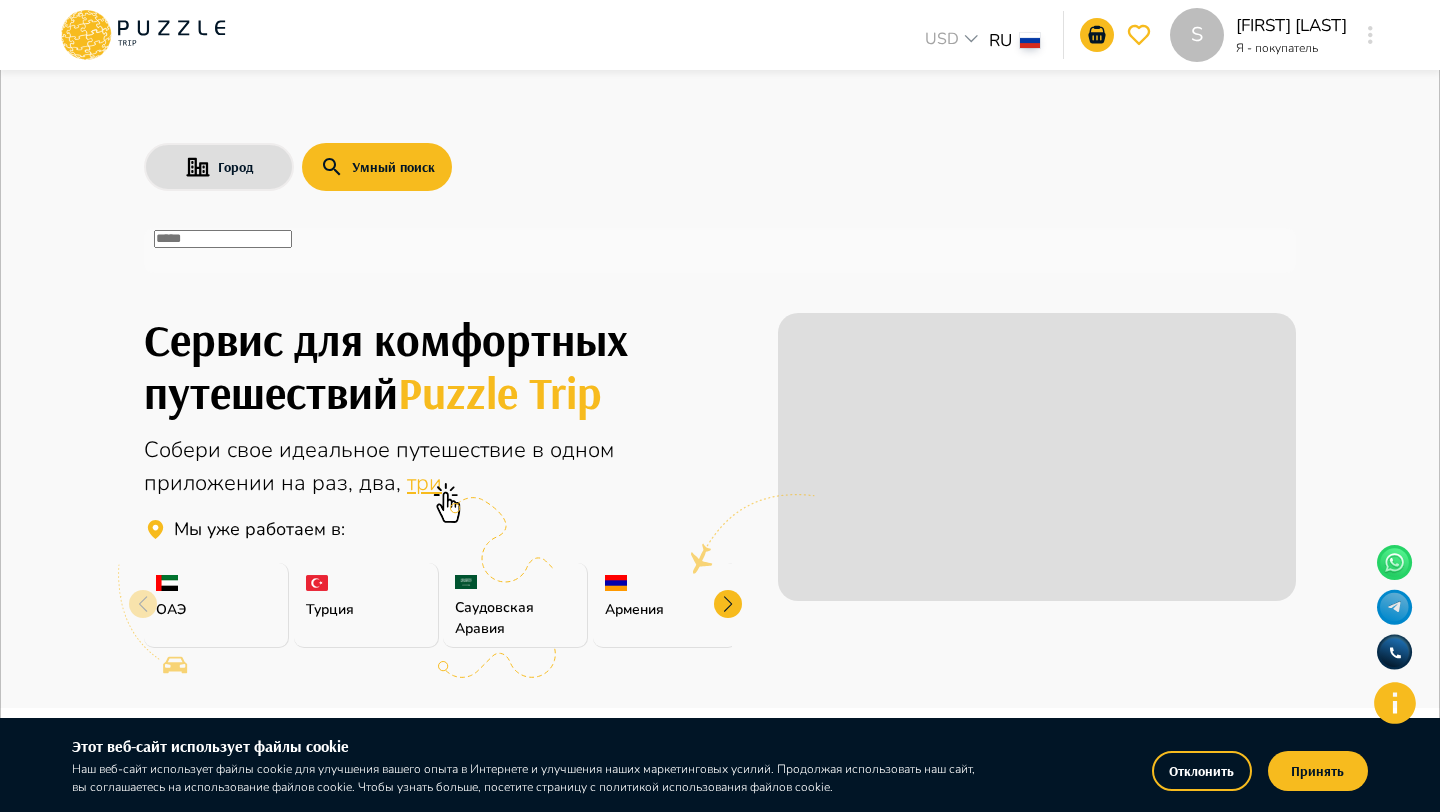click at bounding box center [223, 239] 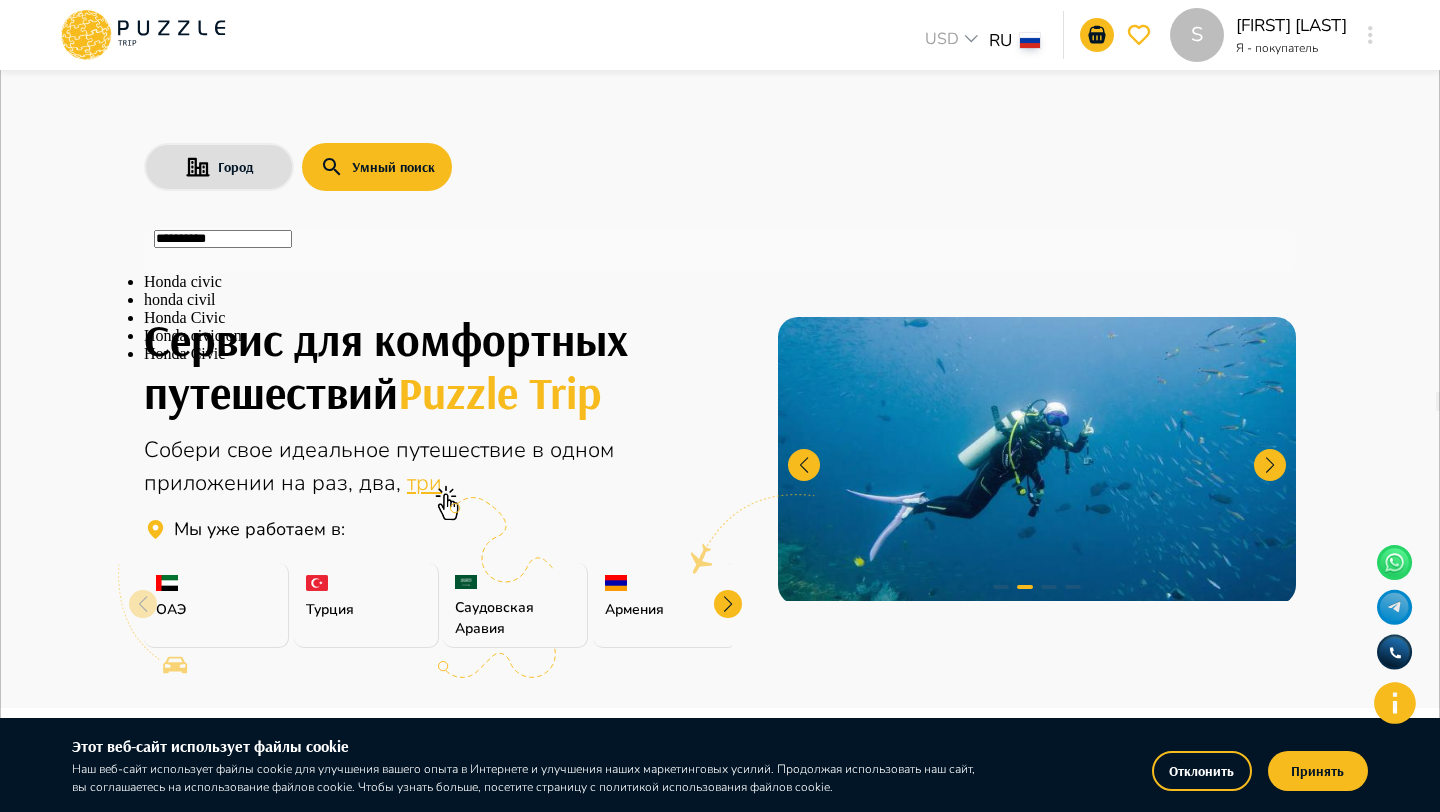 click on "Honda civic" at bounding box center (720, 282) 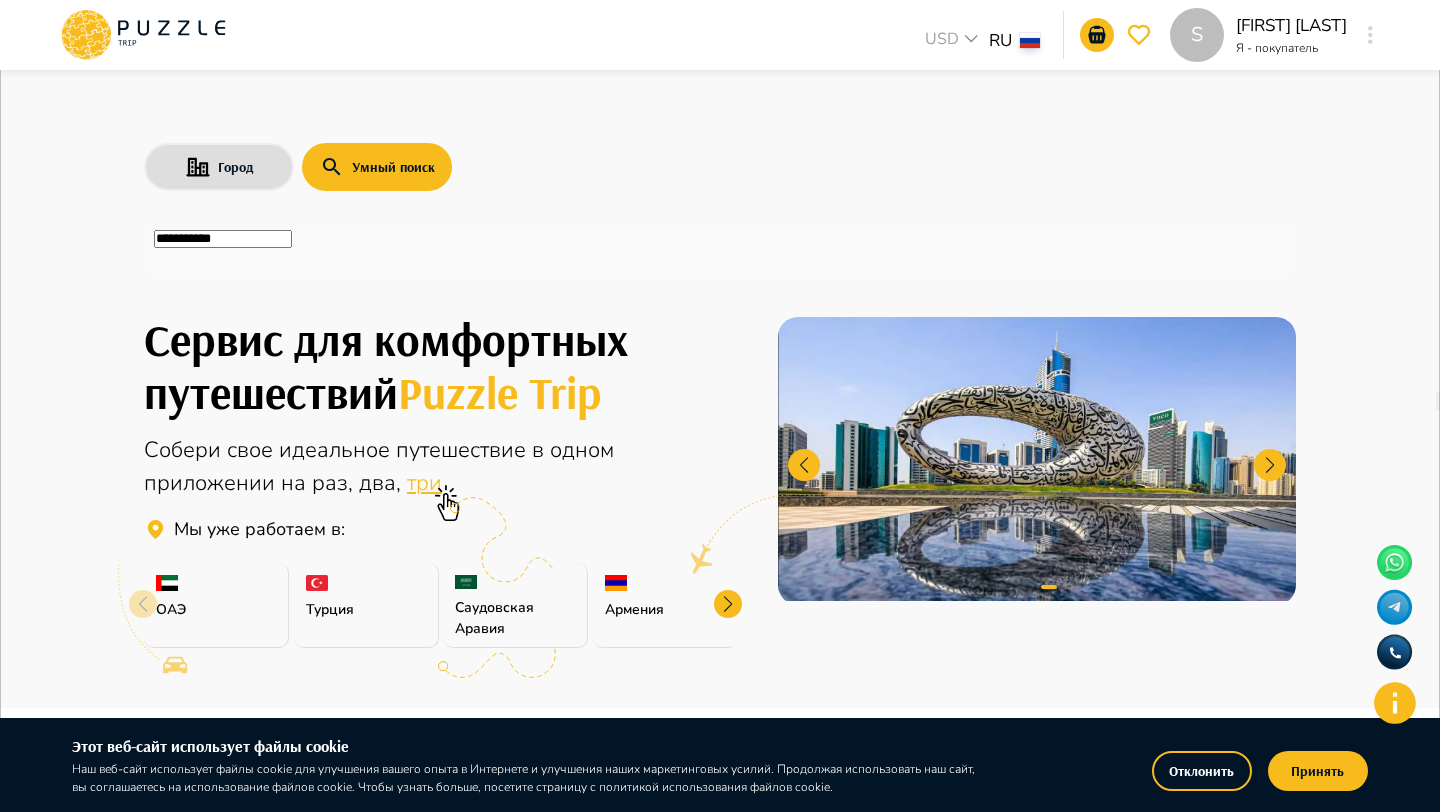 type on "**********" 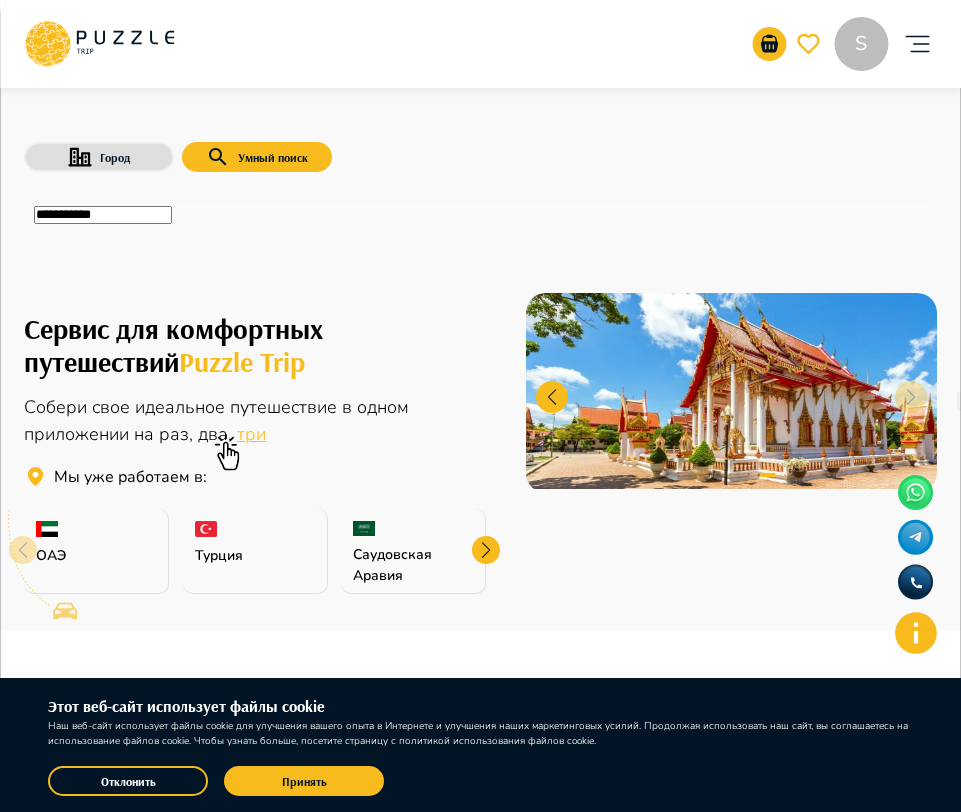click 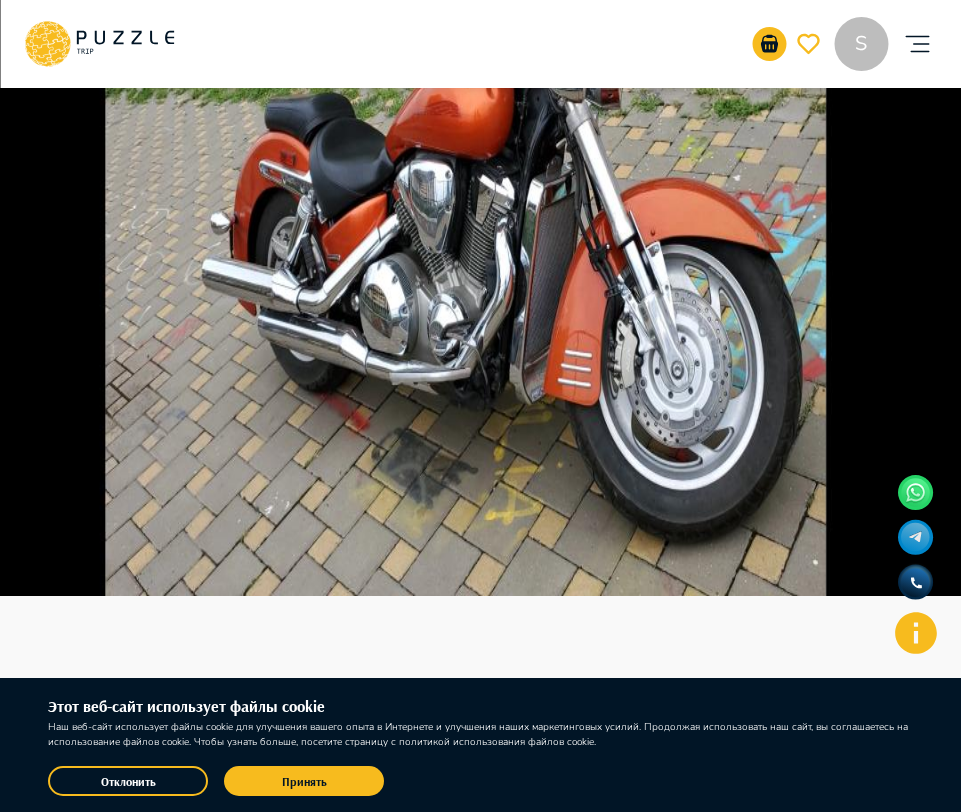 scroll, scrollTop: 246, scrollLeft: 0, axis: vertical 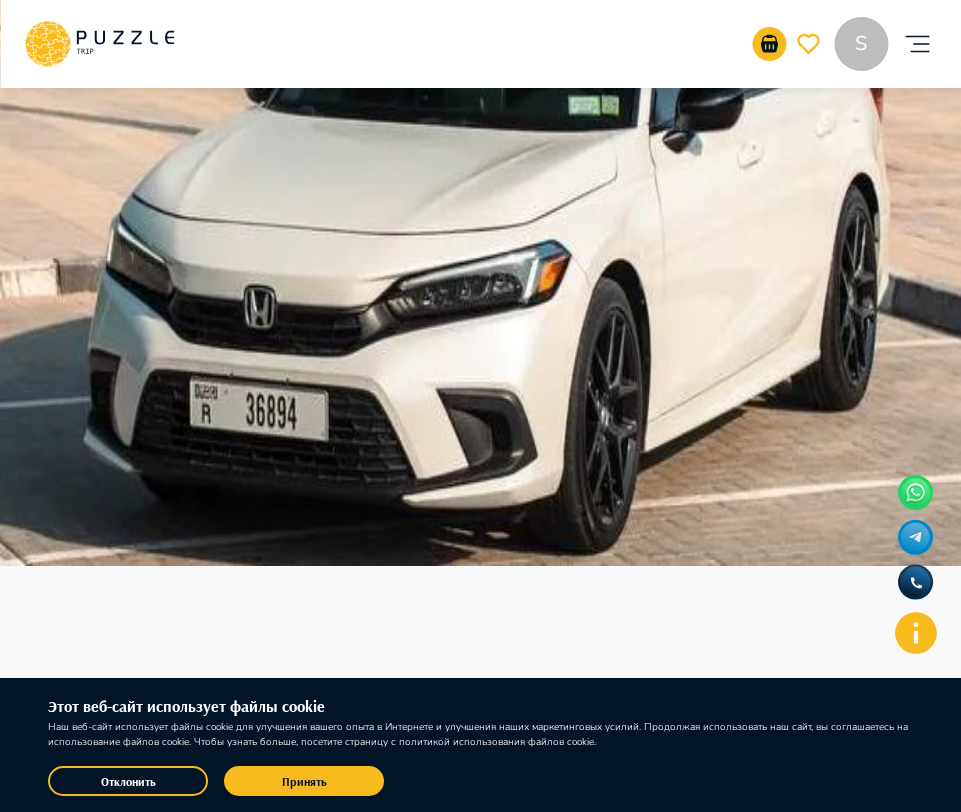 click on "В корзину" at bounding box center [50, 3522] 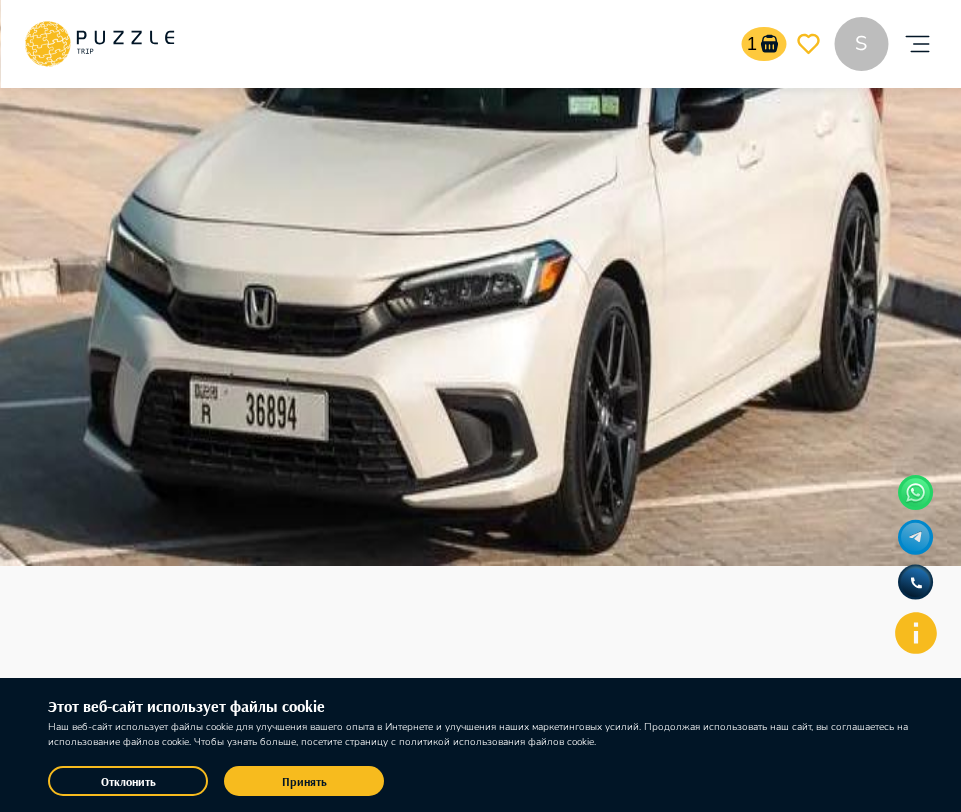 click on "1" at bounding box center (752, 44) 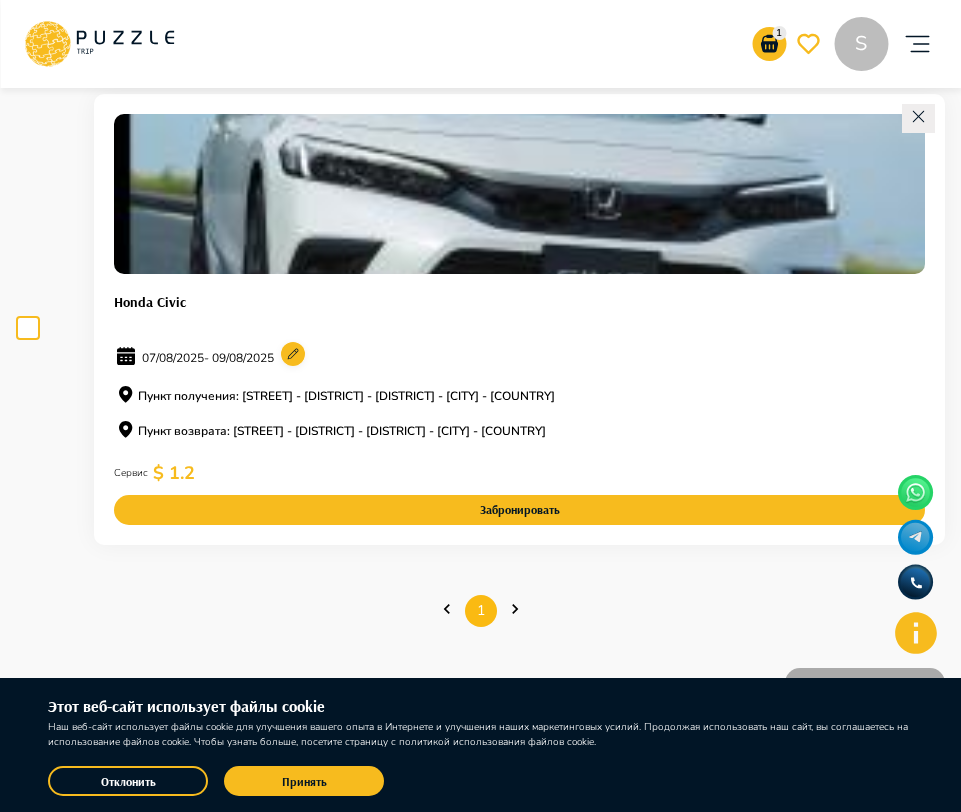 scroll, scrollTop: 117, scrollLeft: 0, axis: vertical 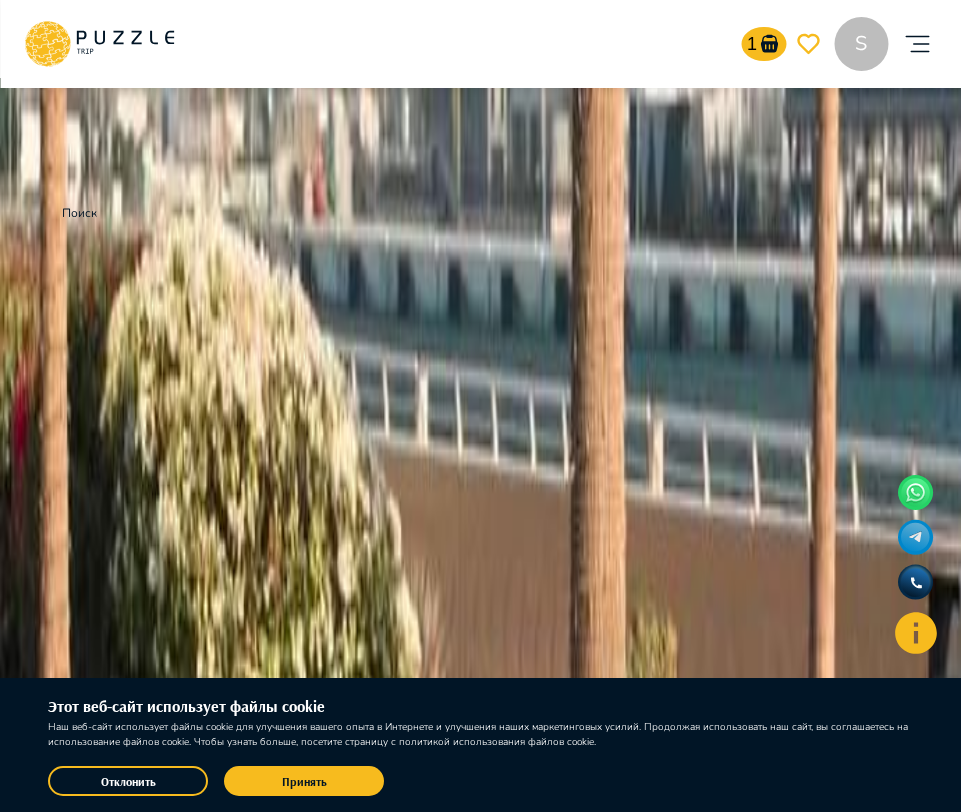 click on "1 [STATE]" at bounding box center [837, 44] 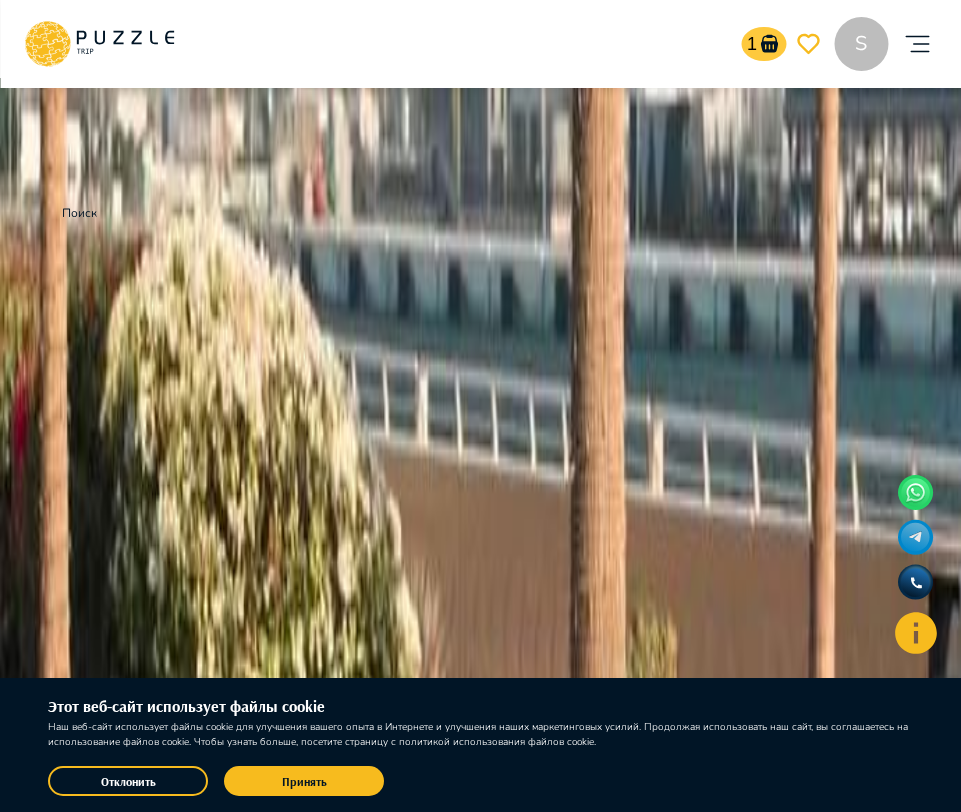 click on "1" at bounding box center (764, 44) 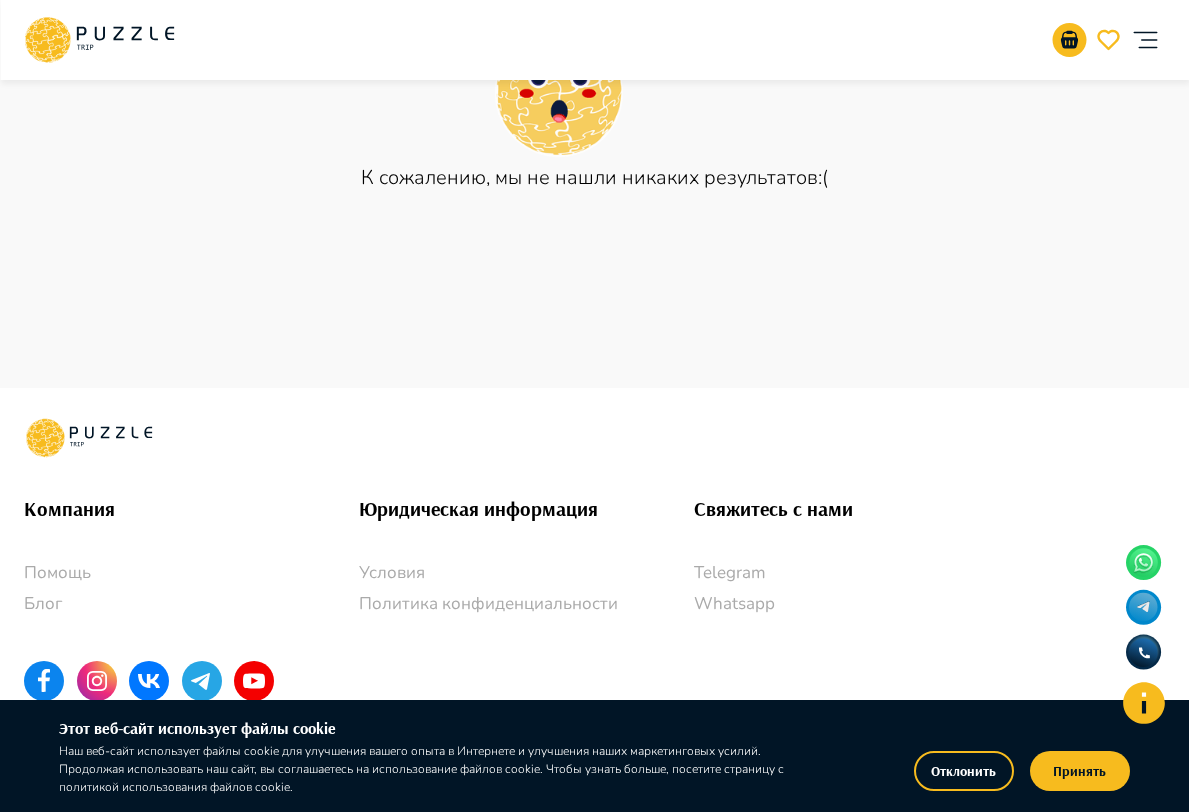 scroll, scrollTop: 0, scrollLeft: 0, axis: both 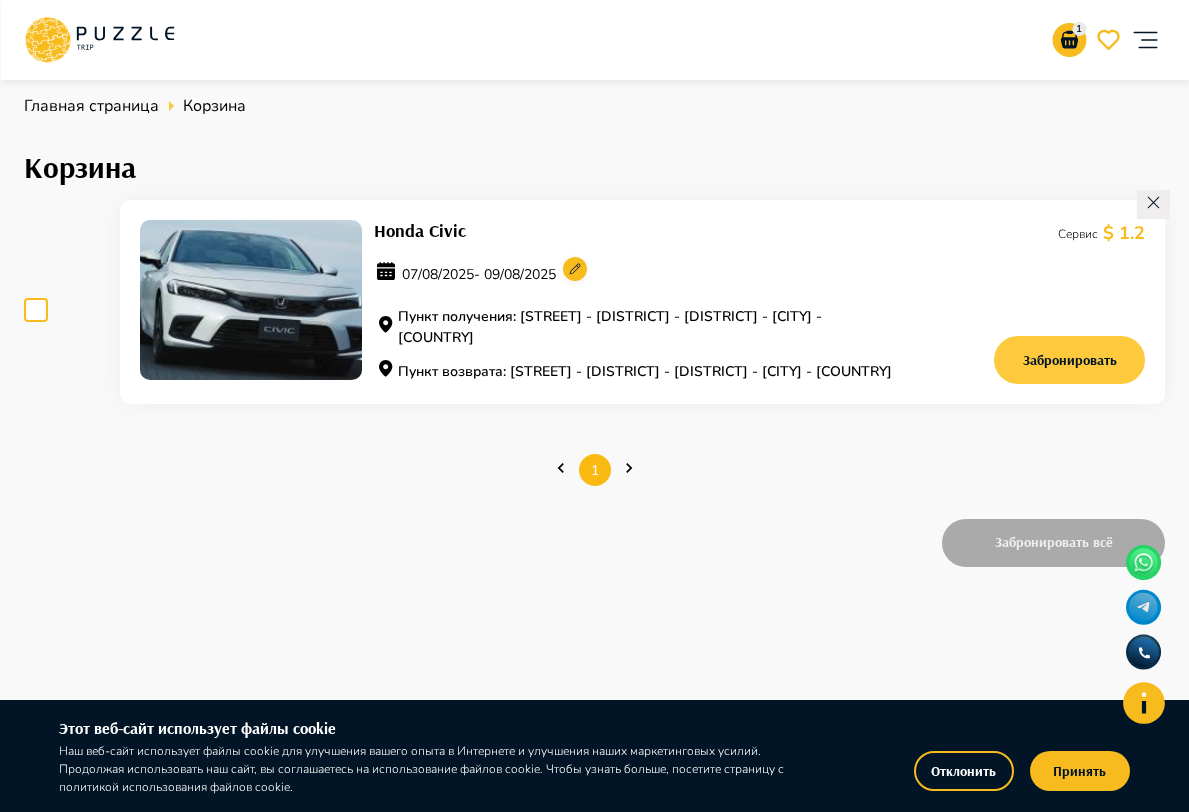 click on "Забронировать" at bounding box center (1069, 360) 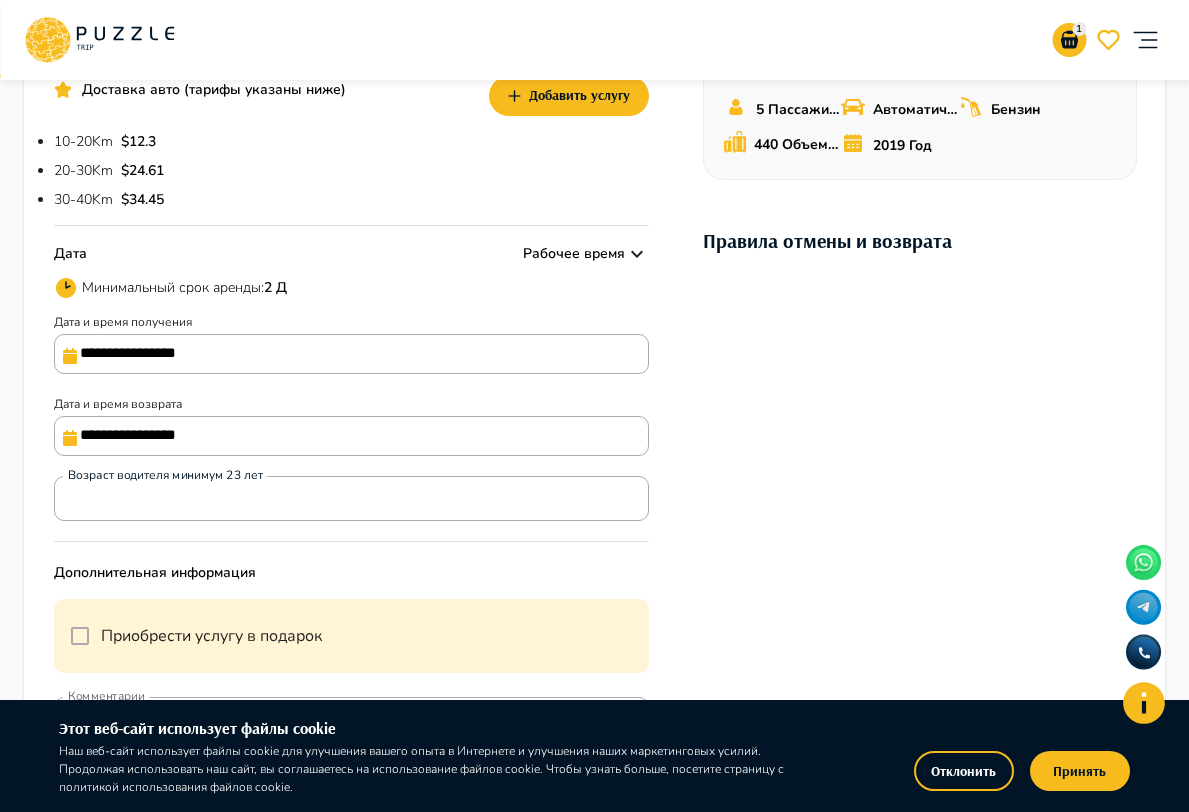 scroll, scrollTop: 427, scrollLeft: 0, axis: vertical 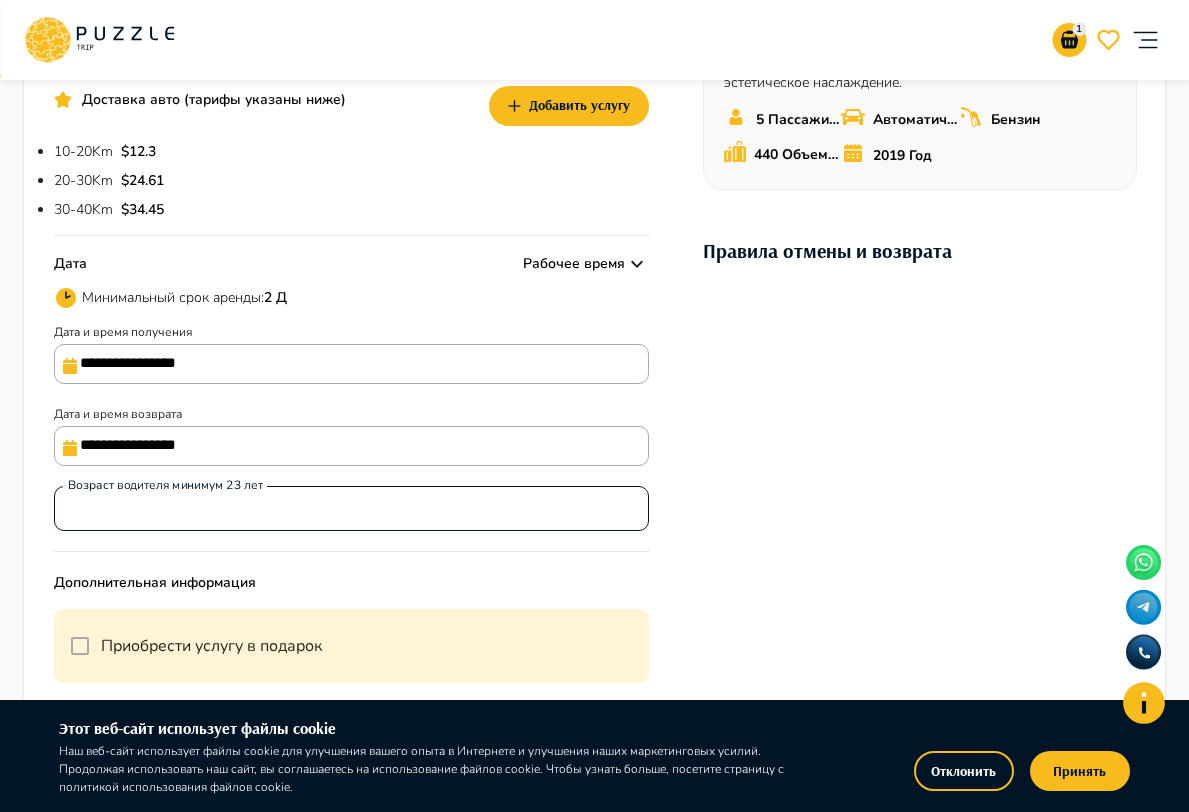 click on "**" at bounding box center [351, 508] 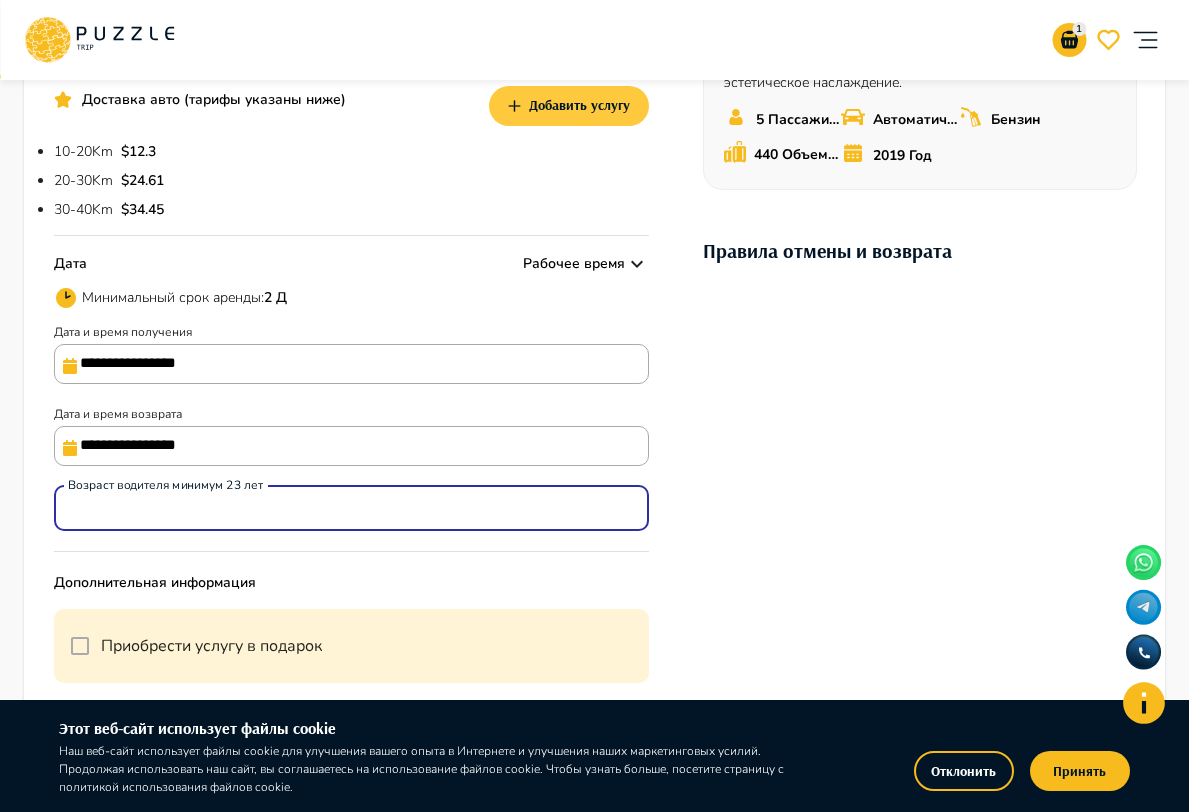 click on "Добавить услугу" at bounding box center [569, 106] 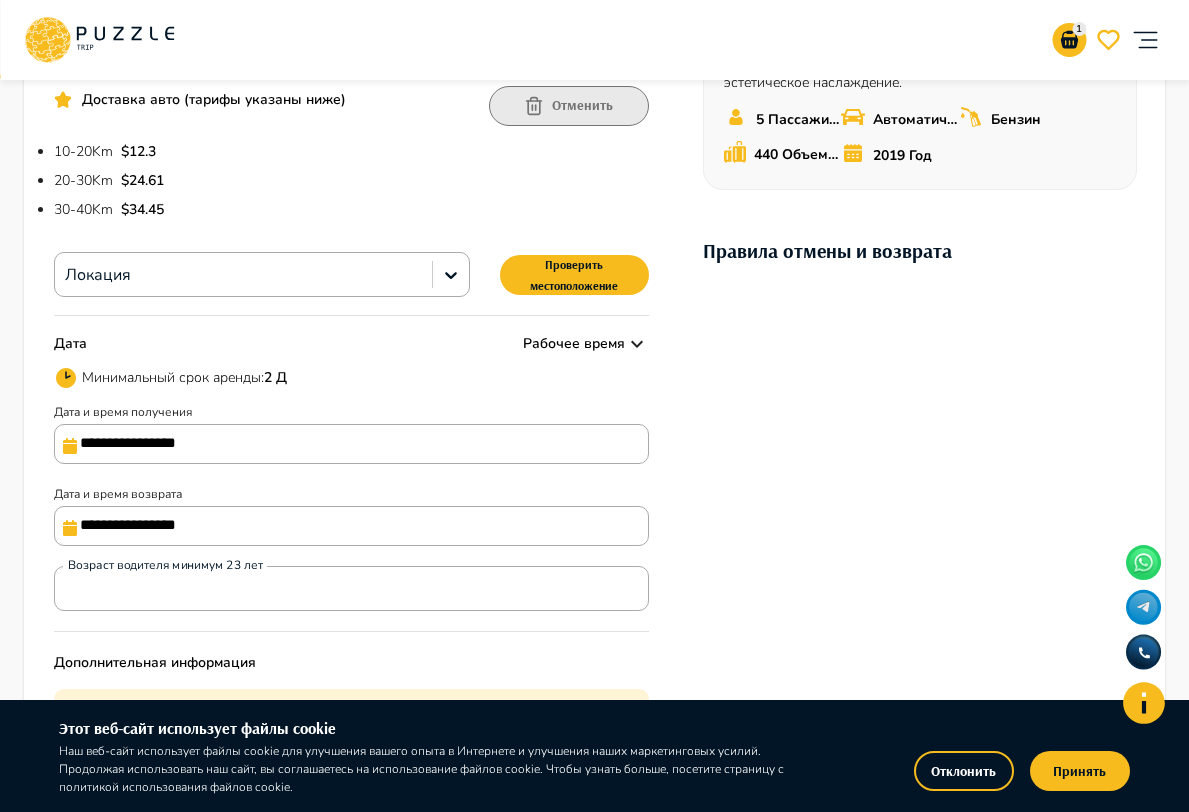 click on "Отменить" at bounding box center [569, 106] 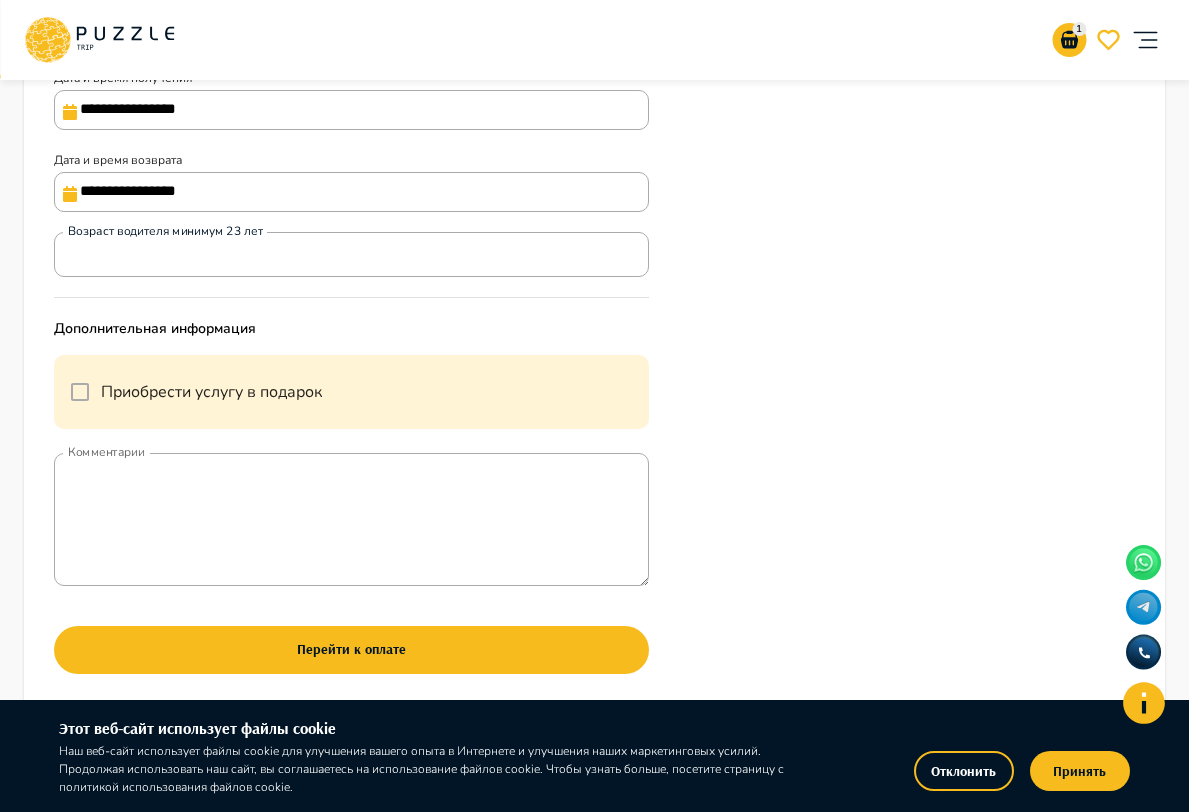 scroll, scrollTop: 680, scrollLeft: 0, axis: vertical 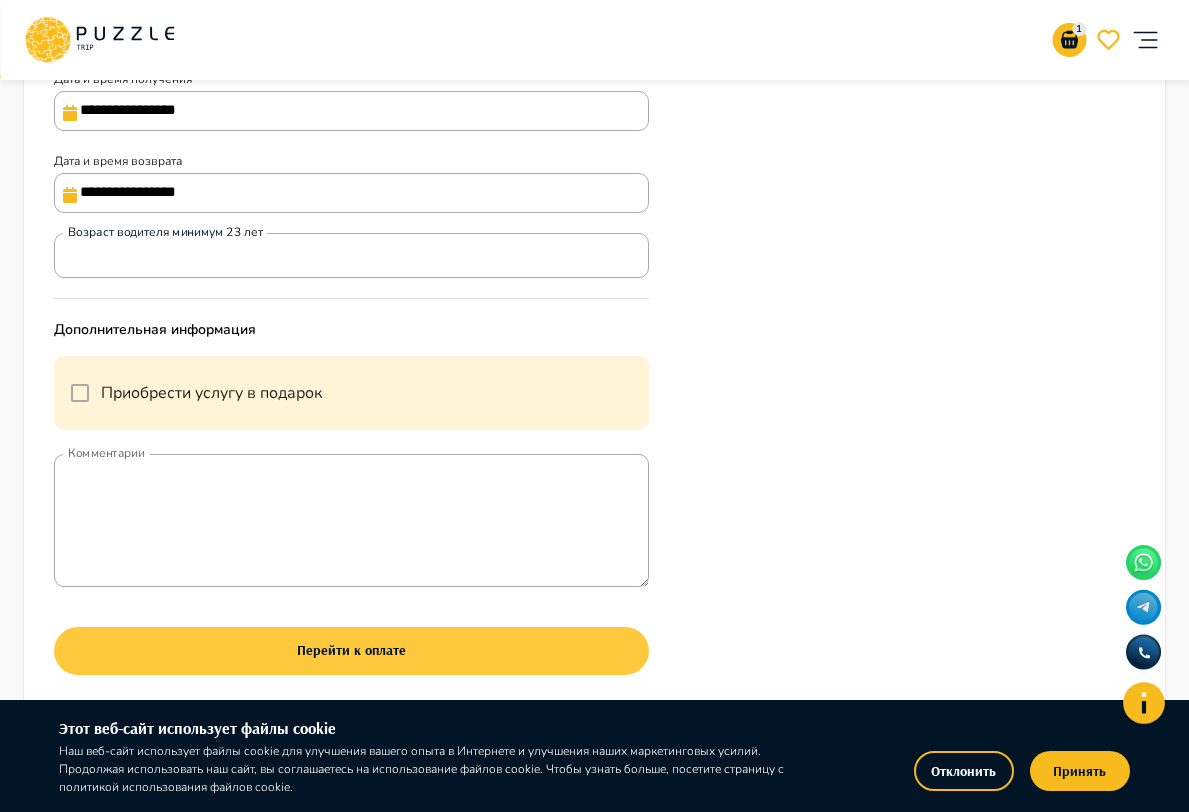 click on "Перейти к оплате" at bounding box center (351, 651) 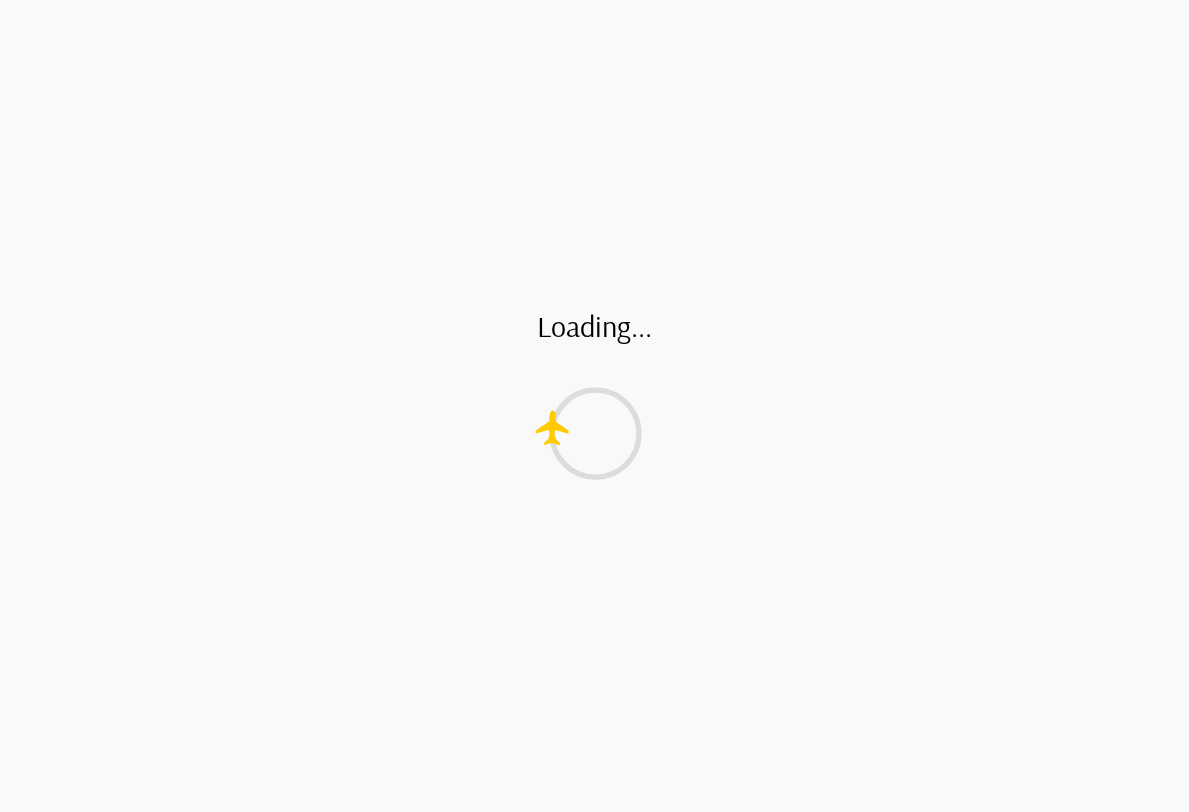 scroll, scrollTop: 0, scrollLeft: 0, axis: both 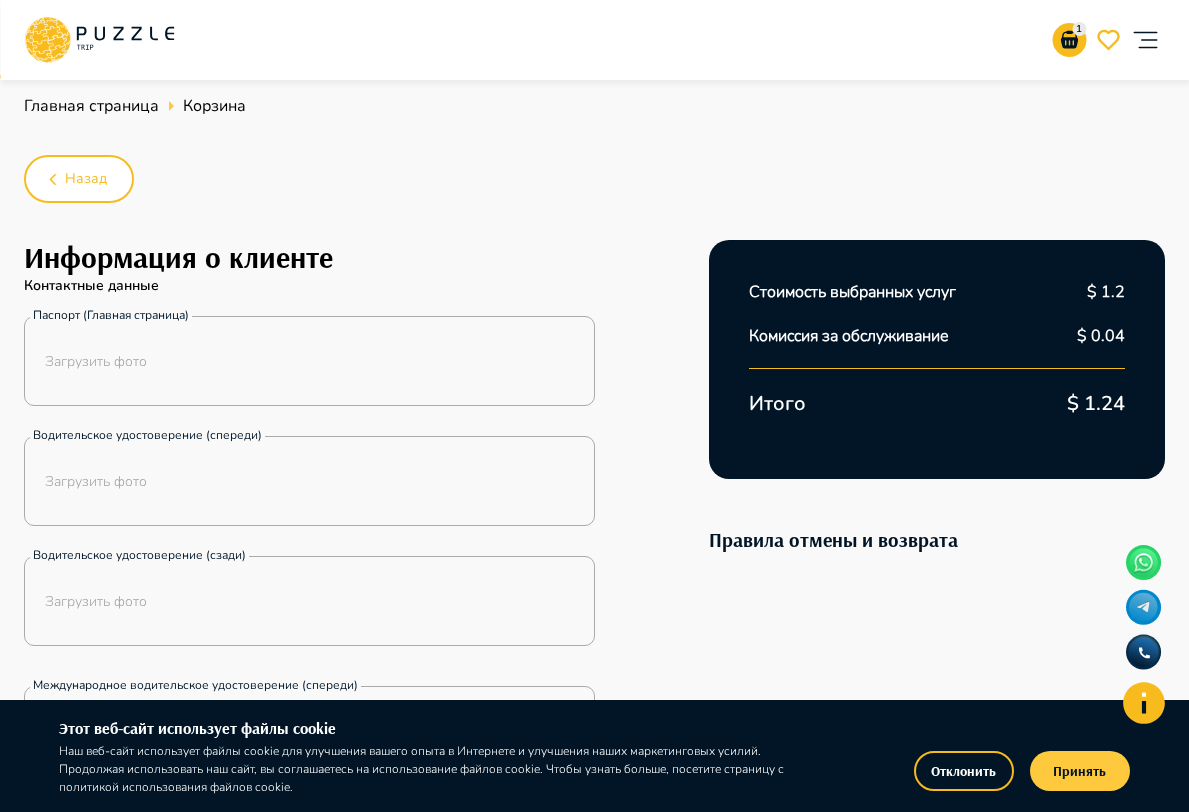 click on "Принять" at bounding box center (1080, 771) 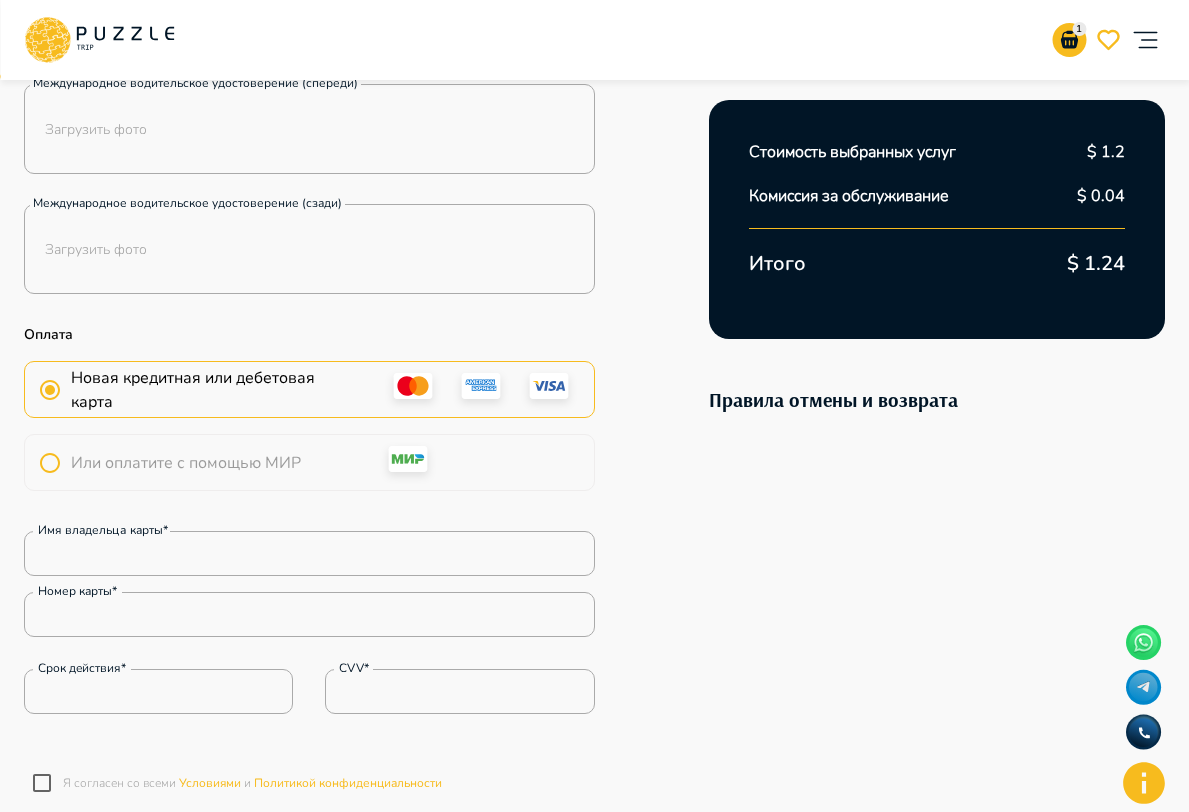 scroll, scrollTop: 608, scrollLeft: 0, axis: vertical 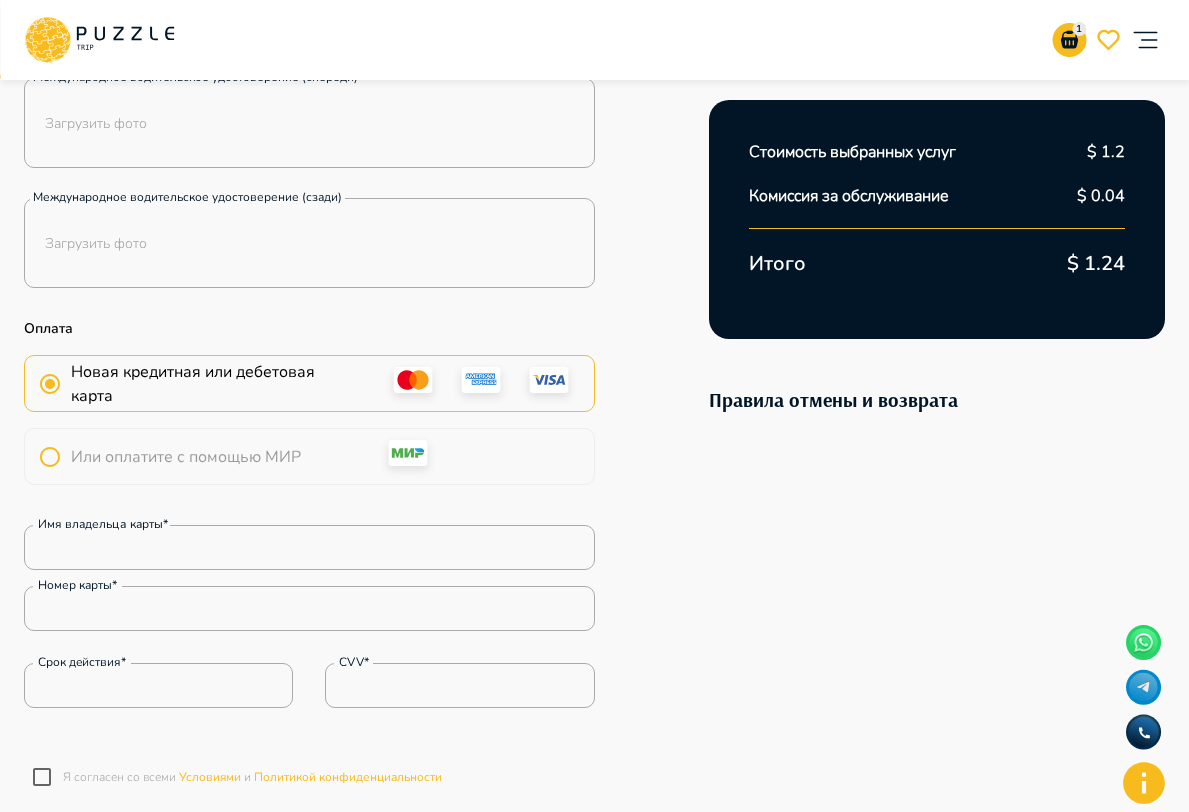 click on "Или оплатите с помощью МИР" at bounding box center [165, 457] 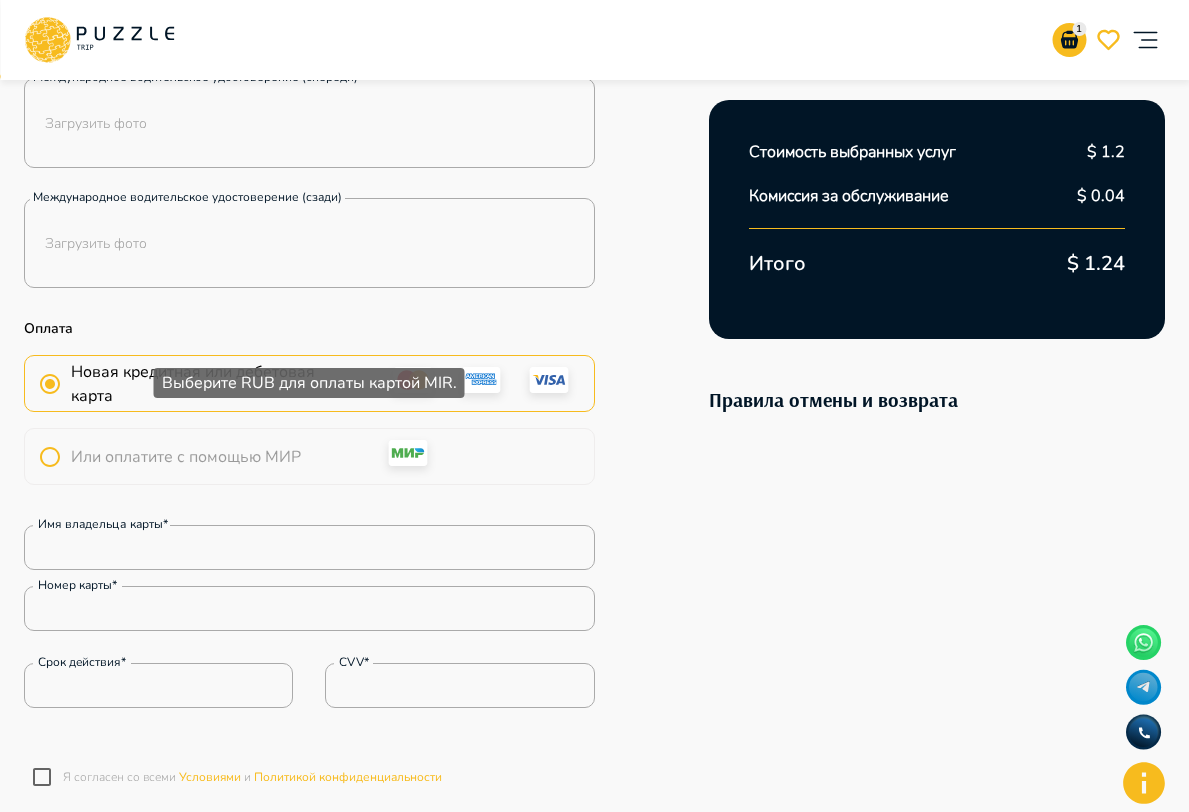 click on "Или оплатите с помощью МИР" at bounding box center [165, 457] 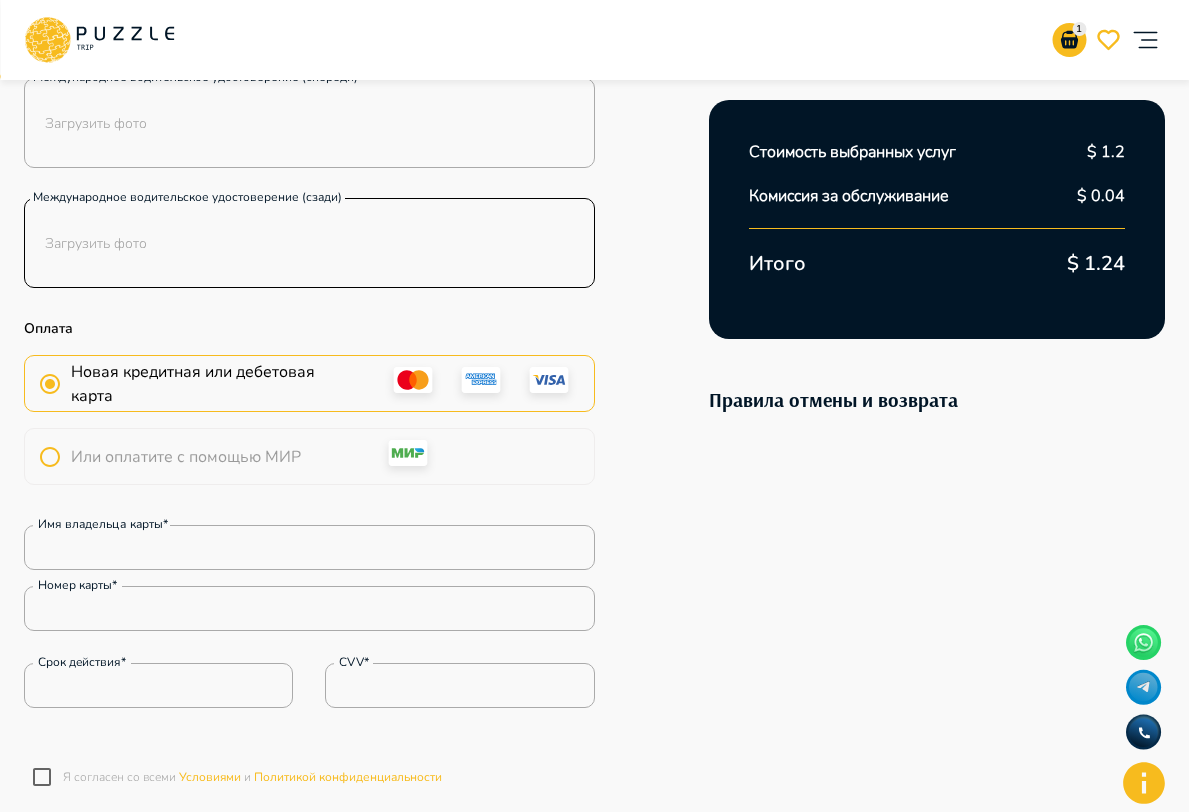 scroll, scrollTop: 0, scrollLeft: 0, axis: both 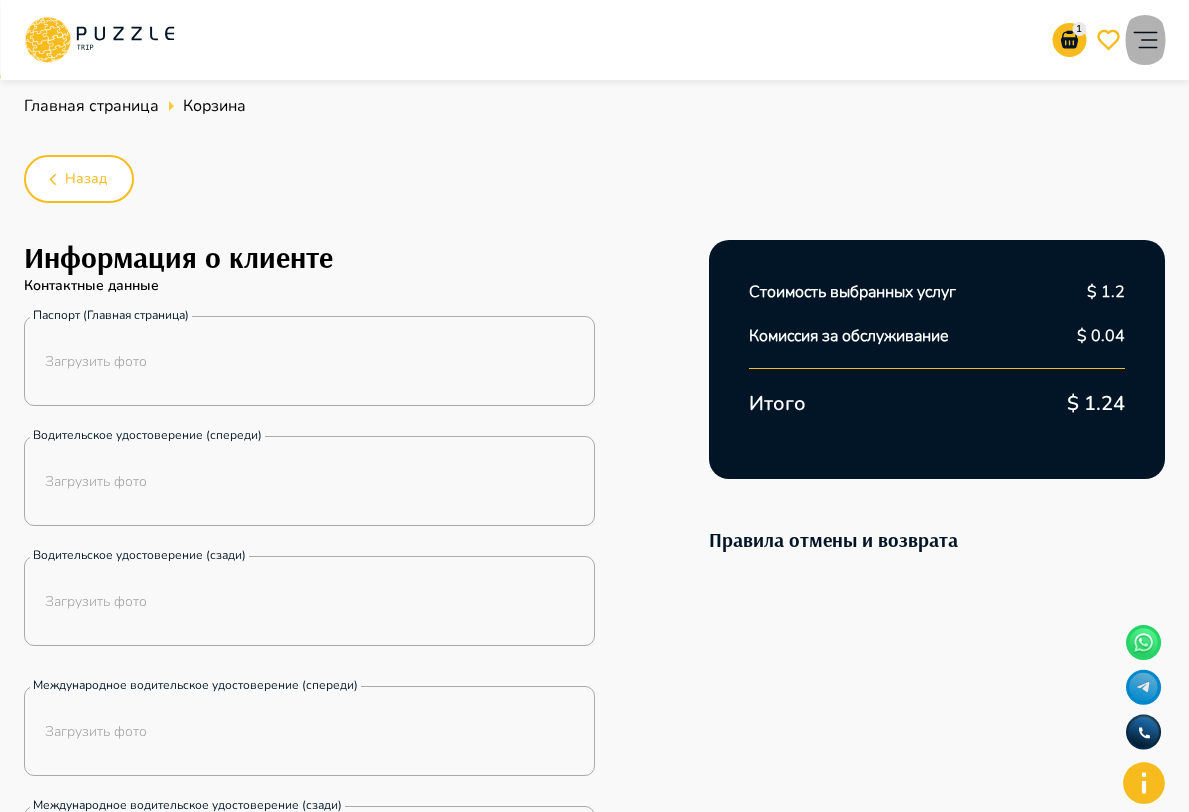 click 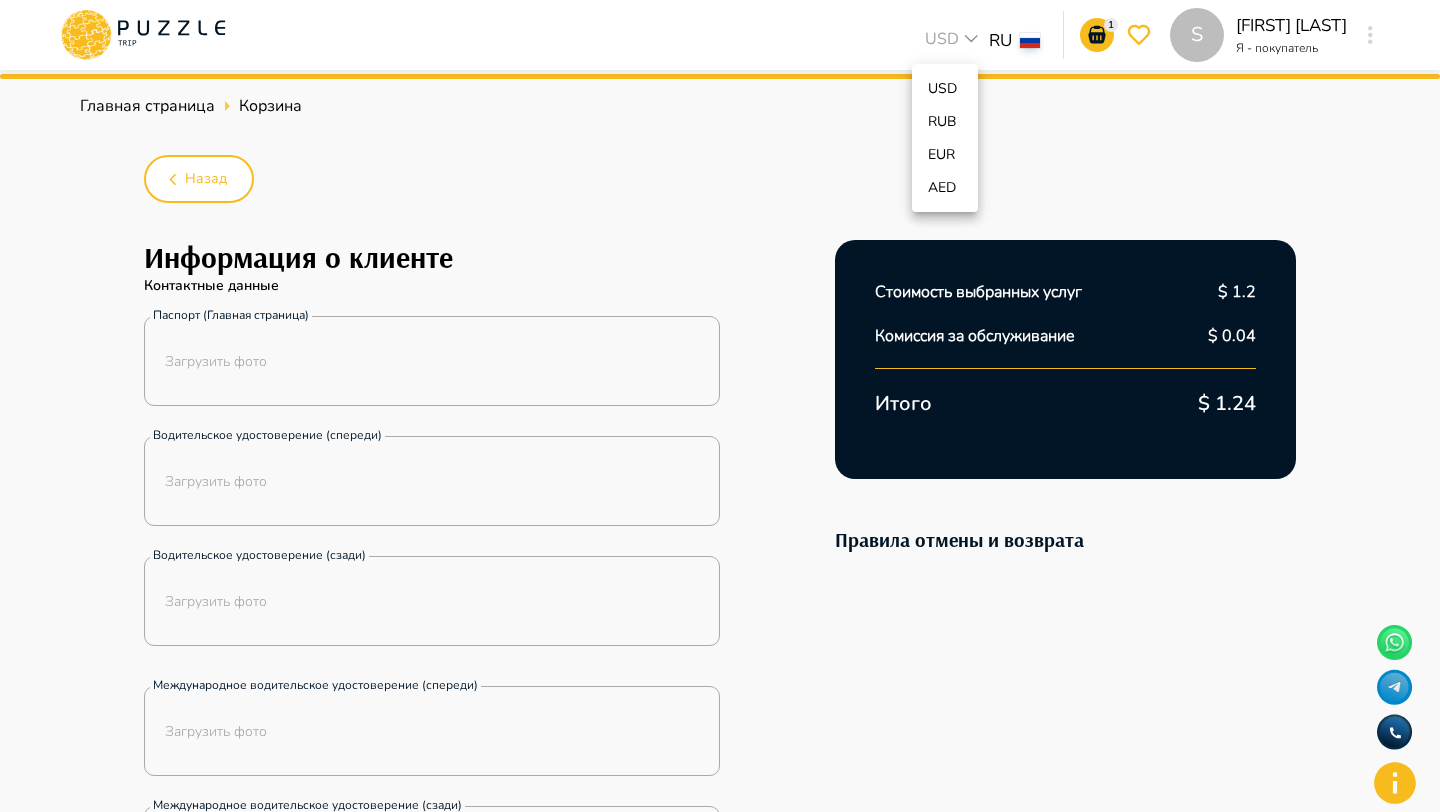 click on "1 S USD *** RU   ** 1 S Syuzanna Tavakalyan Я - покупатель S Главная страница Корзина Назад Информация о клиенте Контактные данные   Паспорт (Главная страница) Загрузить фото Водительское удостоверение (спереди) Загрузить фото Водительское удостоверение (сзади) Загрузить фото Международное водительское удостоверение (спереди) Загрузить фото Международное водительское удостоверение (сзади) Загрузить фото Оплата   Новая кредитная или дебетовая карта Или оплатите с помощью МИР Имя владельца карты* Имя владельца карты* Номер карты* Номер карты* Срок действия* Срок действия*" at bounding box center (720, 986) 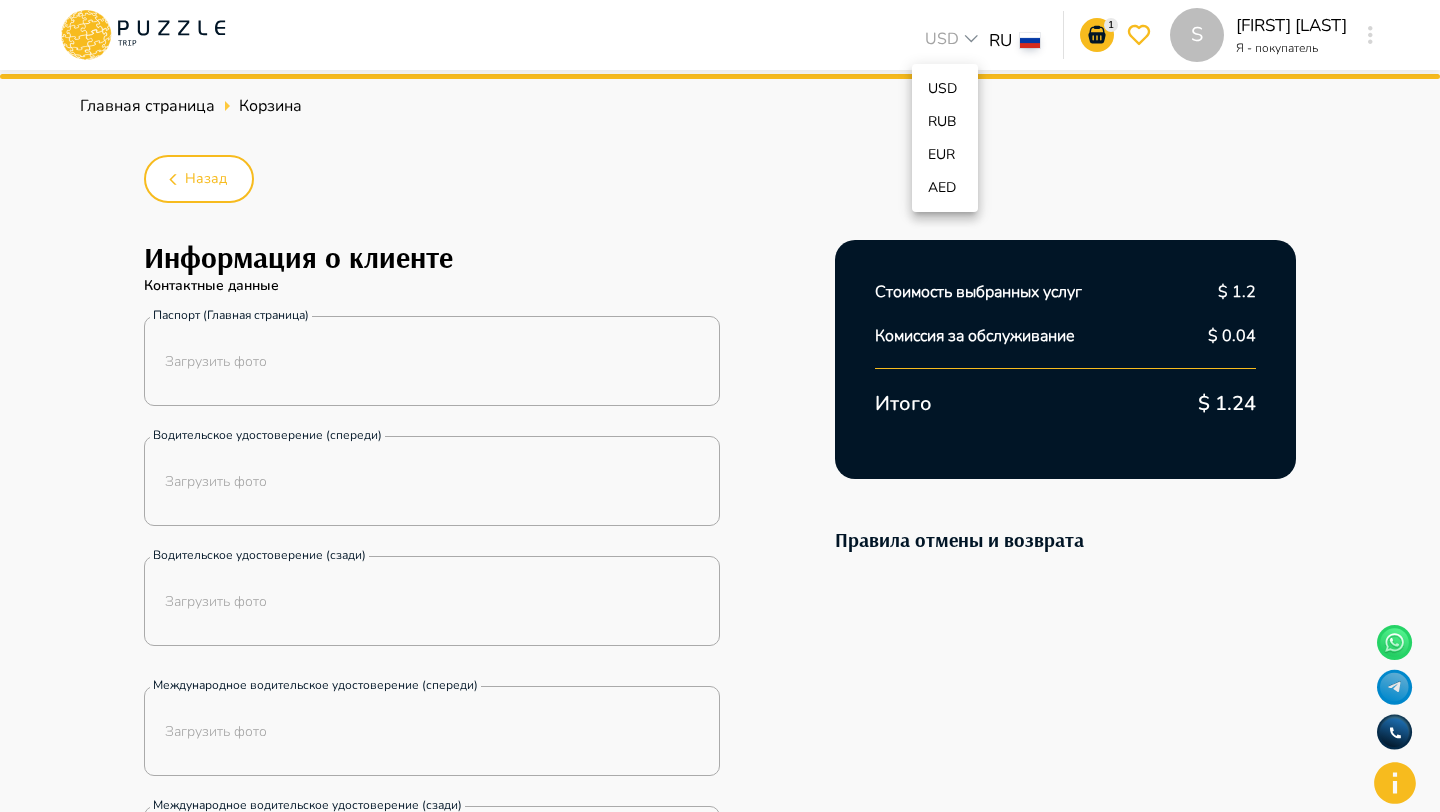 click on "RUB" at bounding box center [944, 121] 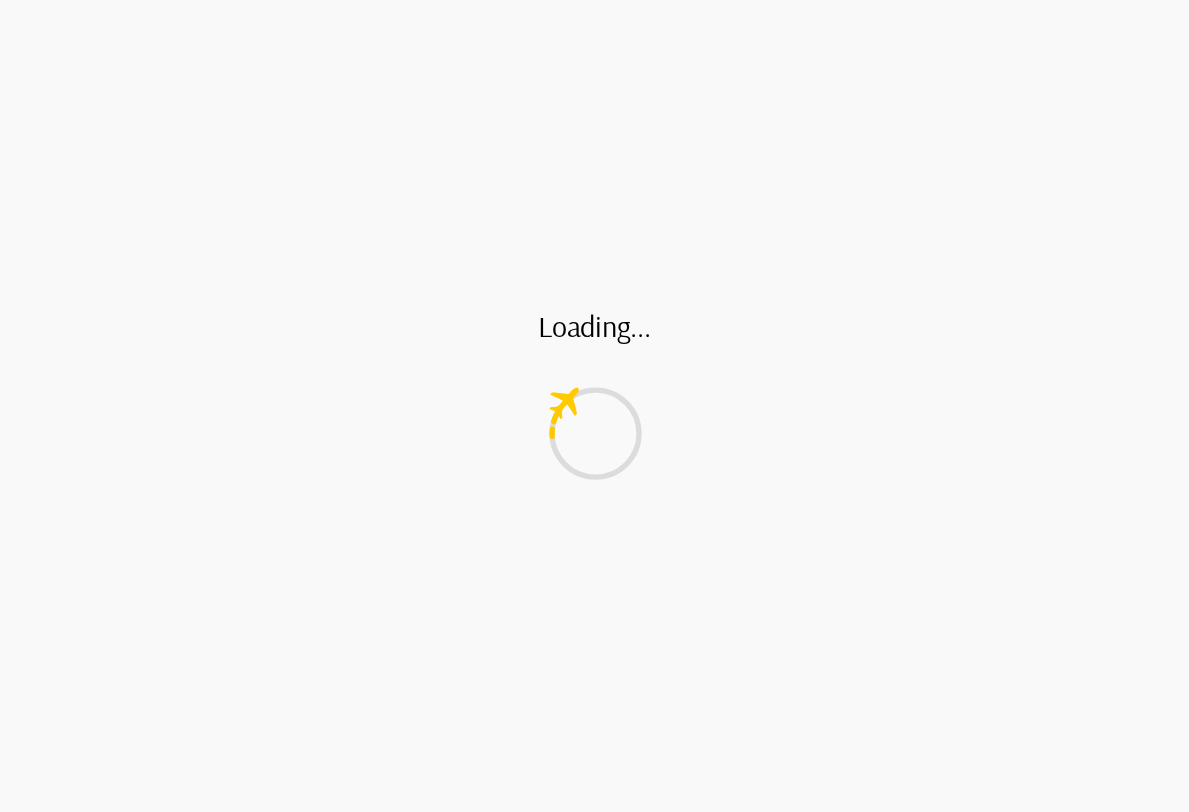 scroll, scrollTop: 0, scrollLeft: 0, axis: both 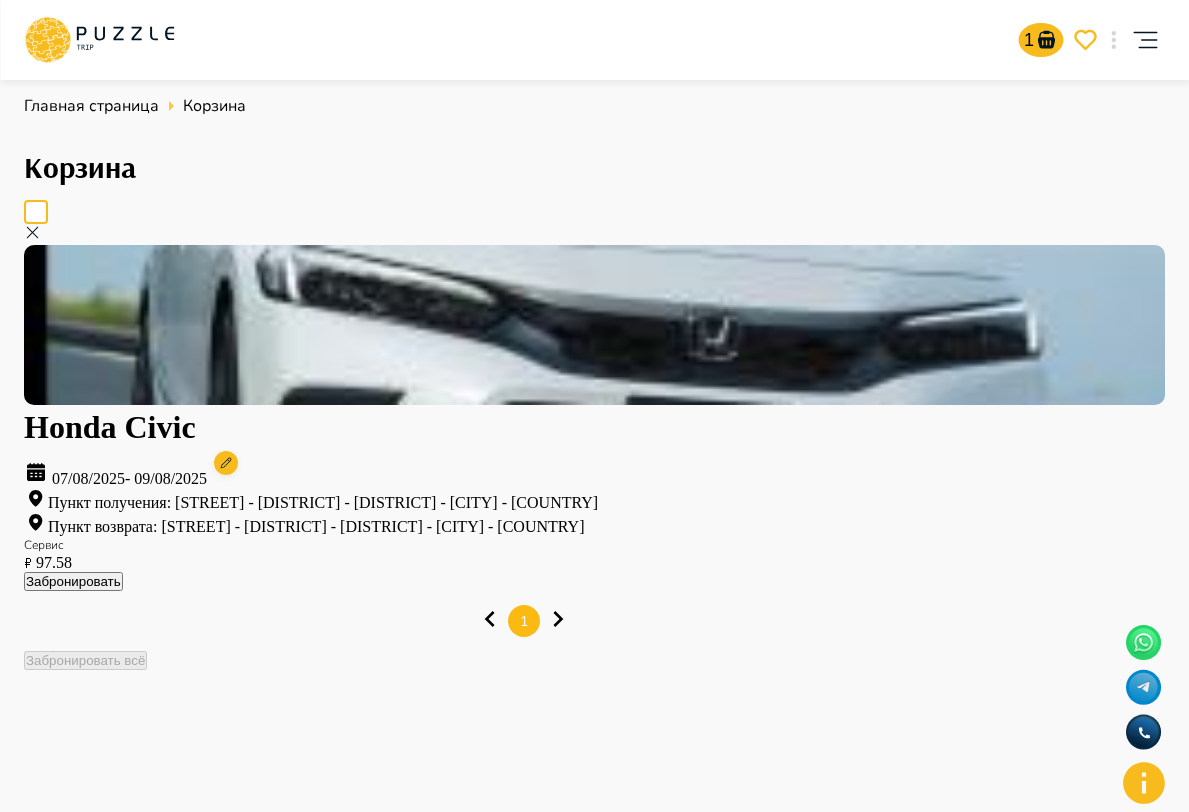 click on "Забронировать" at bounding box center (73, 581) 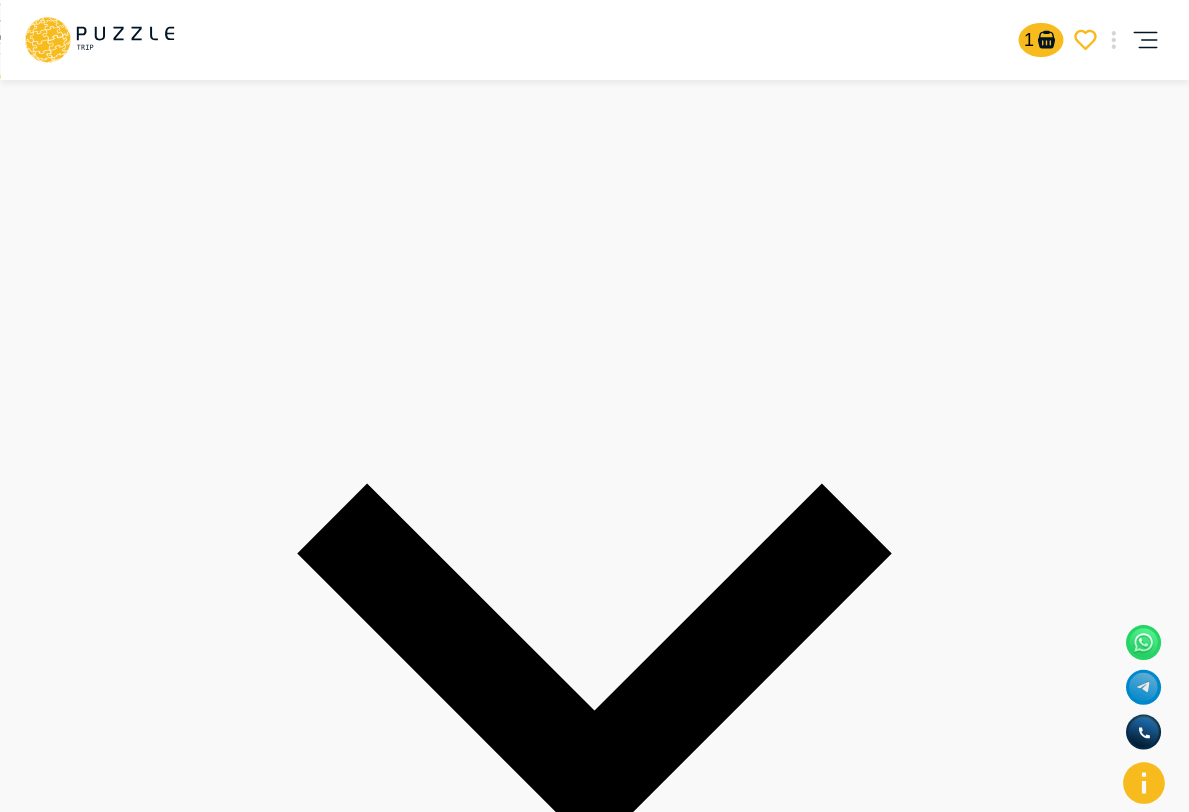 scroll, scrollTop: 492, scrollLeft: 0, axis: vertical 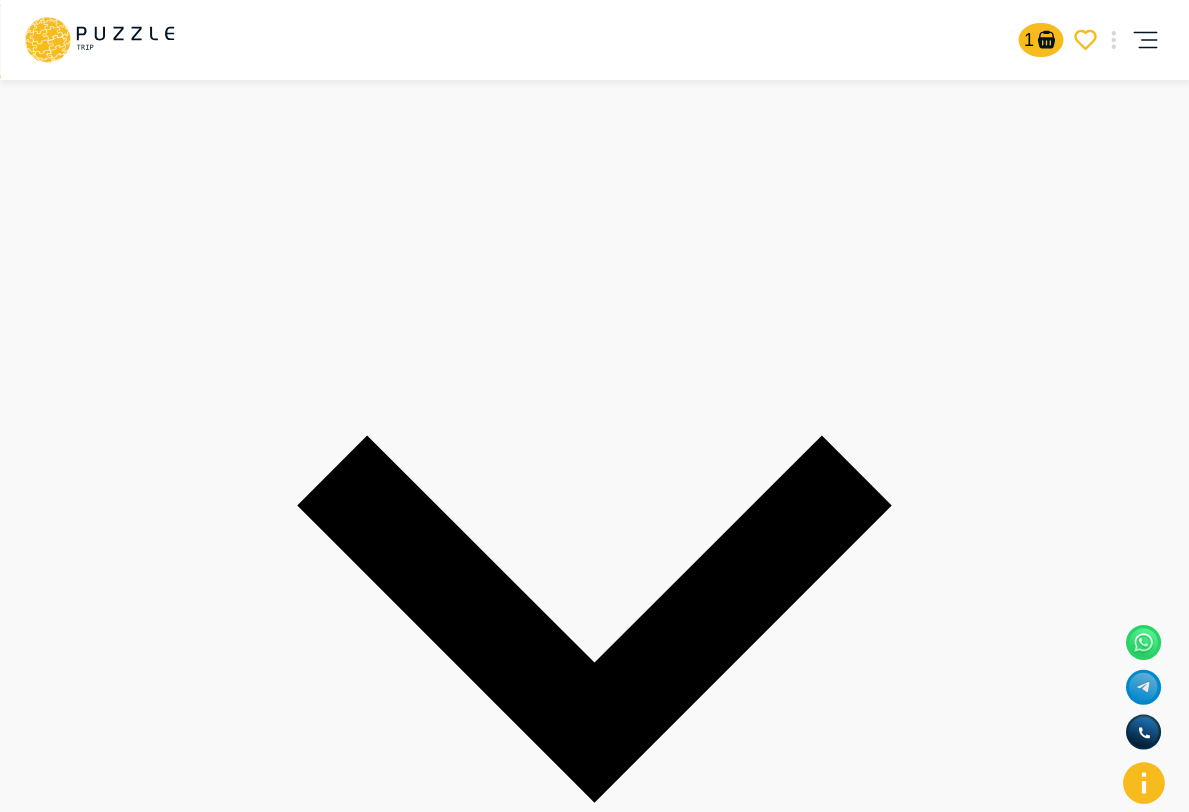 click on "**" at bounding box center [69, 1388] 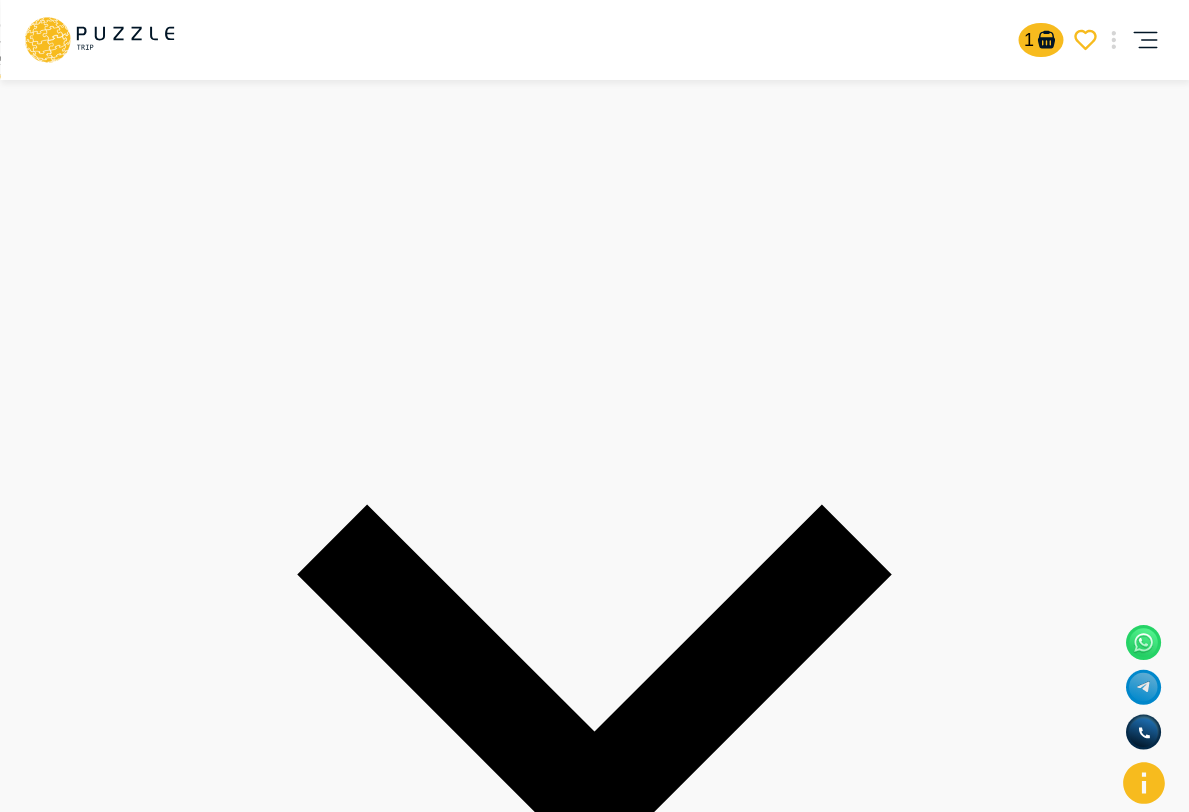 scroll, scrollTop: 428, scrollLeft: 0, axis: vertical 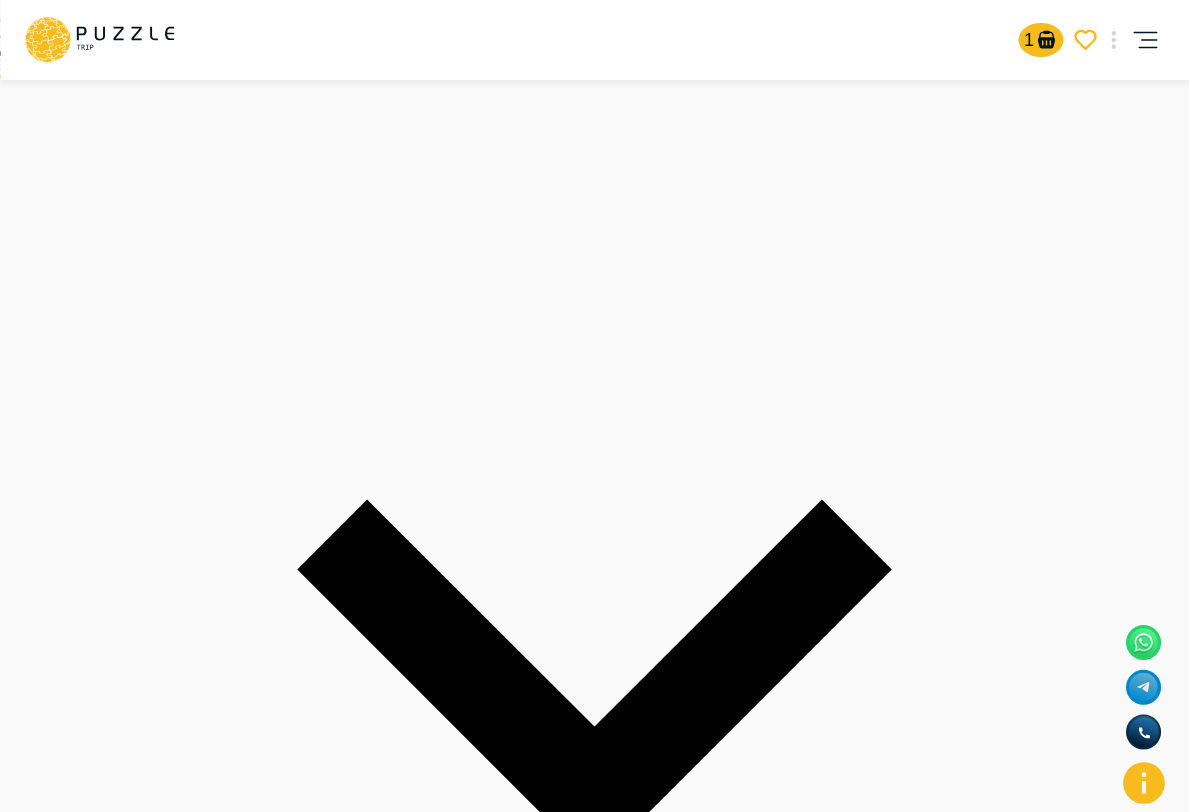 click on "**" at bounding box center (69, 1452) 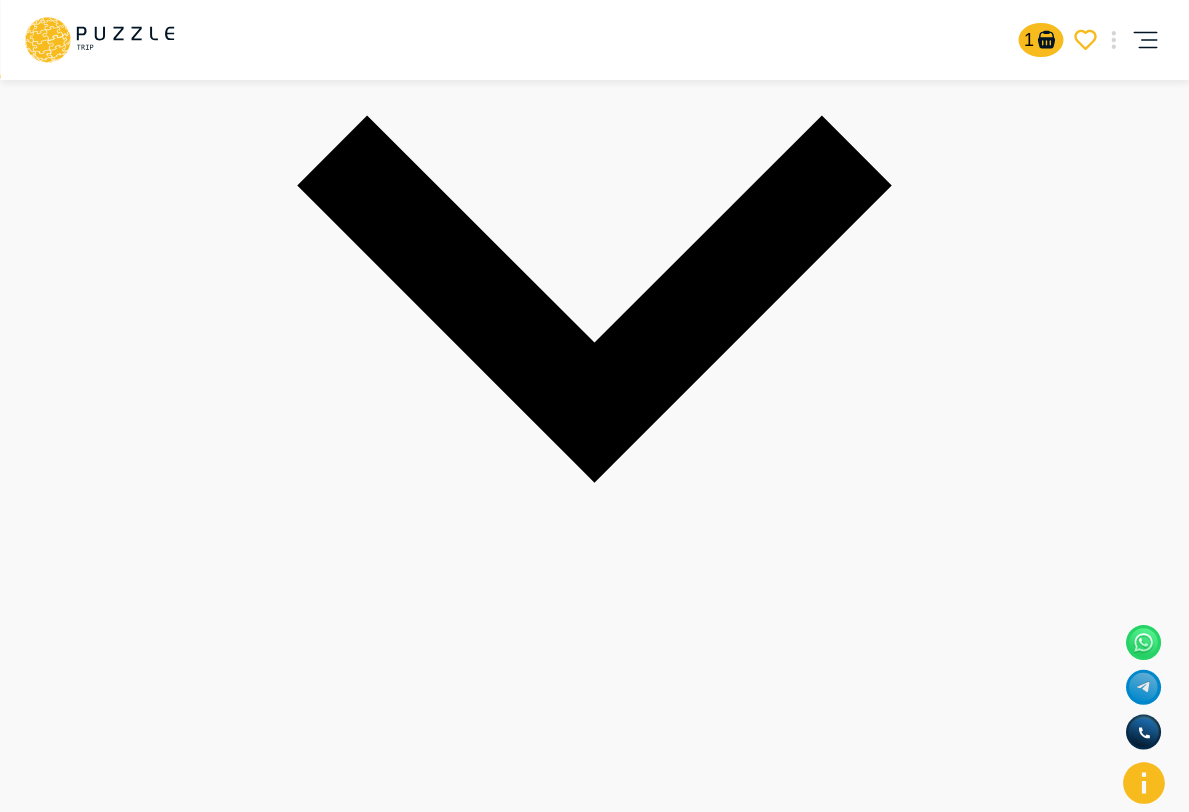 scroll, scrollTop: 821, scrollLeft: 0, axis: vertical 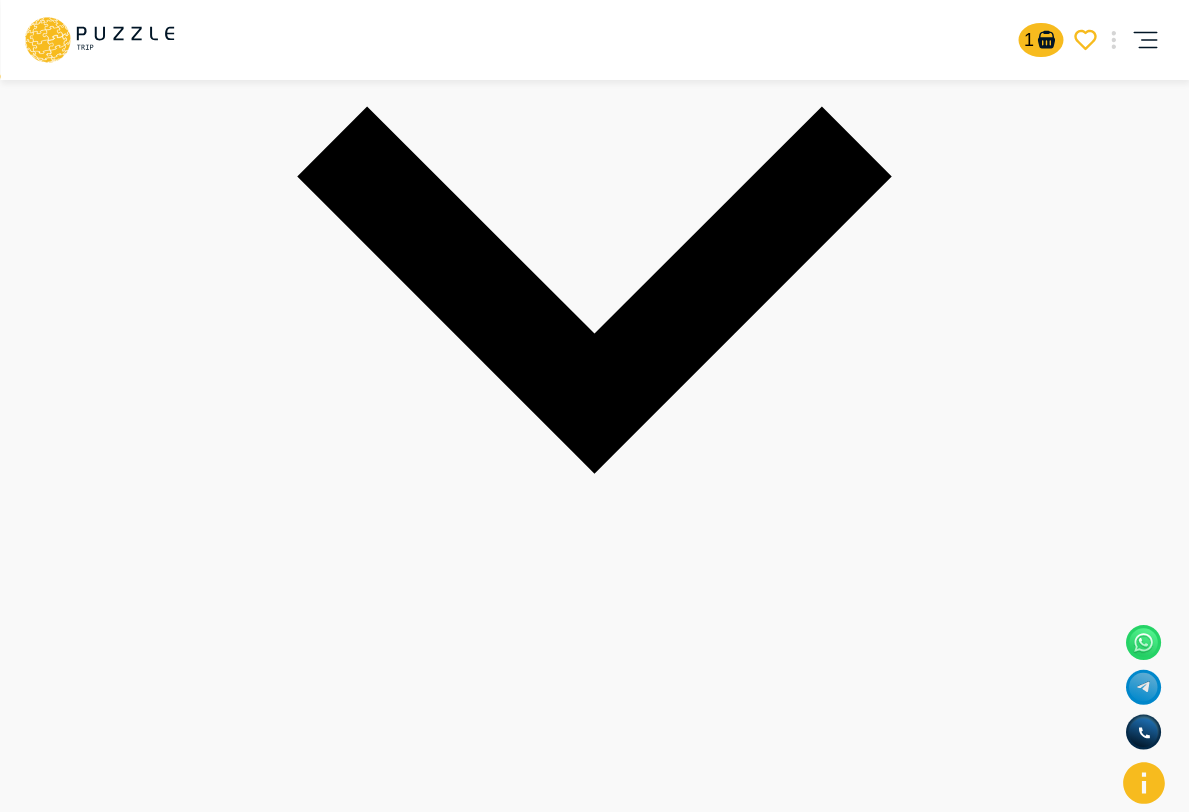 type on "**" 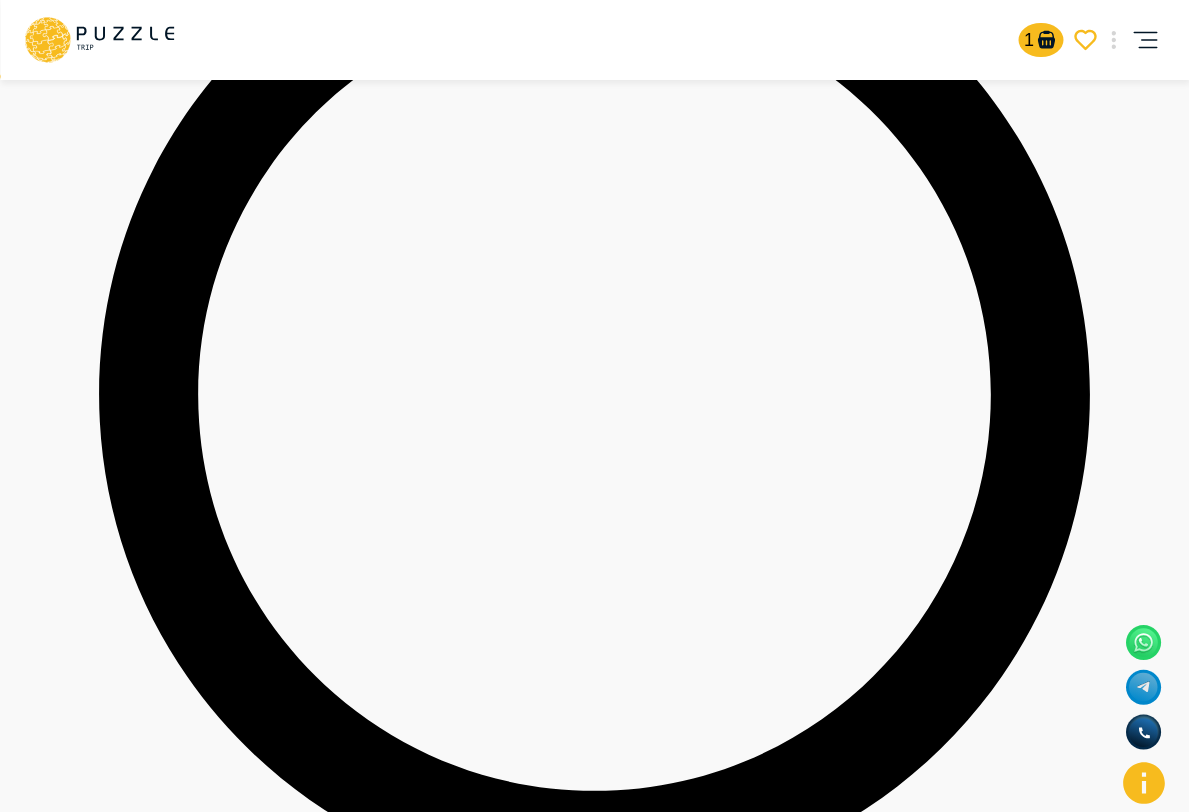 scroll, scrollTop: 661, scrollLeft: 0, axis: vertical 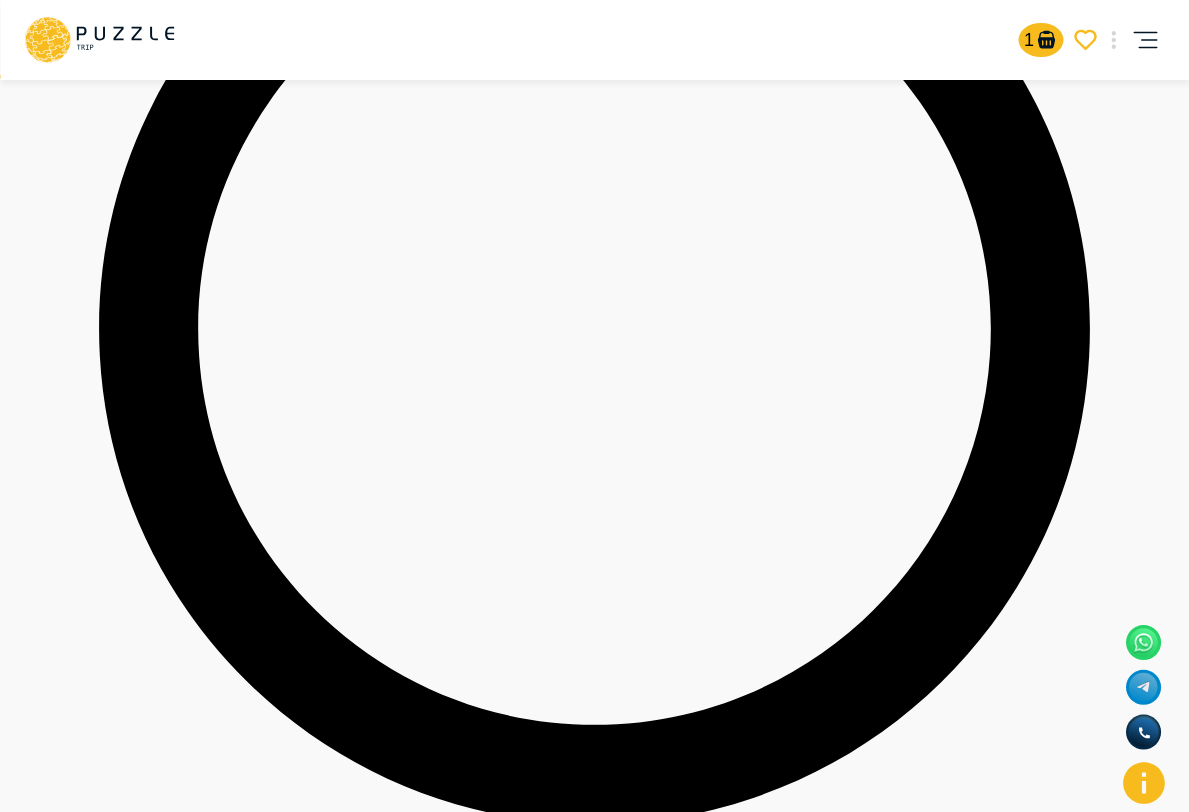 click on "Или оплатите с помощью МИР" at bounding box center (115, 4641) 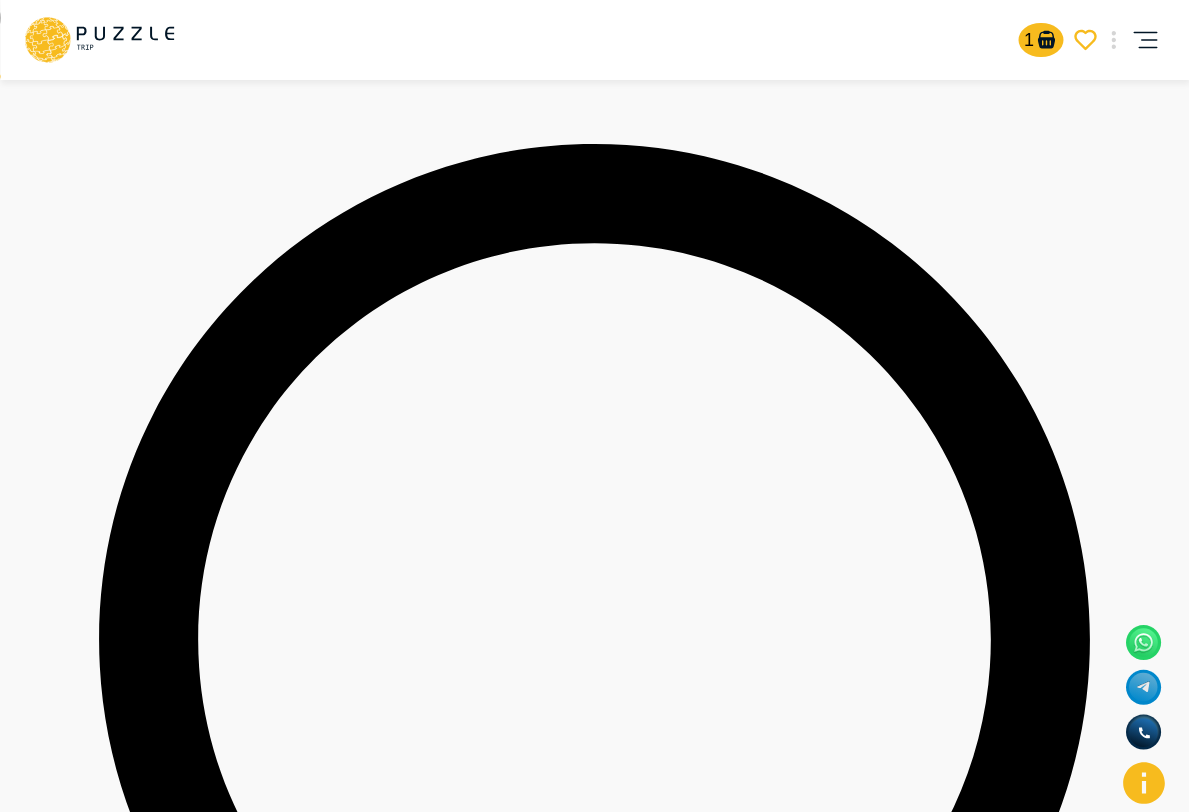 scroll, scrollTop: 392, scrollLeft: 0, axis: vertical 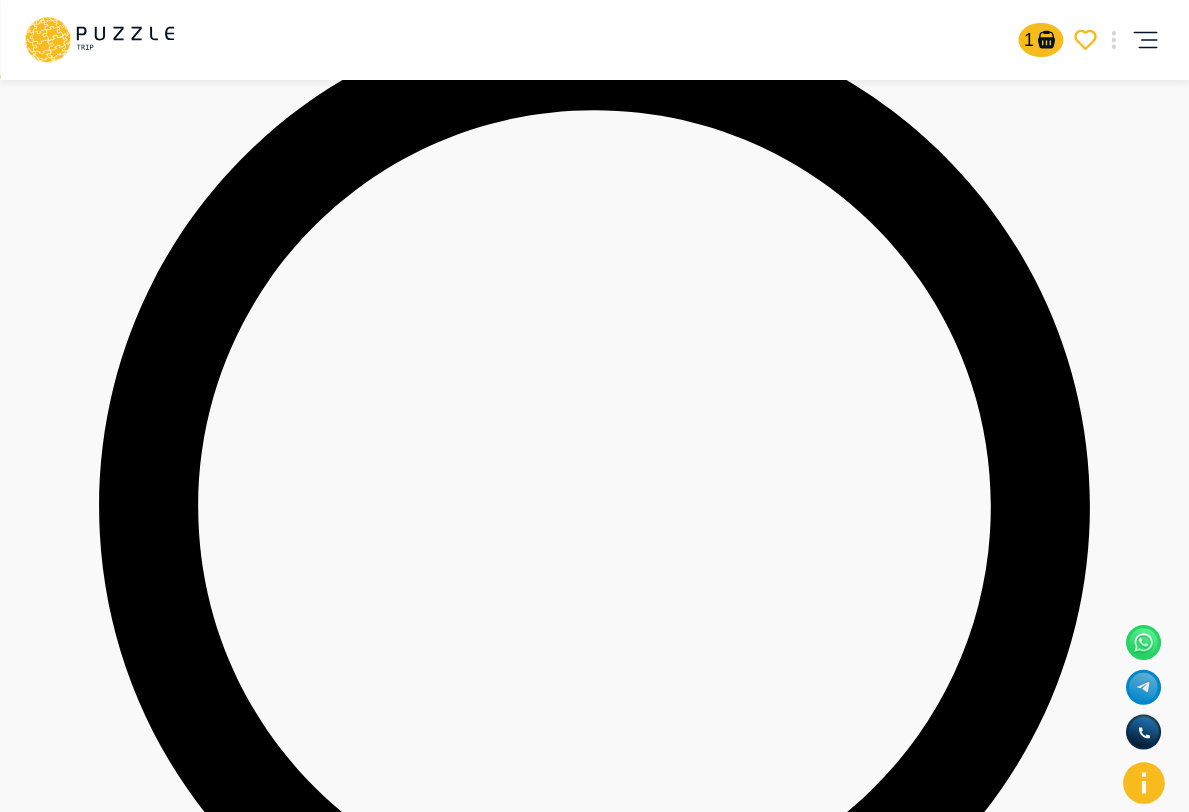 click on "Оплатить" at bounding box center [31, 6150] 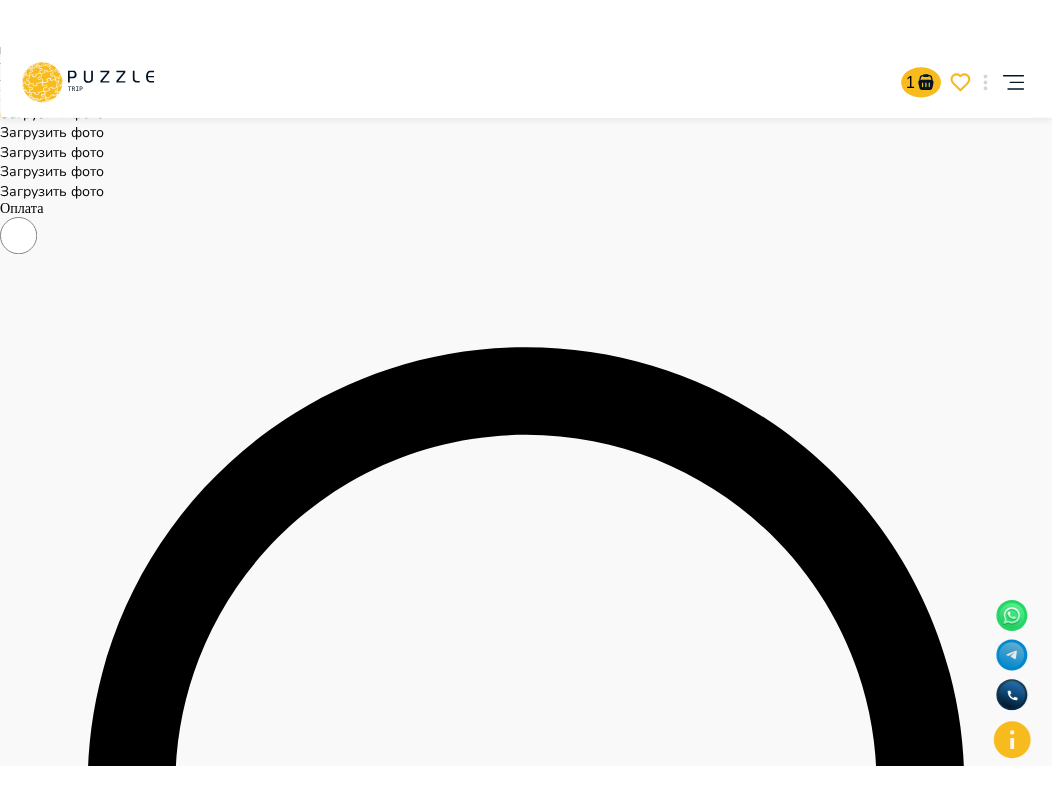 scroll, scrollTop: 684, scrollLeft: 0, axis: vertical 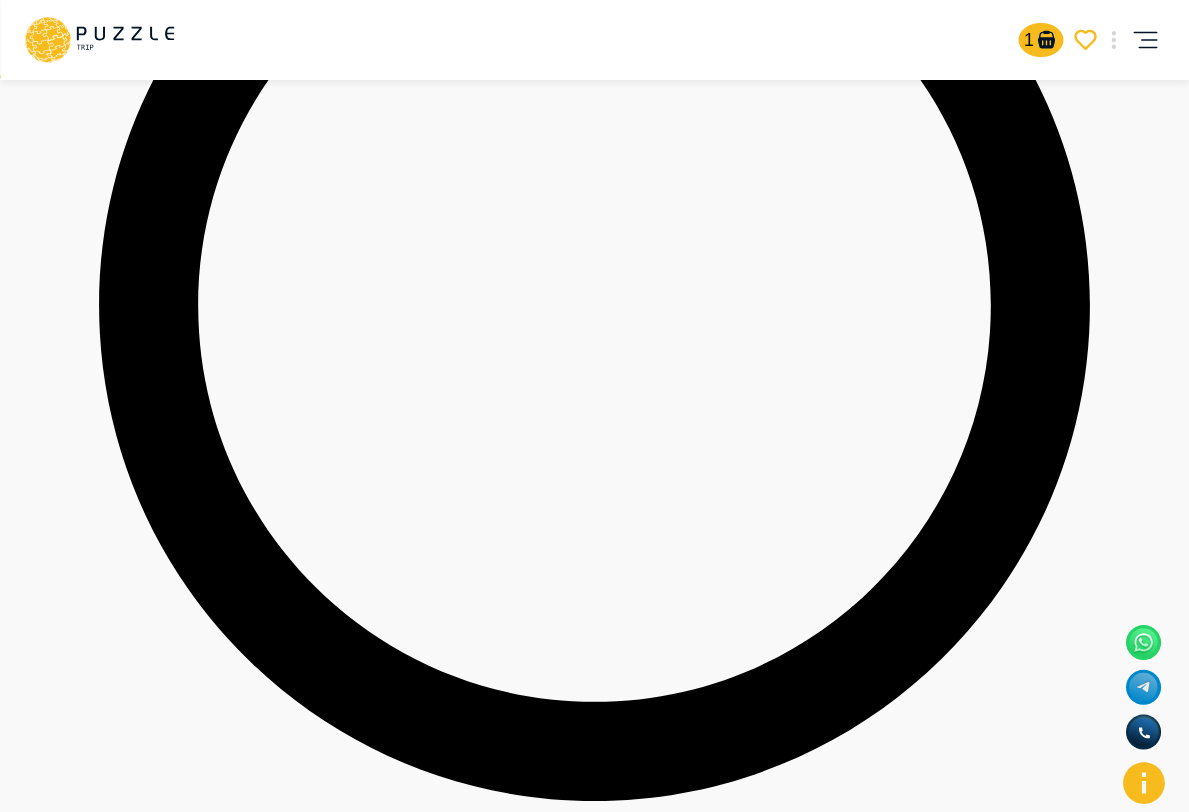 drag, startPoint x: 1188, startPoint y: 13, endPoint x: 1109, endPoint y: 26, distance: 80.06248 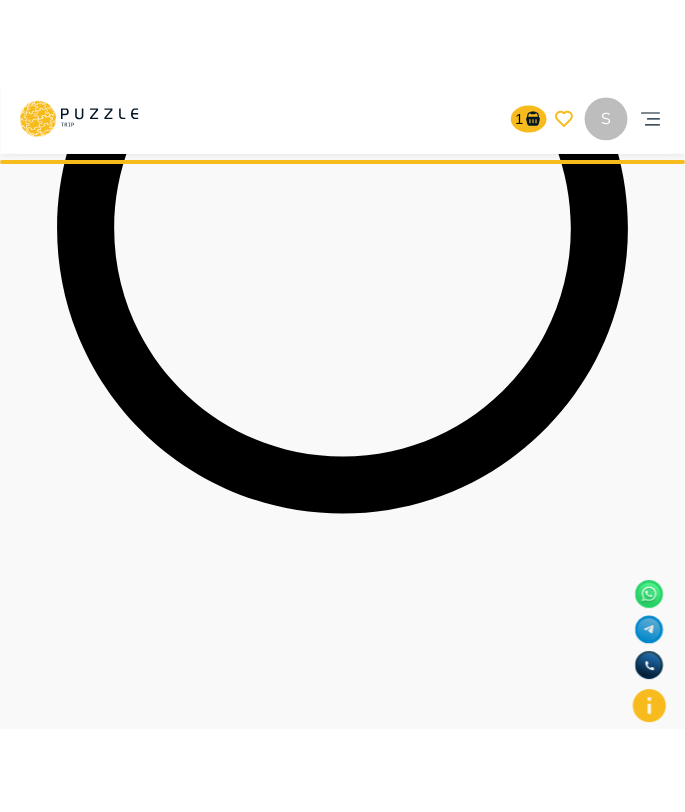 scroll, scrollTop: 739, scrollLeft: 0, axis: vertical 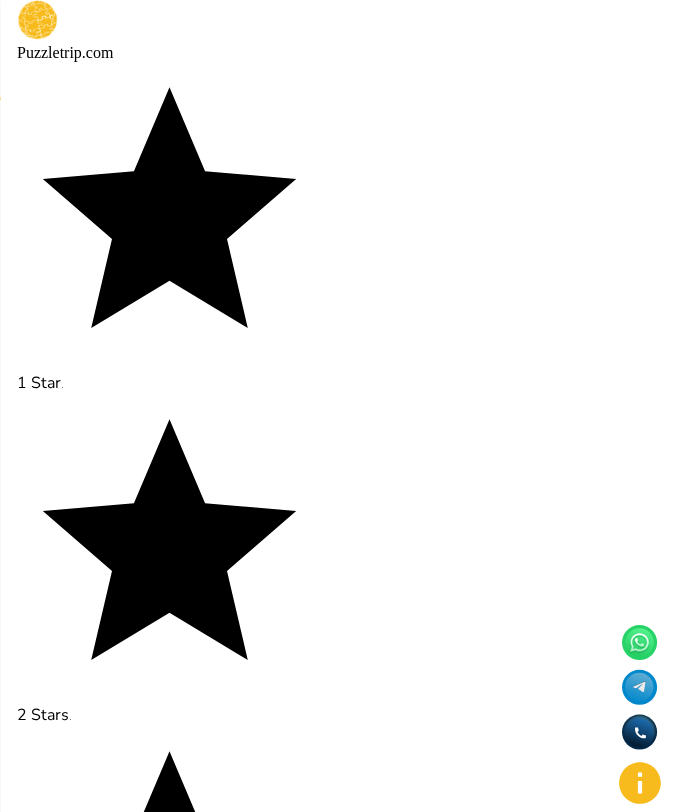 click on "Новая кредитная или дебетовая карта" at bounding box center [342, 283] 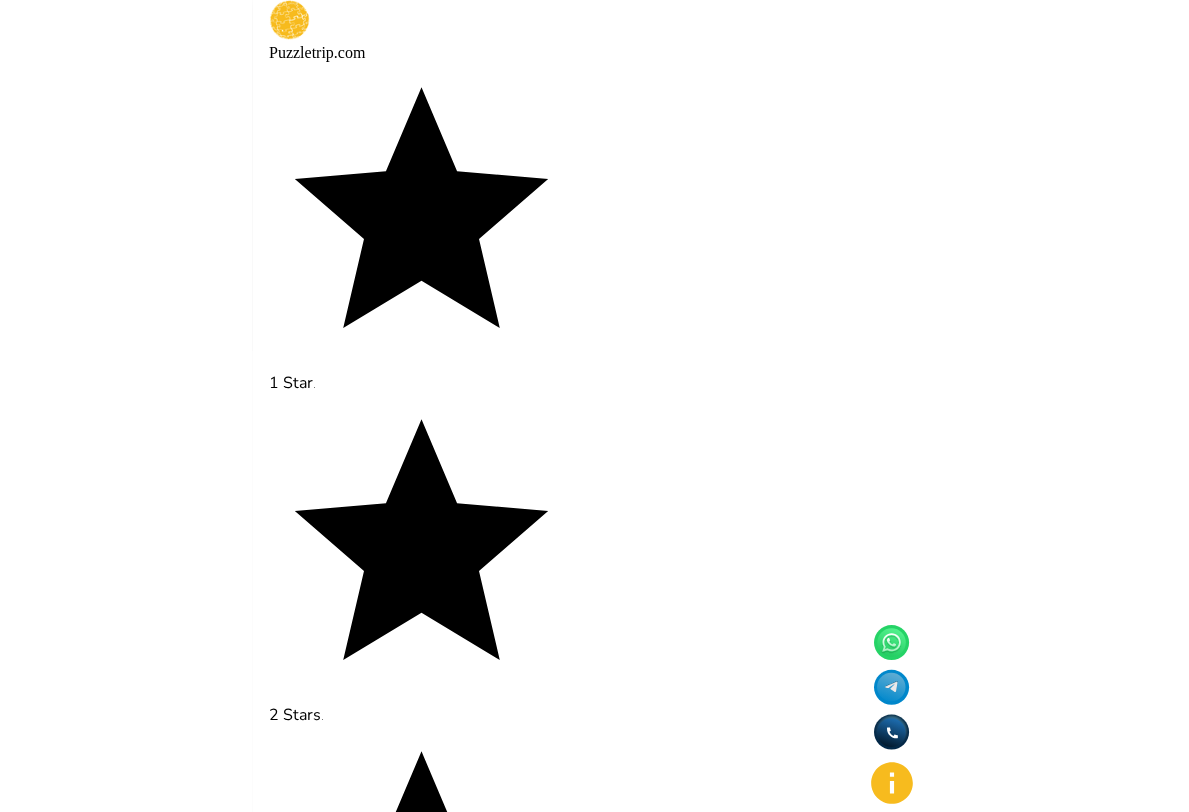 scroll, scrollTop: 0, scrollLeft: 0, axis: both 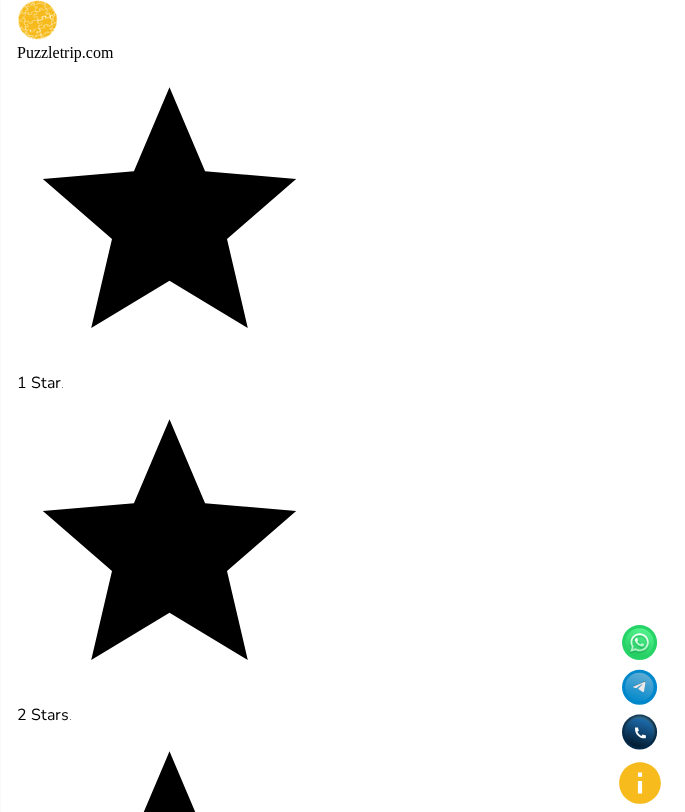 click 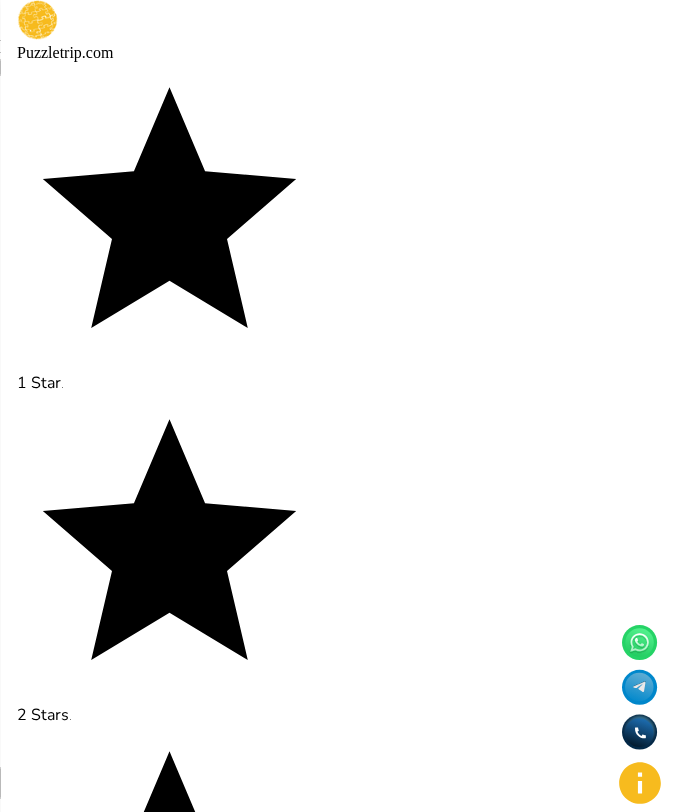 click on "Прошедшие" at bounding box center [104, 67] 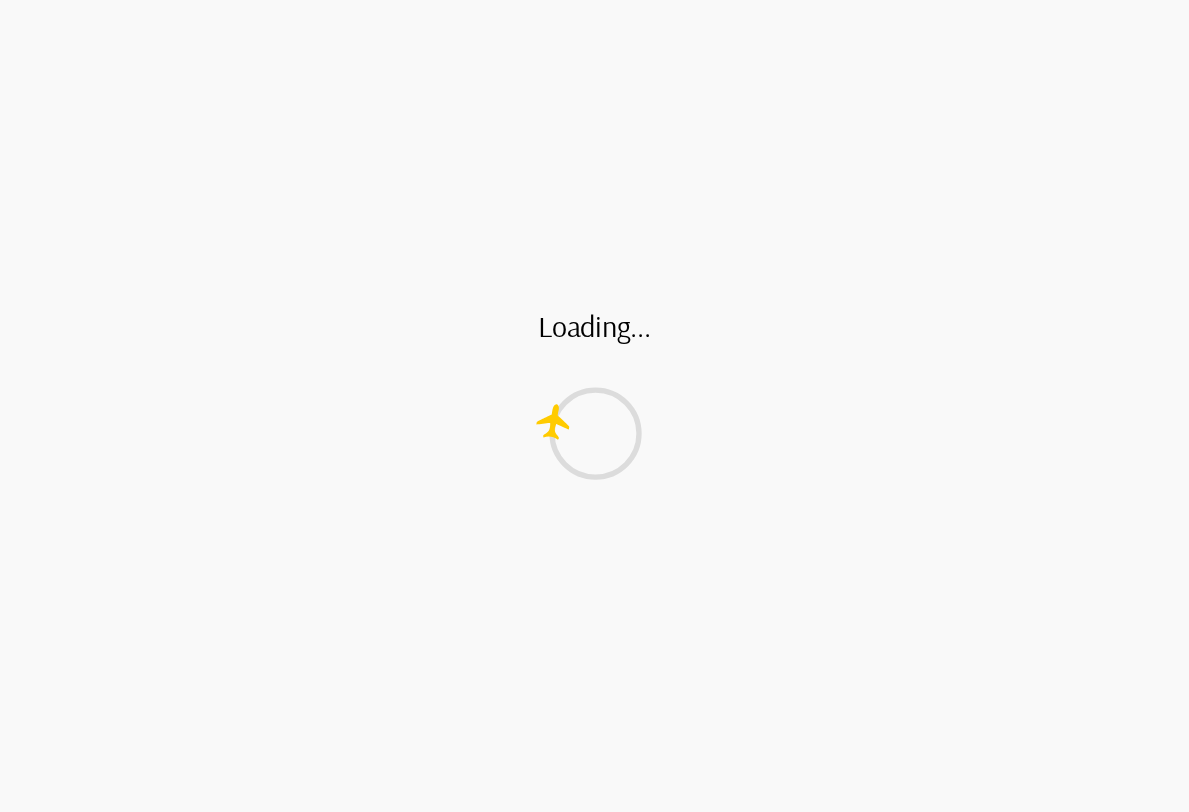 scroll, scrollTop: 0, scrollLeft: 0, axis: both 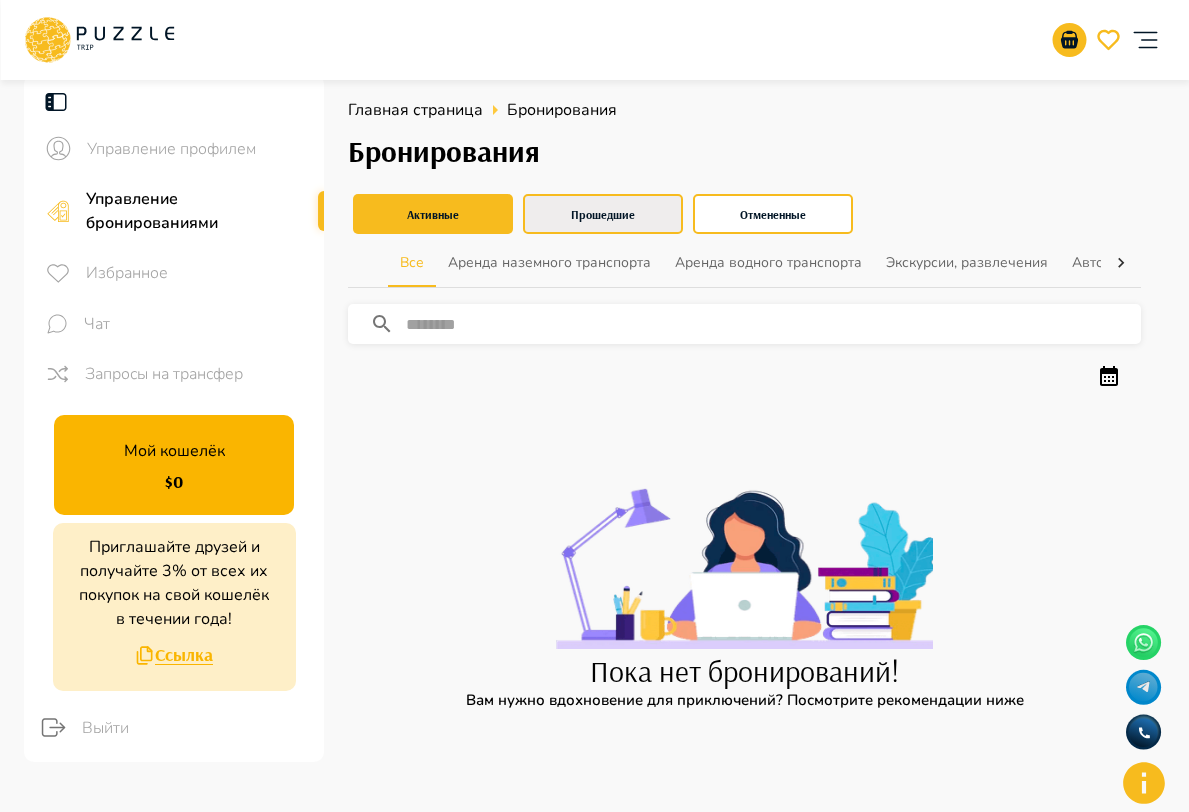 click on "Прошедшие" at bounding box center (603, 214) 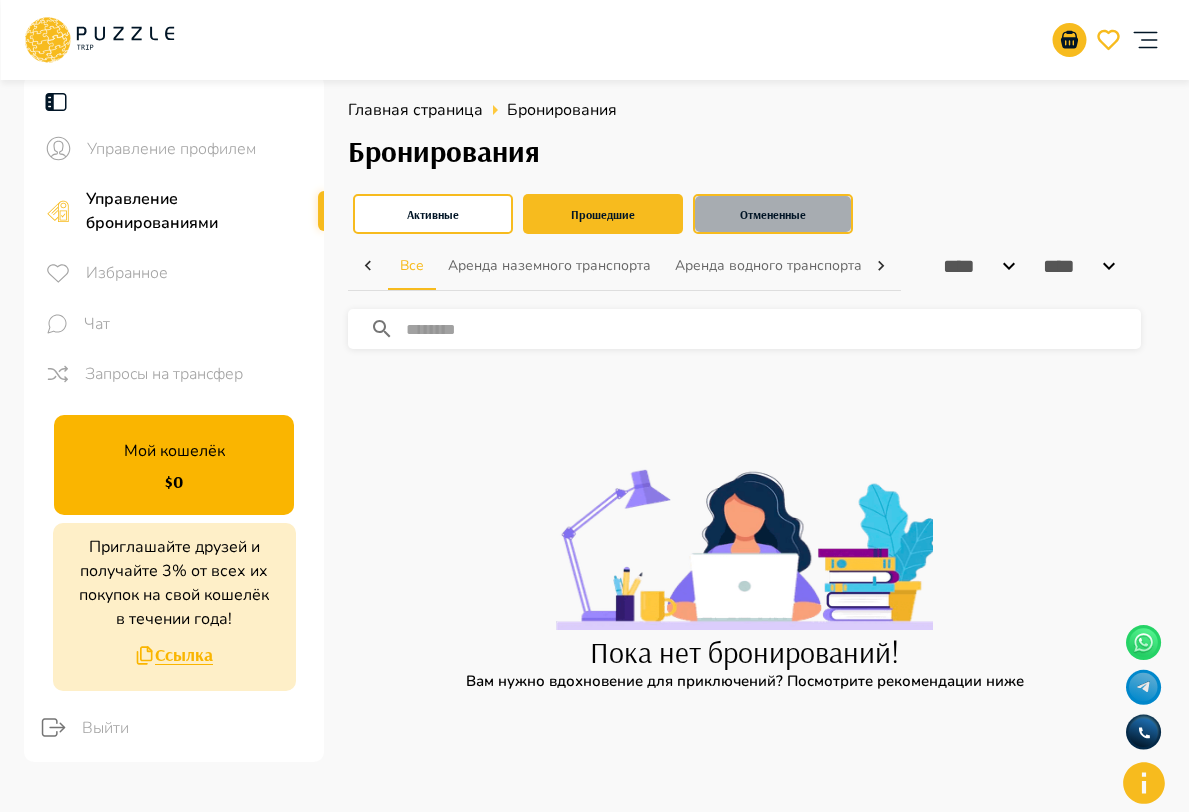 click on "Отмененные" at bounding box center (773, 214) 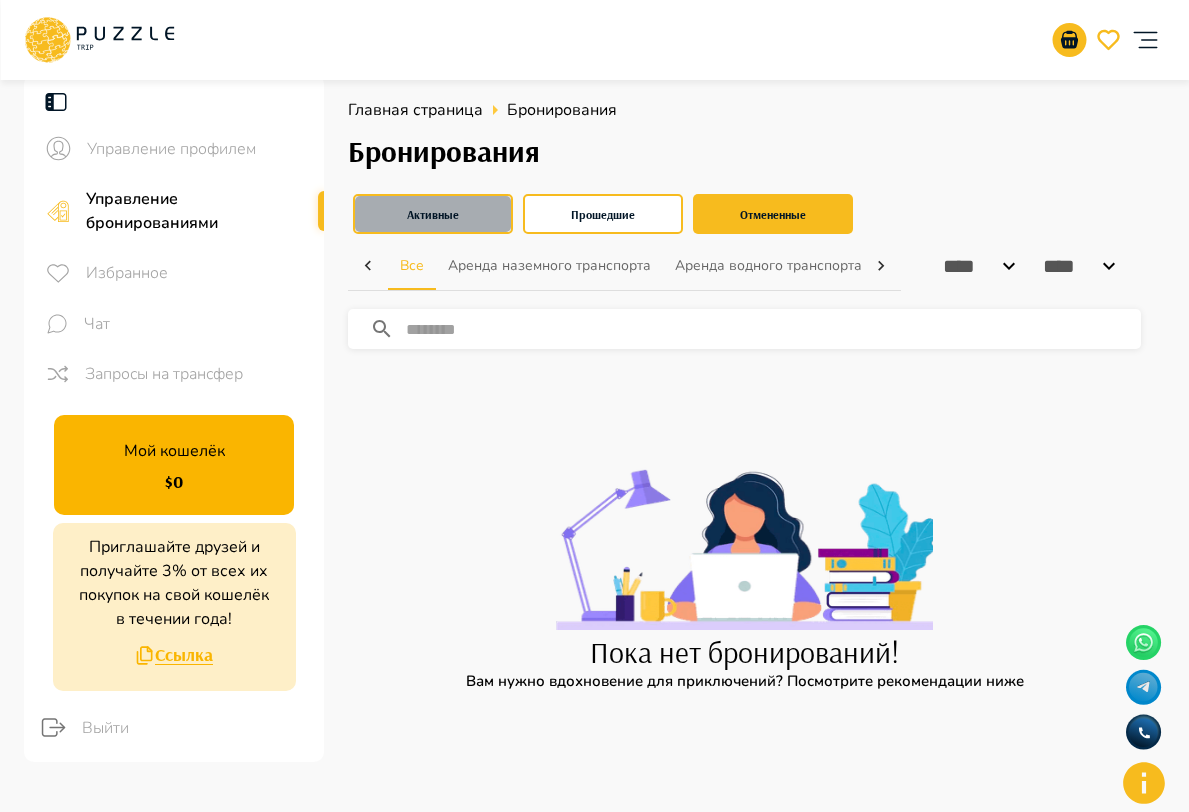 click on "Активные" at bounding box center (433, 214) 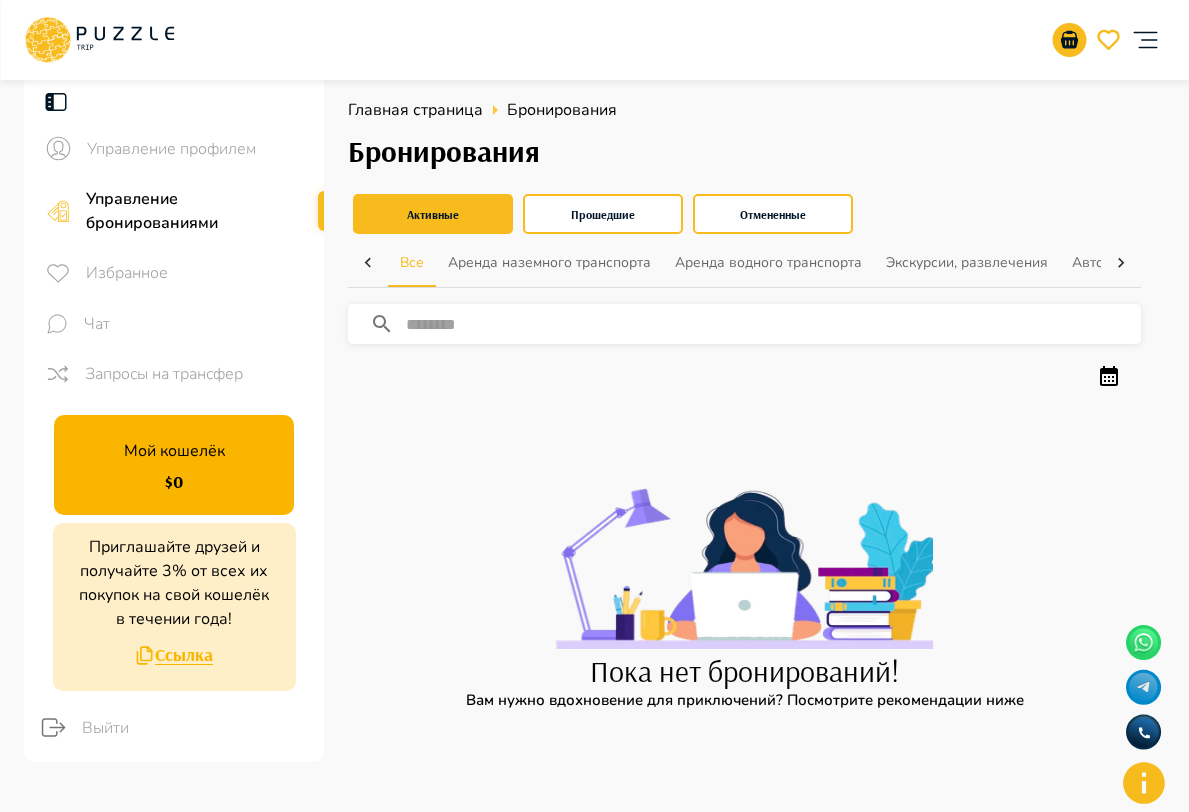 click 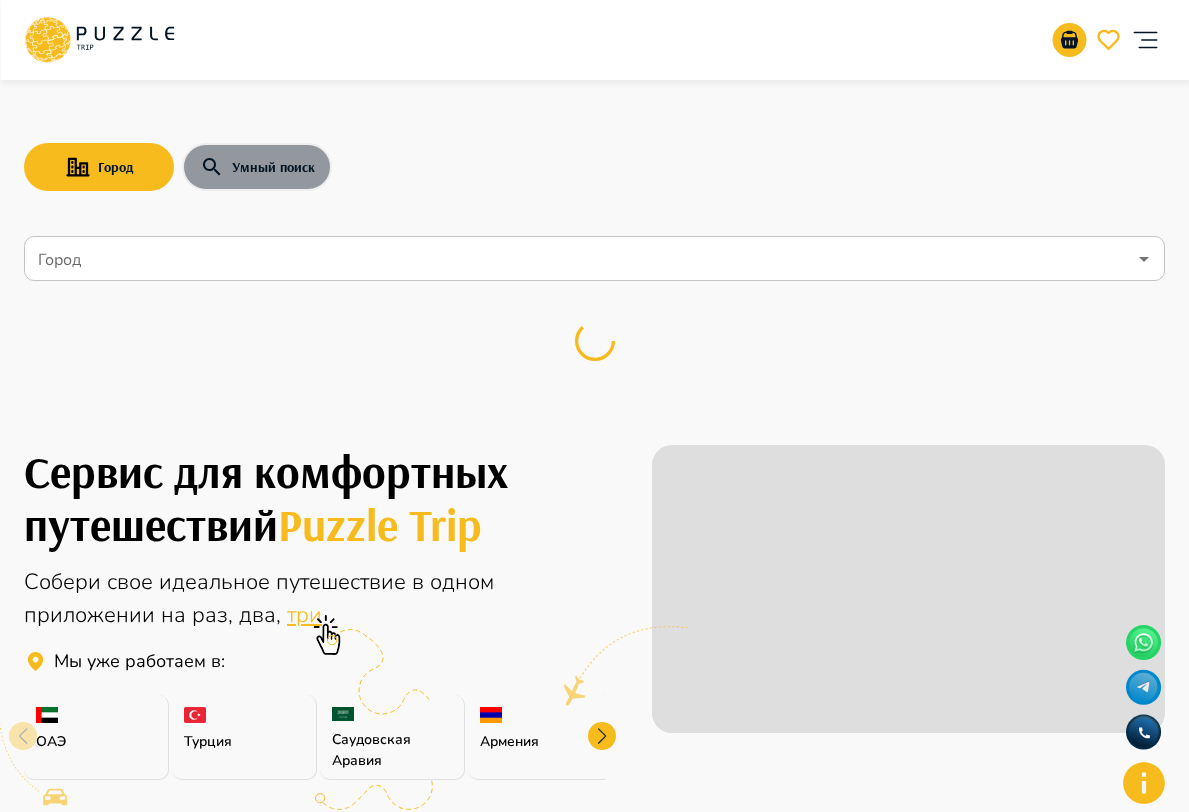 click on "Умный поиск" at bounding box center (257, 167) 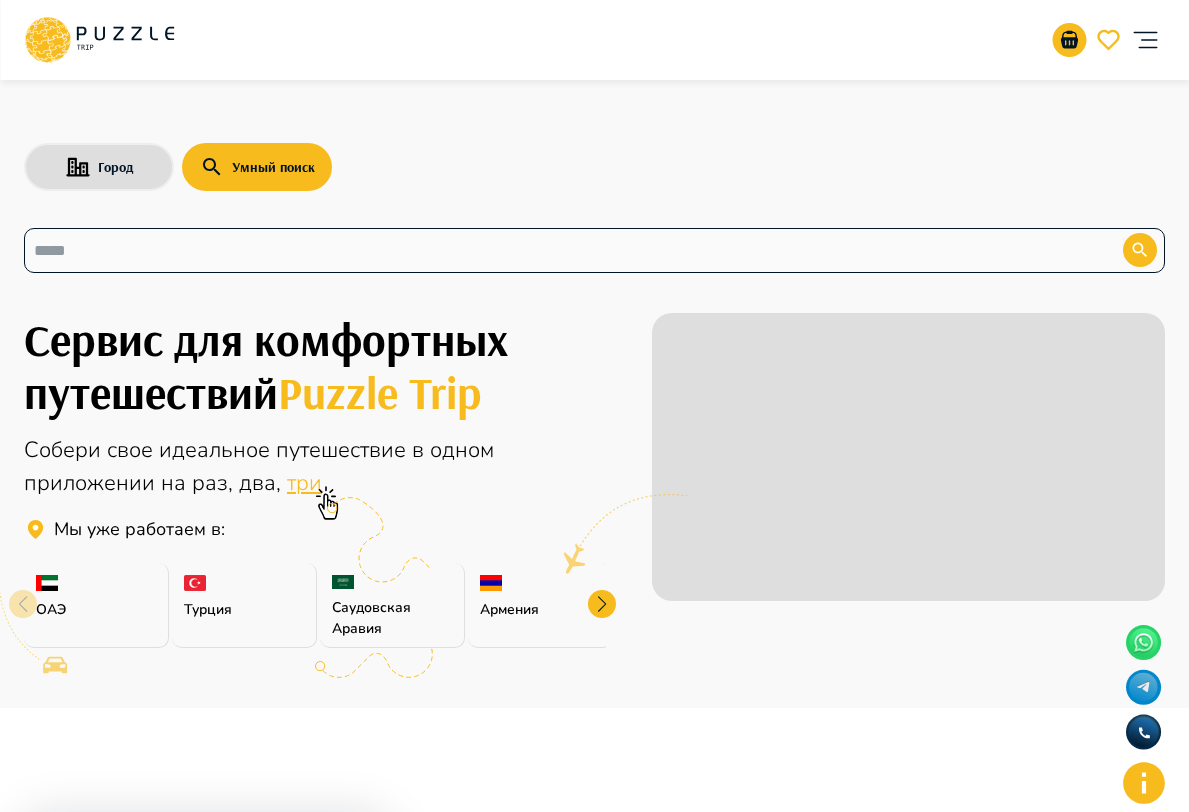 click at bounding box center [558, 250] 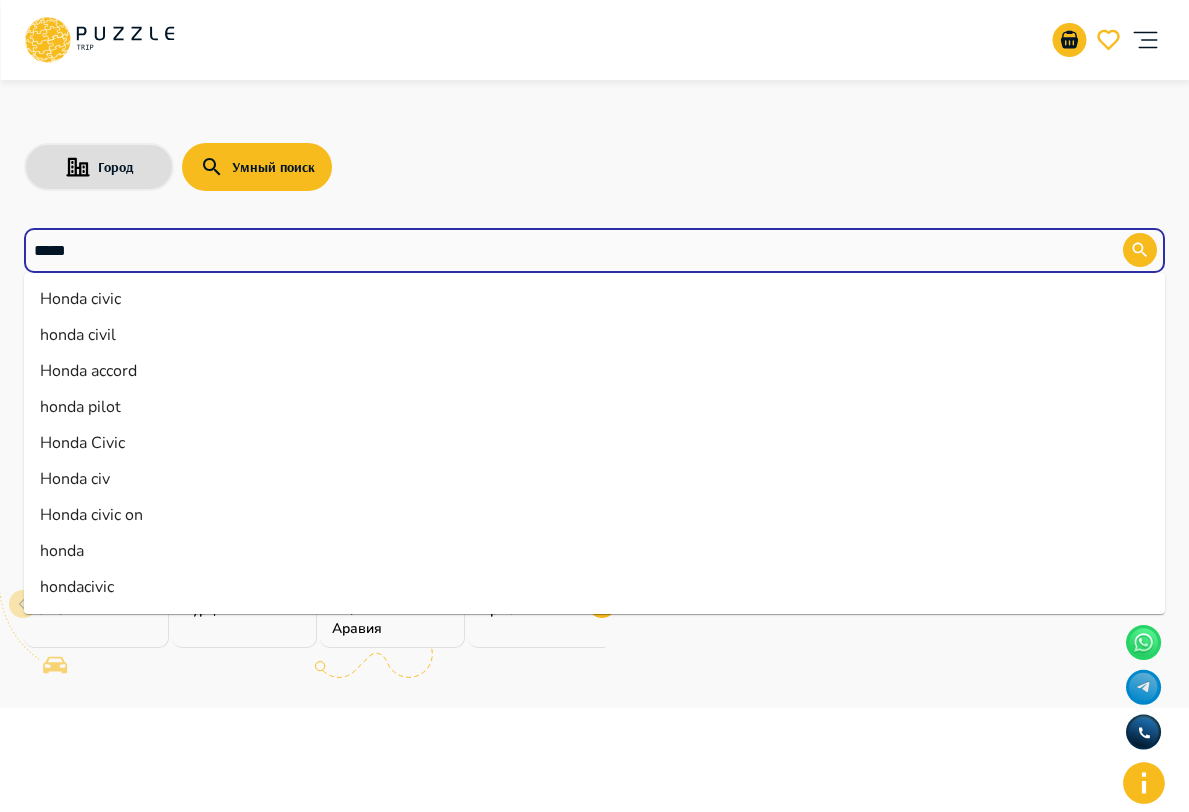 click on "Honda civic" at bounding box center (594, 299) 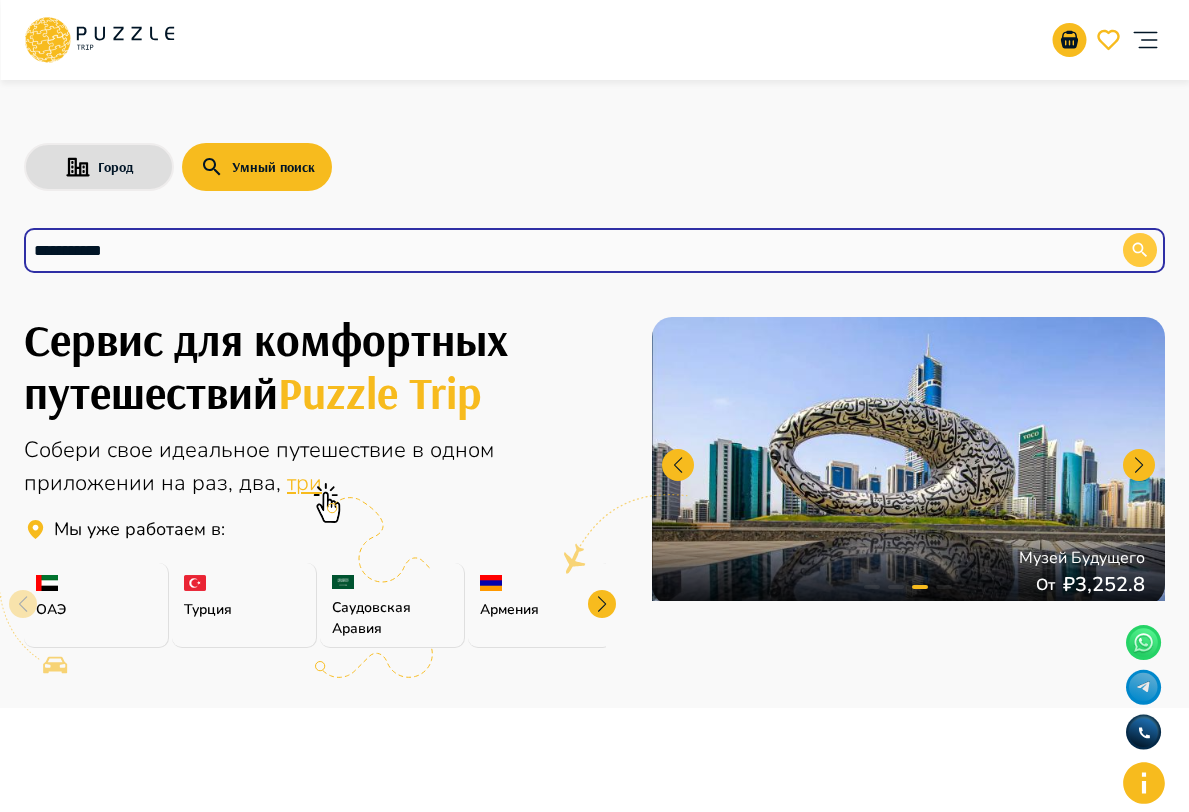 type on "**********" 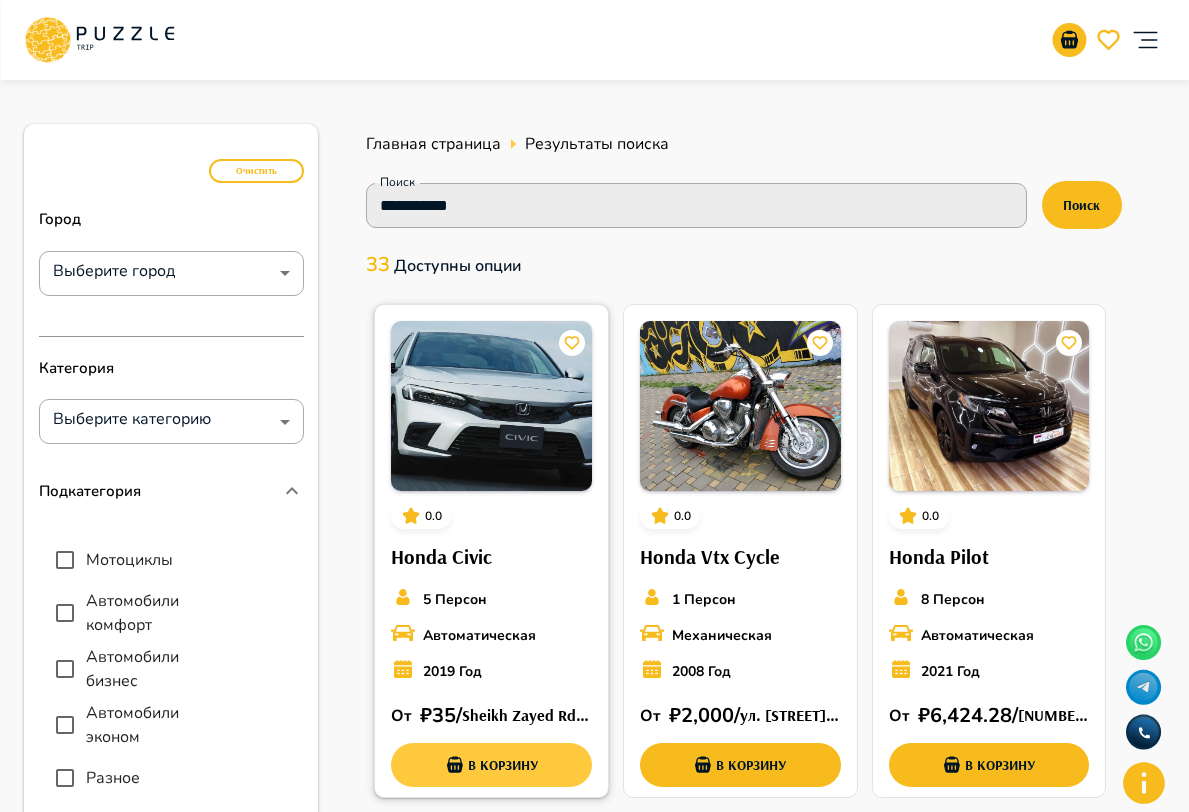 click on "В корзину" at bounding box center [491, 765] 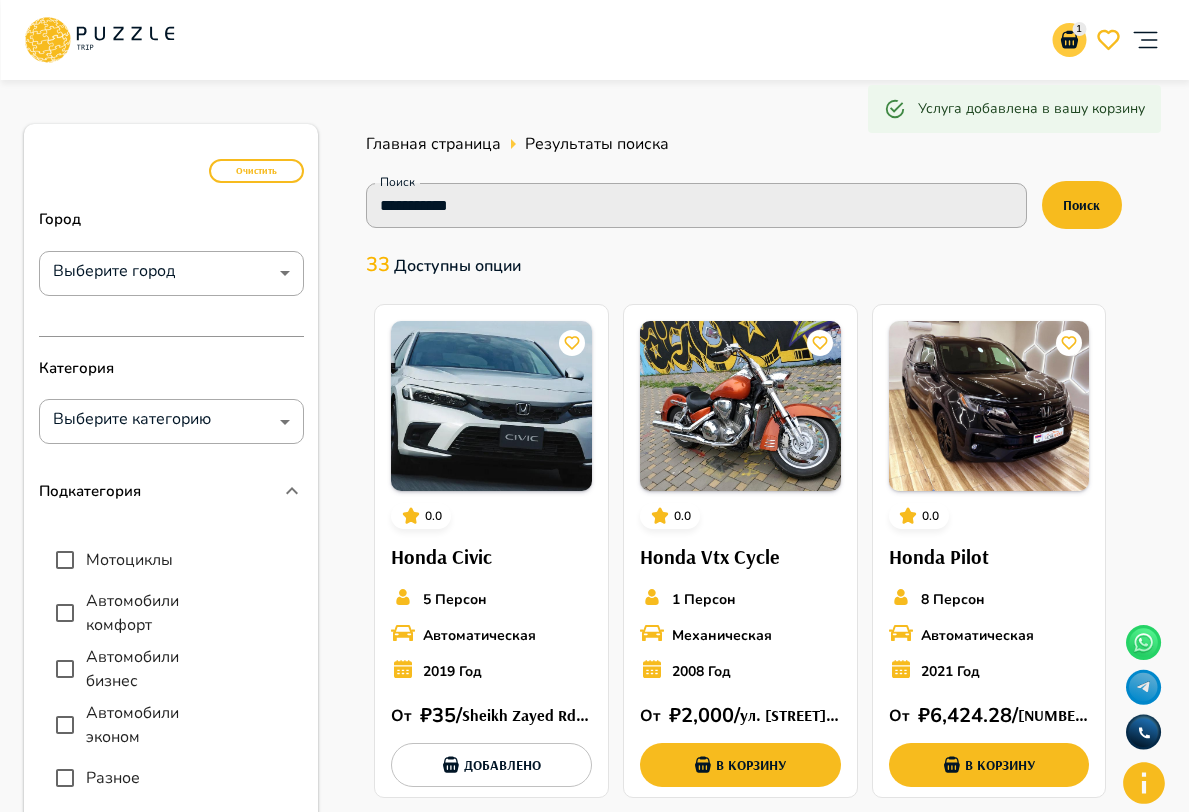click 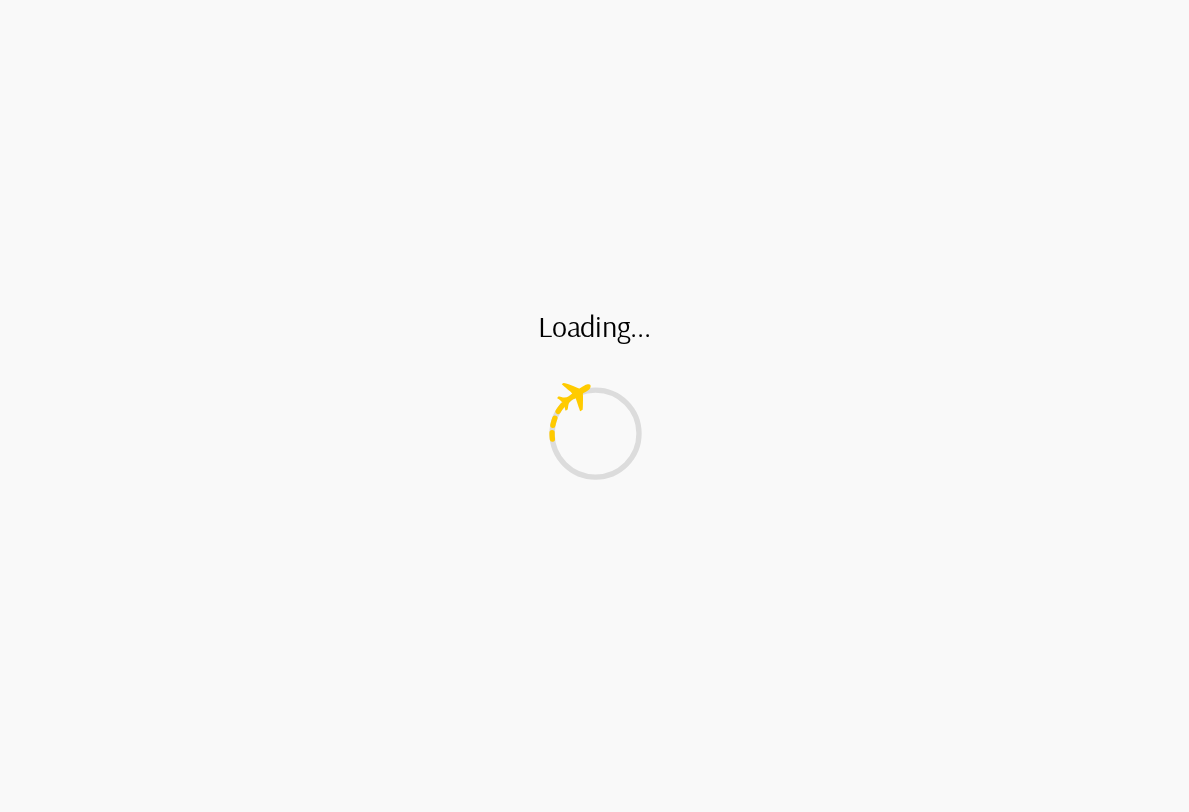 scroll, scrollTop: 0, scrollLeft: 0, axis: both 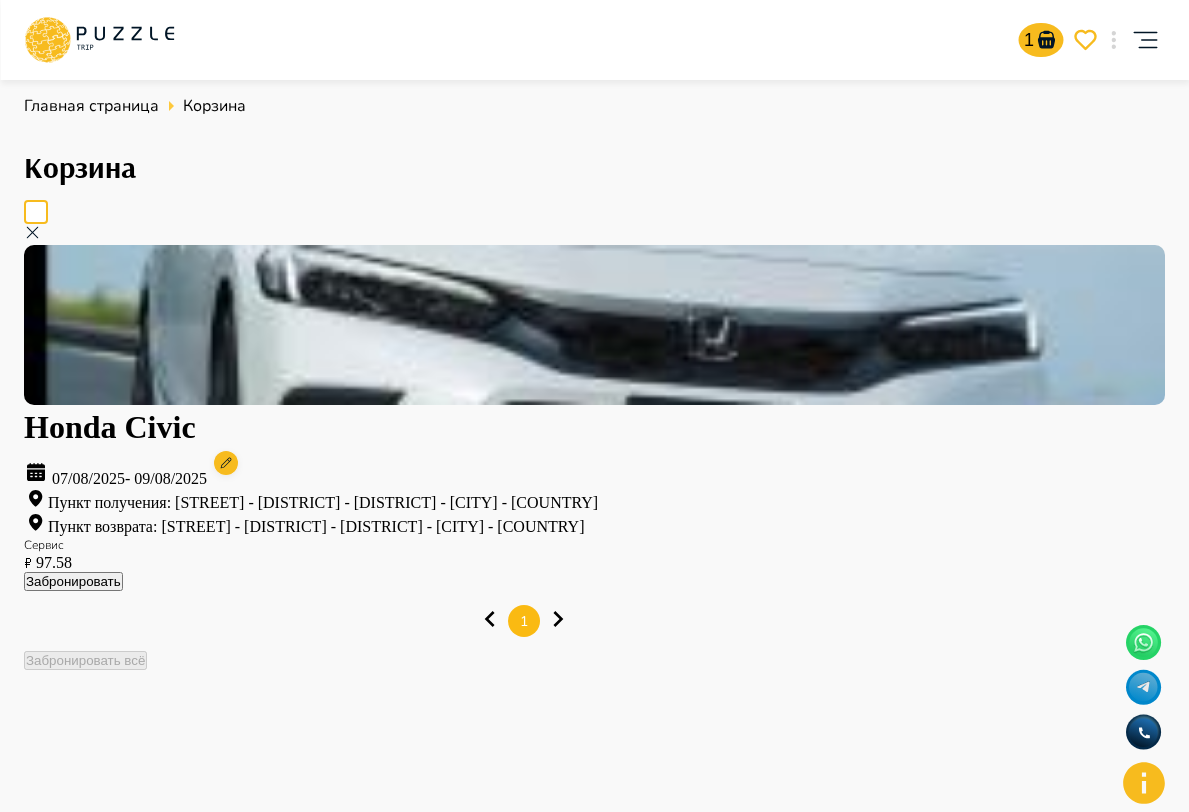 click on "Honda Civic [DATE] - [DATE] Пункт получения: [STREET] - [DISTRICT] - [DISTRICT] - [CITY] - [COUNTRY] Пункт возврата: [STREET] - [DISTRICT] - [DISTRICT] - [CITY] - [COUNTRY] Сервис ₽ 97.58 Забронировать" at bounding box center [594, 407] 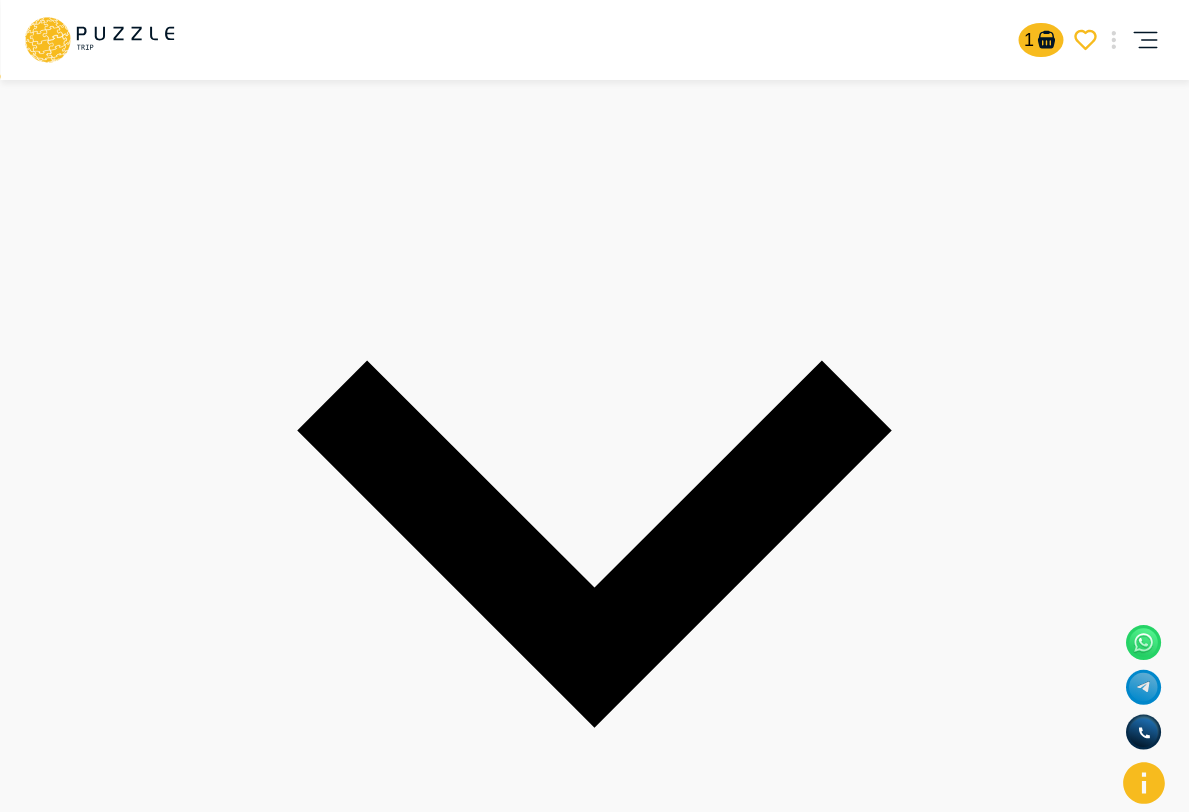 scroll, scrollTop: 545, scrollLeft: 0, axis: vertical 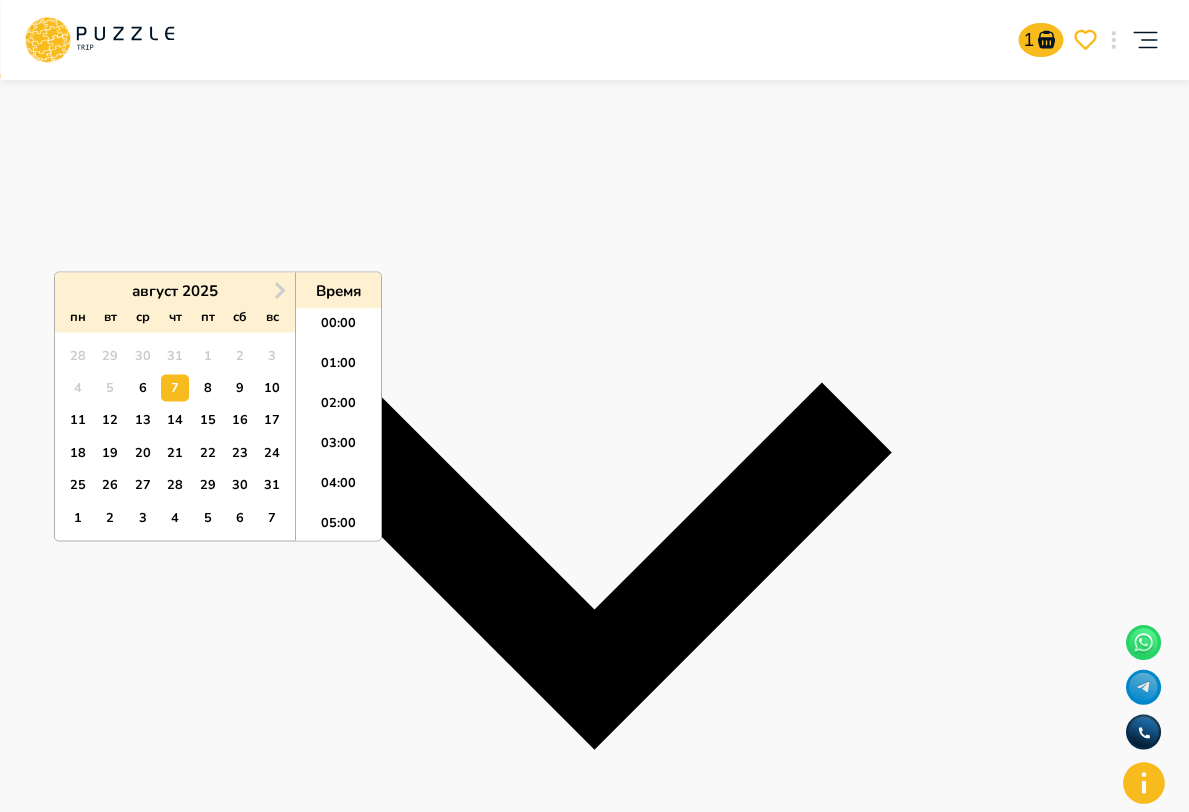 click on "**********" at bounding box center (594, 1242) 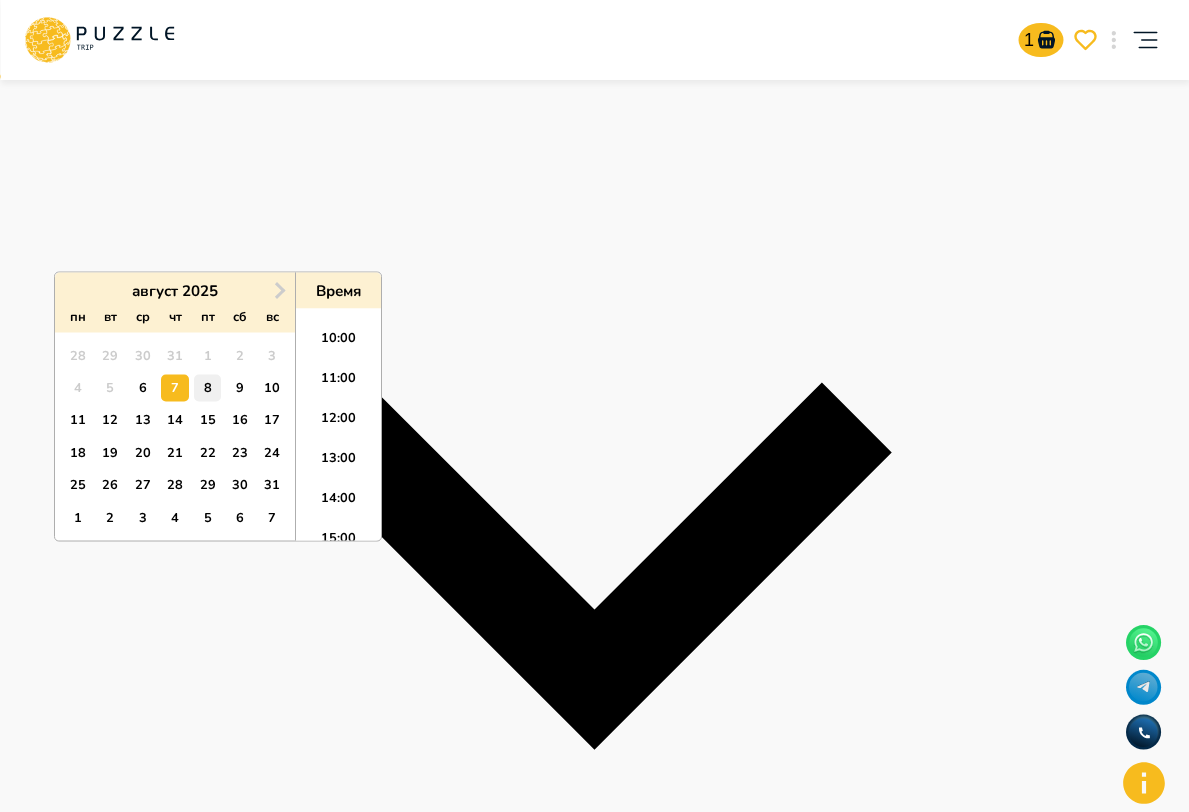 click on "8" at bounding box center (207, 388) 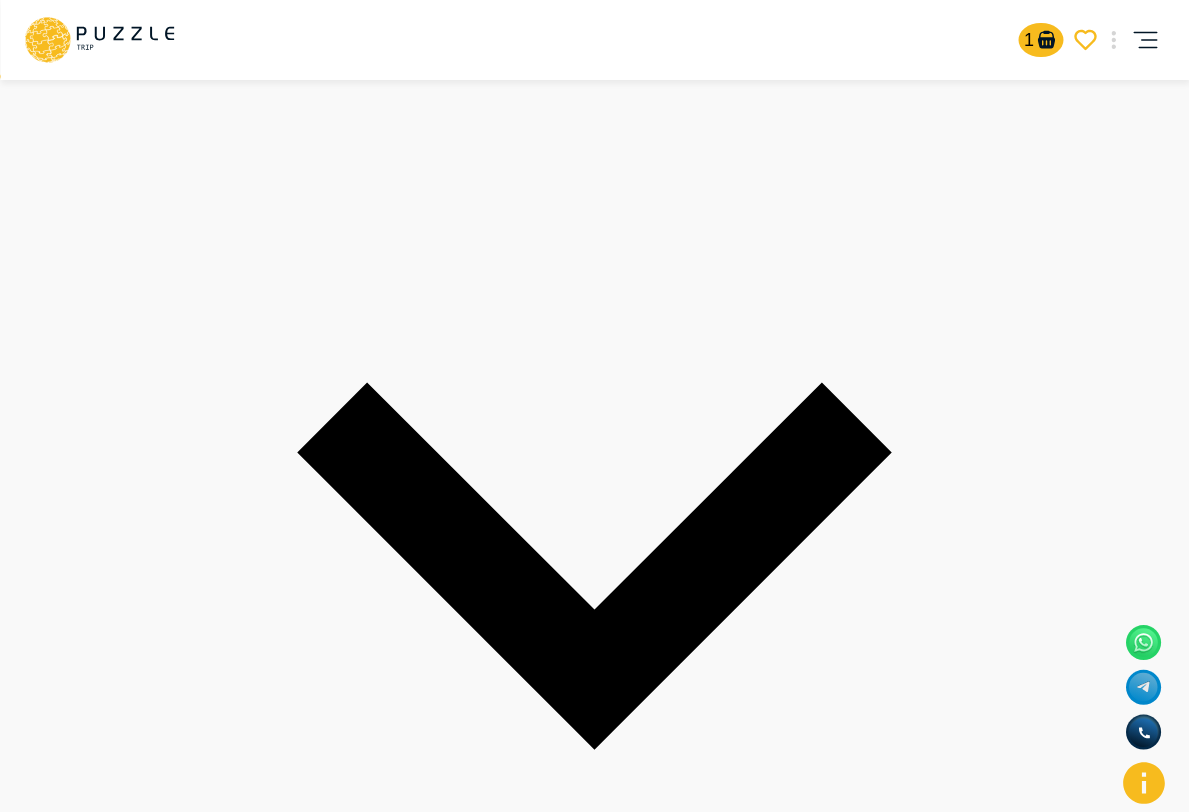 click on "**********" at bounding box center (594, 1237) 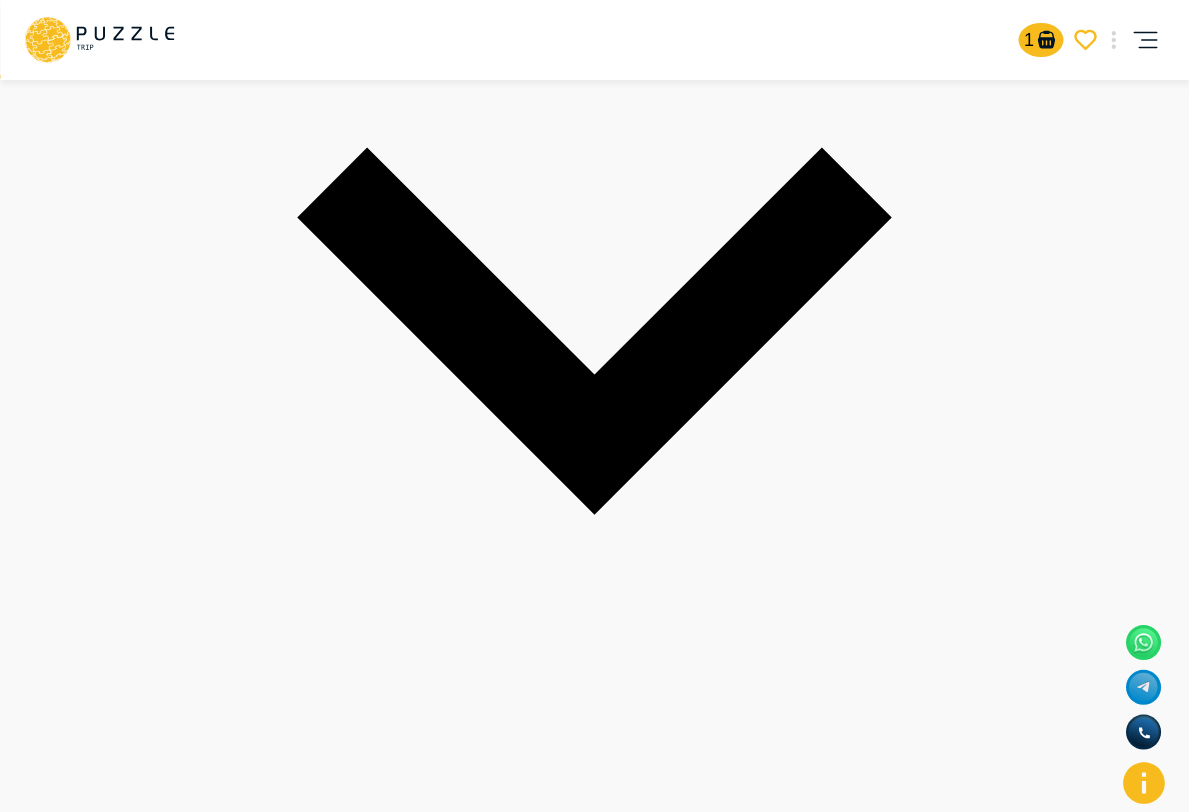 scroll, scrollTop: 783, scrollLeft: 0, axis: vertical 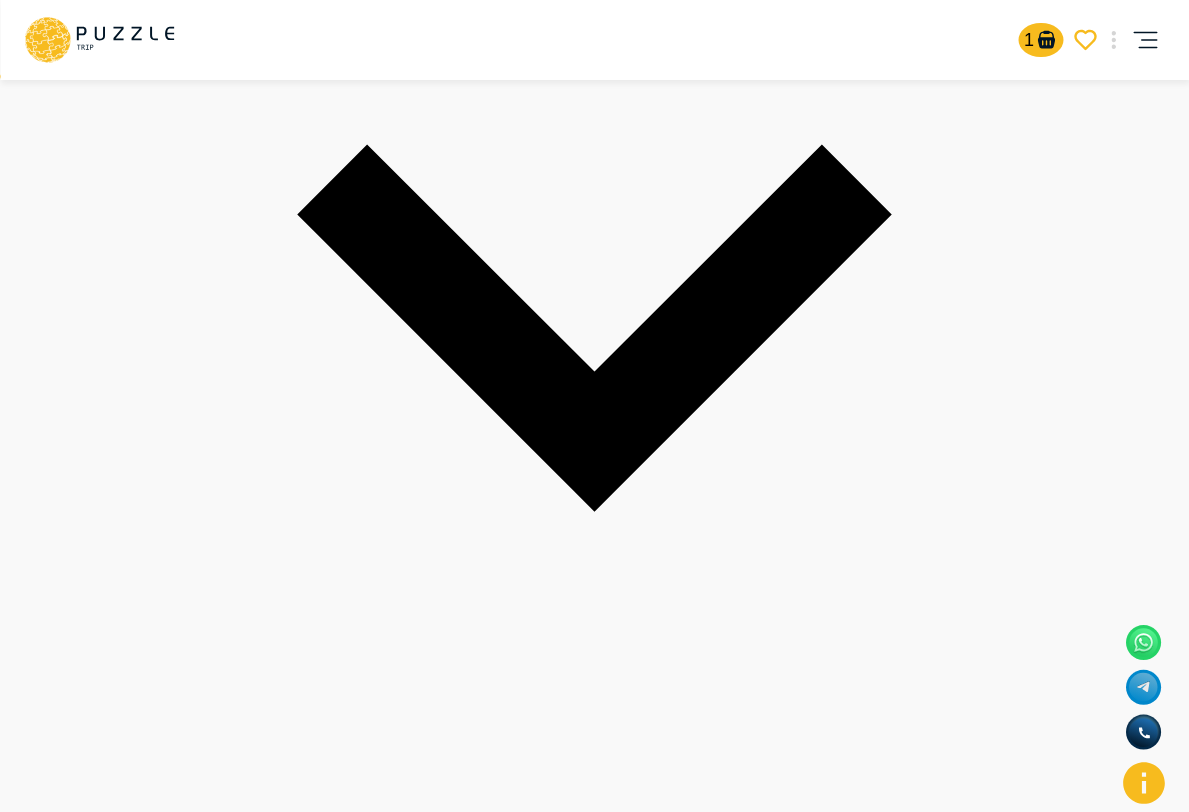 click on "Перейти к оплате" at bounding box center (56, 2551) 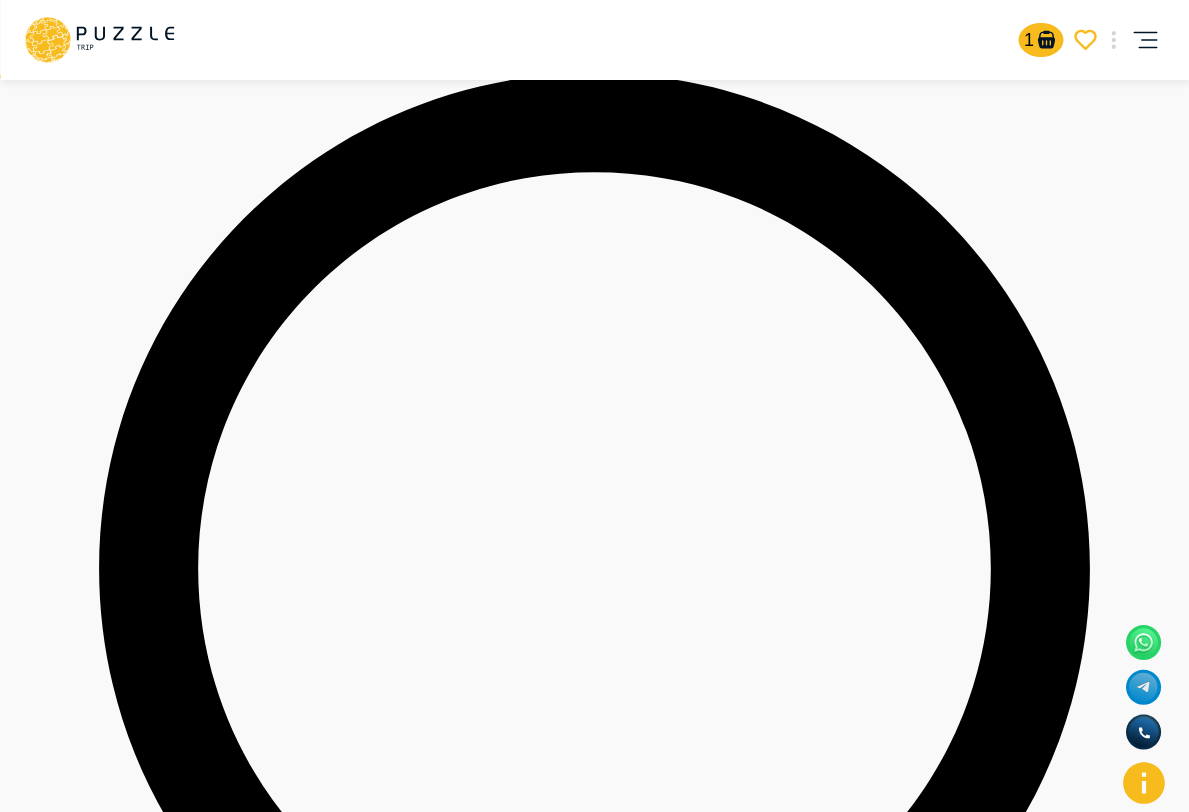 scroll, scrollTop: 540, scrollLeft: 0, axis: vertical 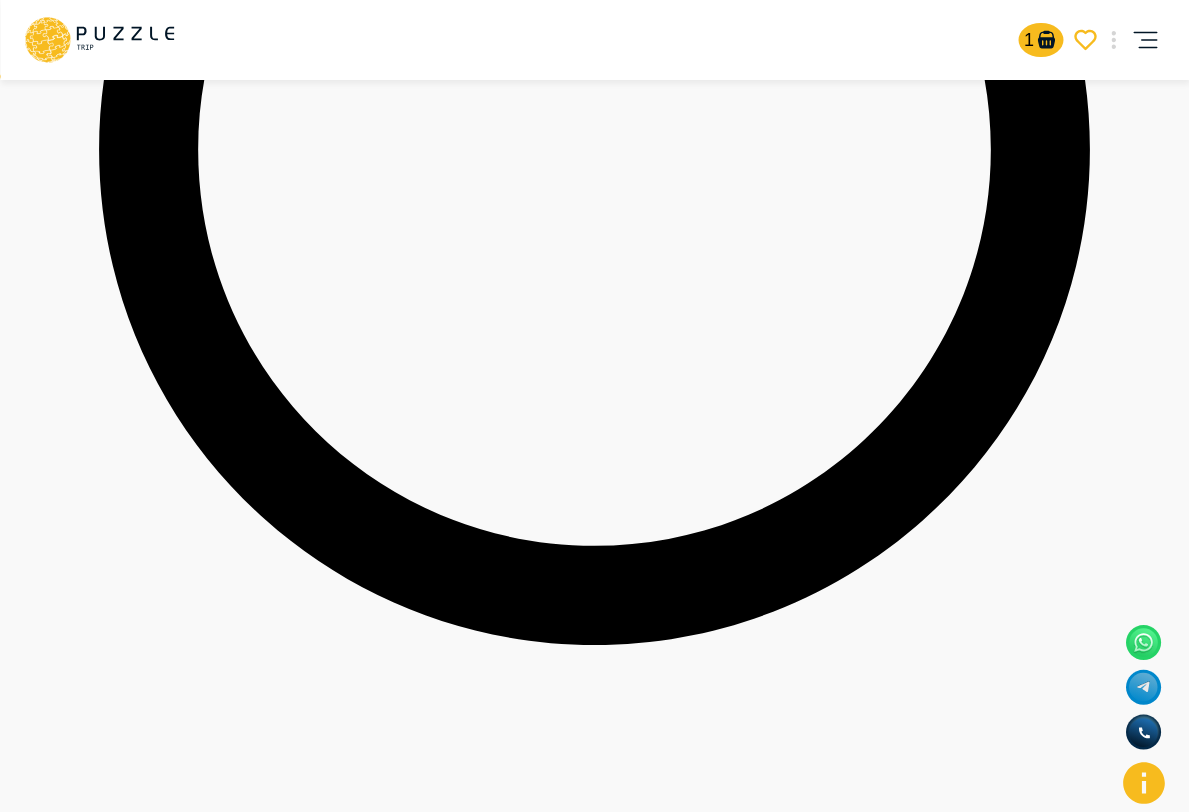 click on "Оплатить" at bounding box center [31, 5793] 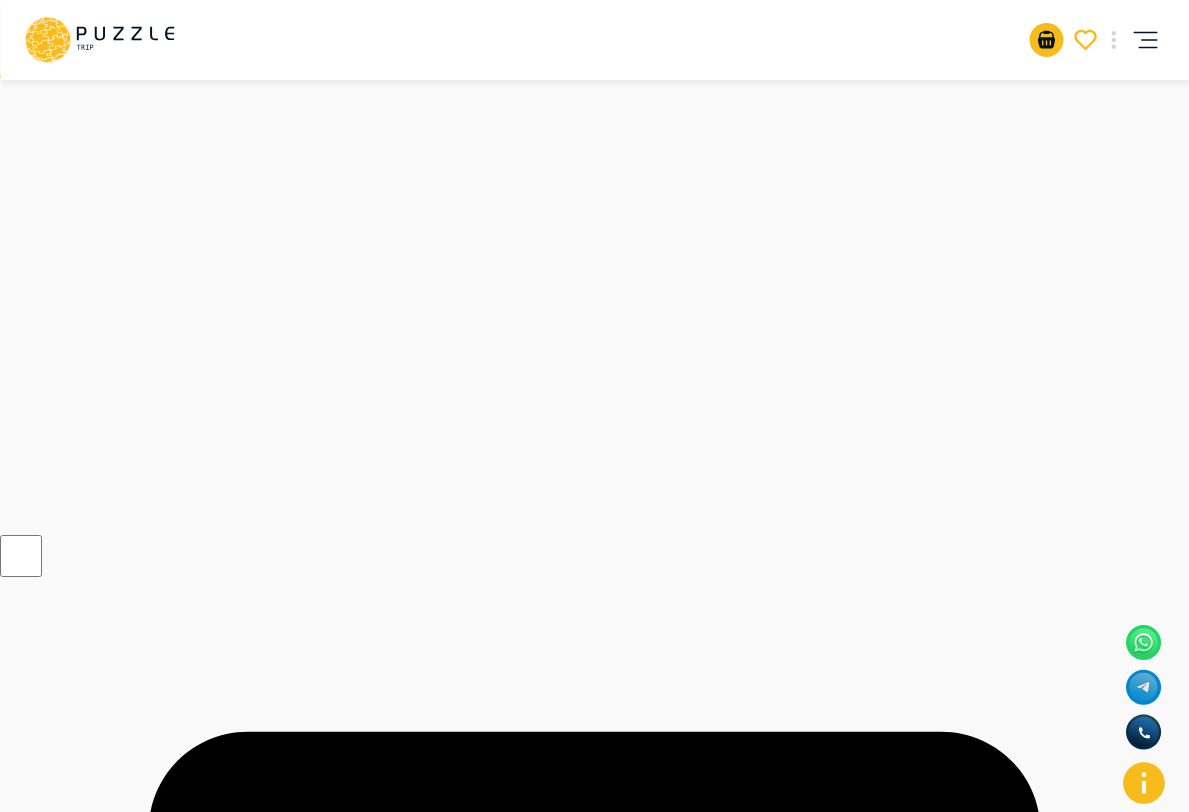 scroll, scrollTop: 981, scrollLeft: 0, axis: vertical 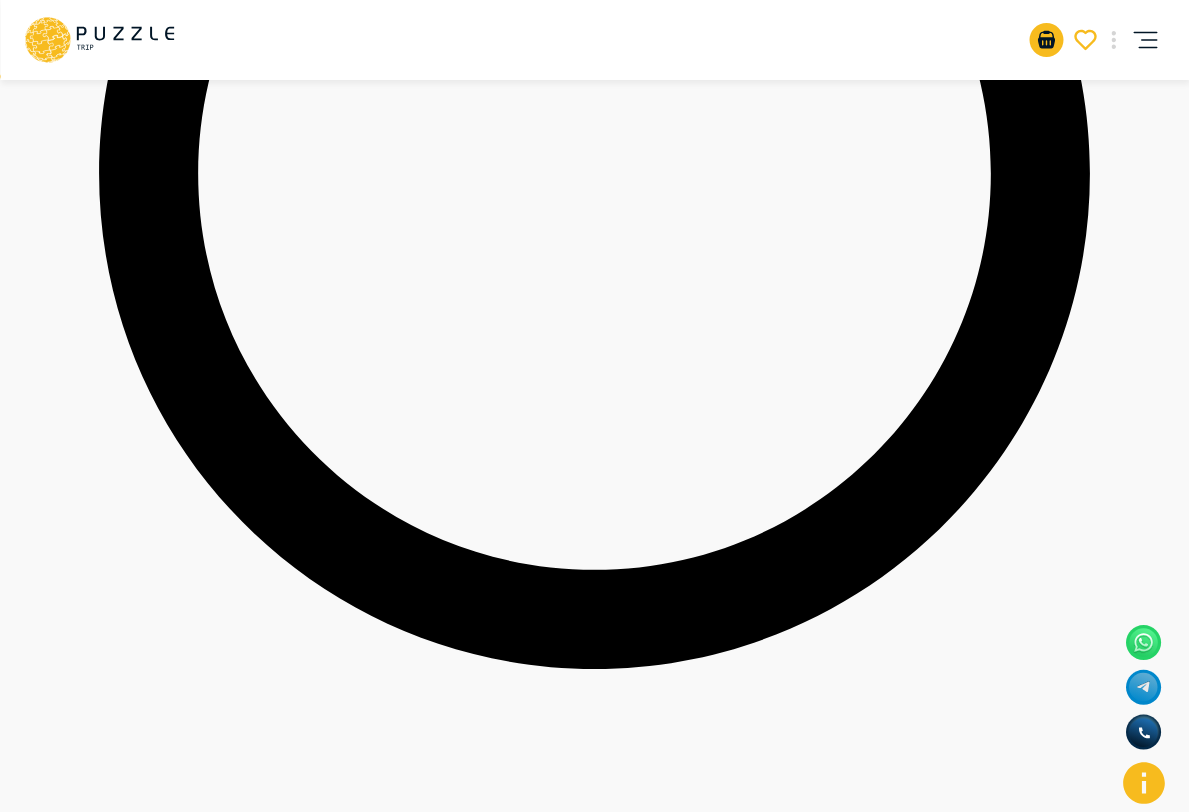 click 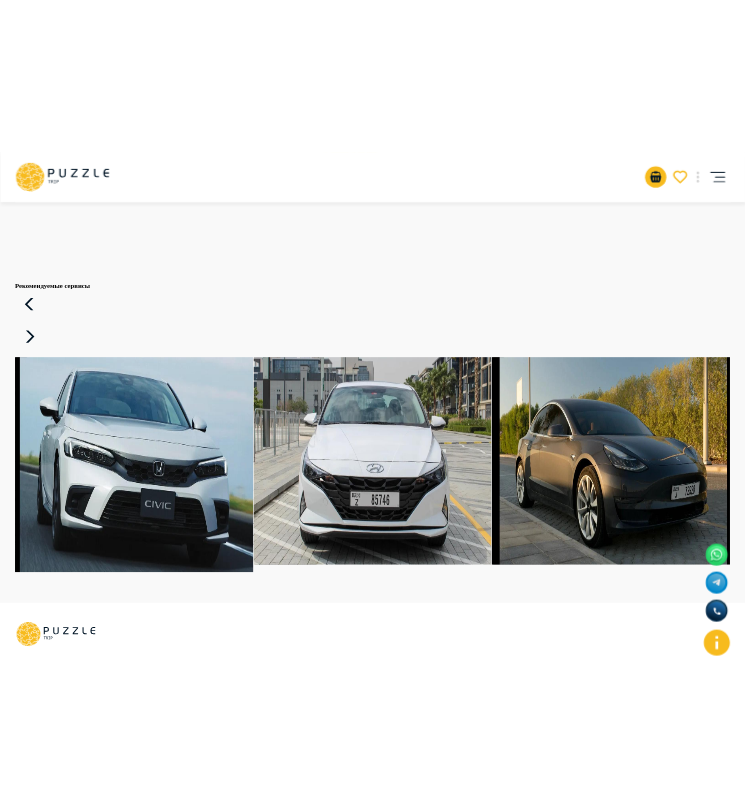 scroll, scrollTop: 0, scrollLeft: 0, axis: both 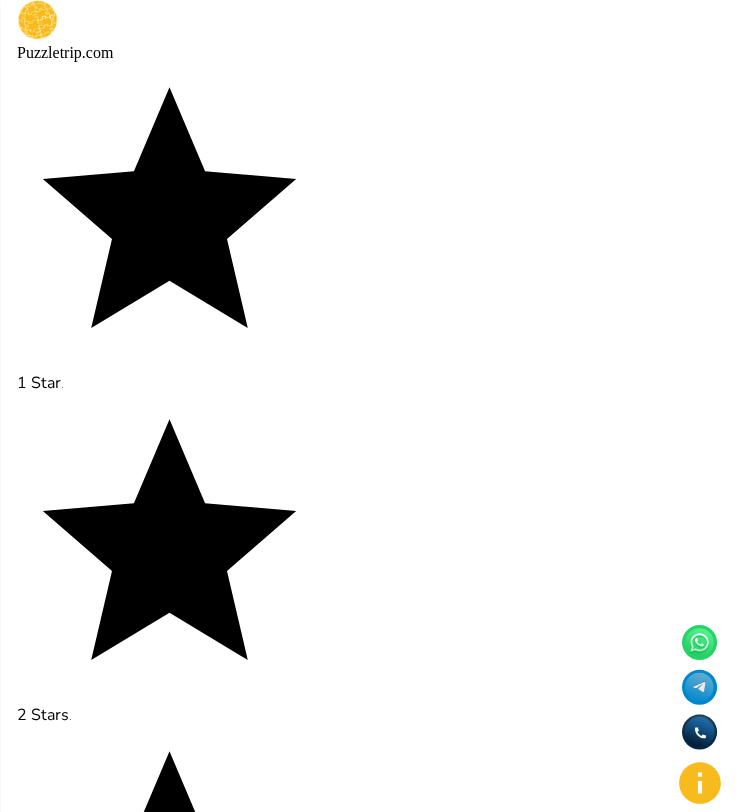 click 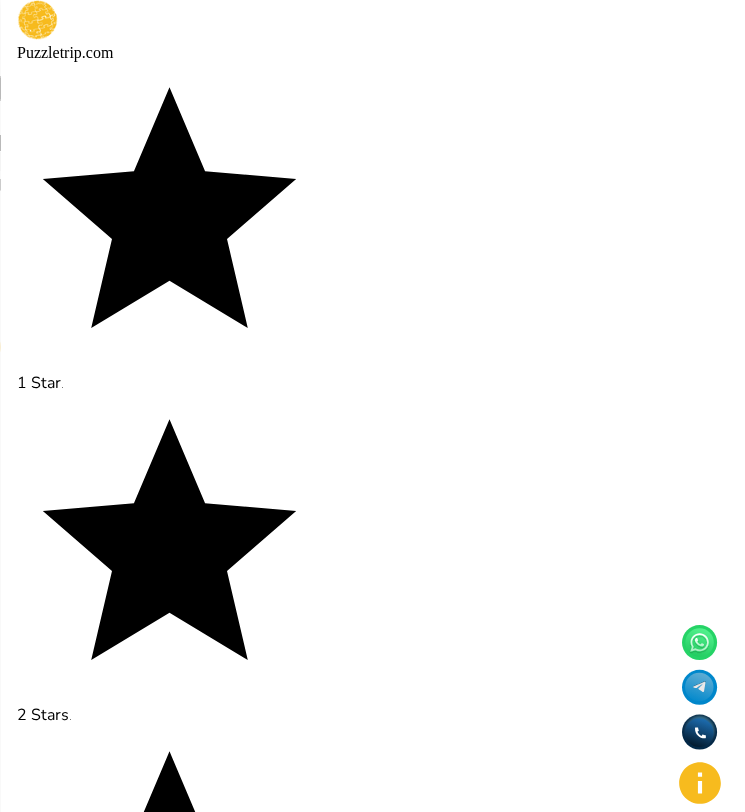 click on "Умный поиск" at bounding box center [114, 51] 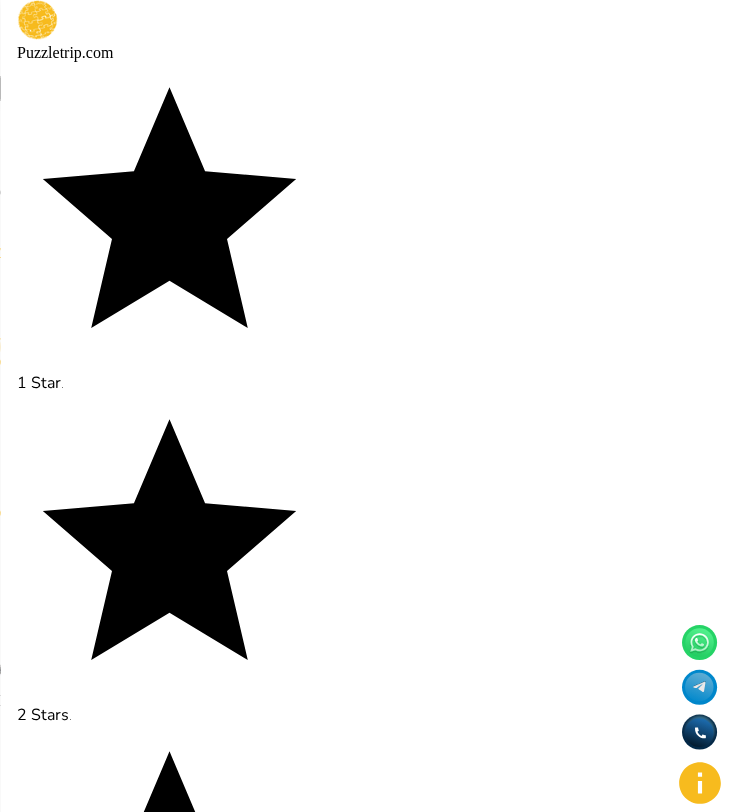 click on "​" at bounding box center [372, 124] 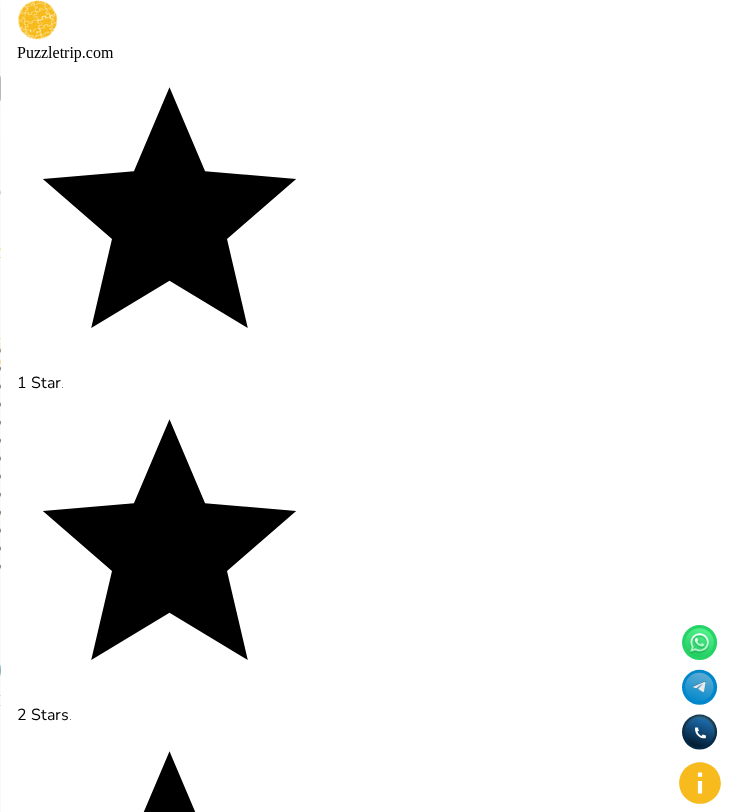click on "Honda civic" at bounding box center [372, 350] 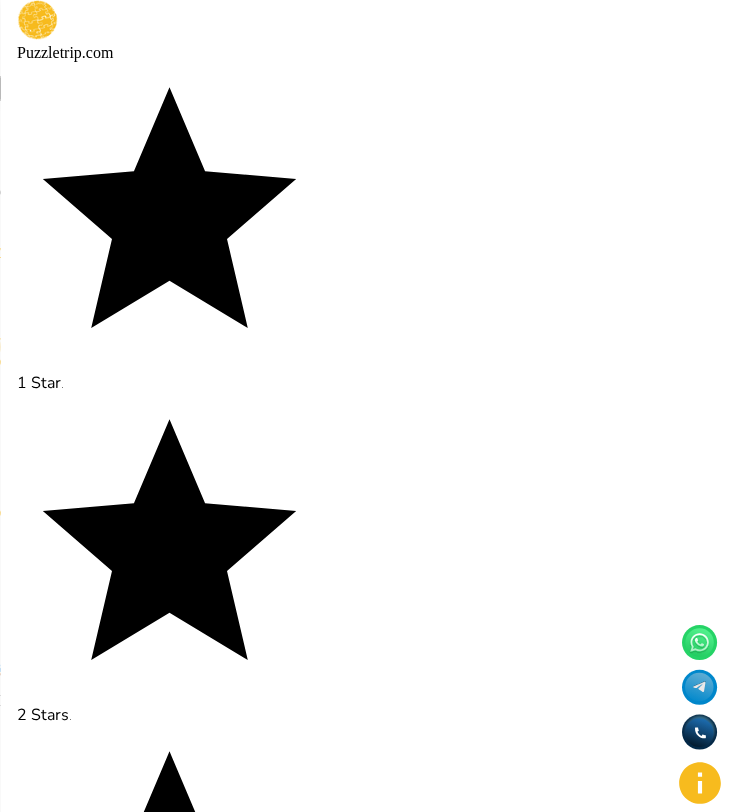 type on "**********" 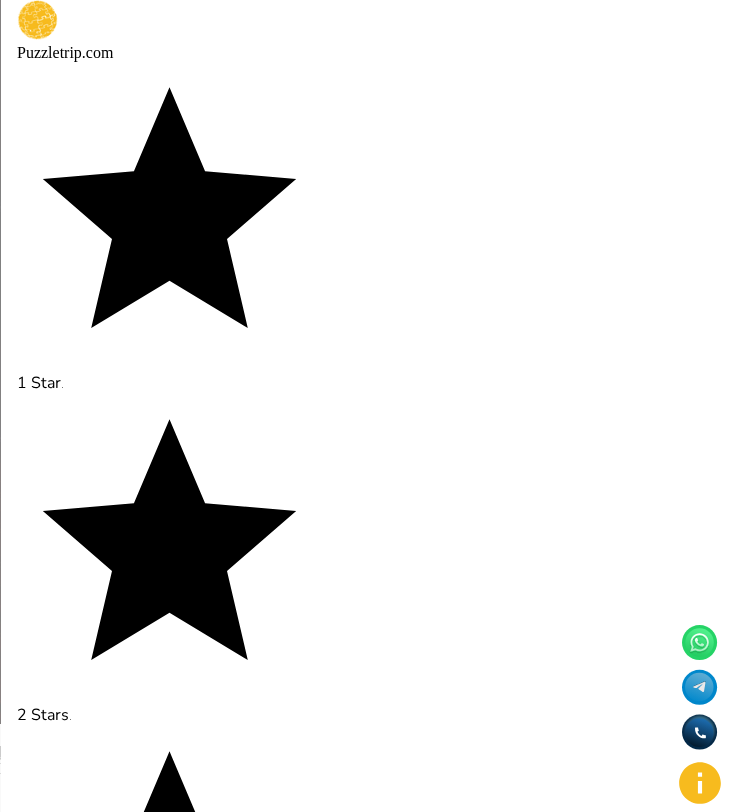 scroll, scrollTop: 157, scrollLeft: 0, axis: vertical 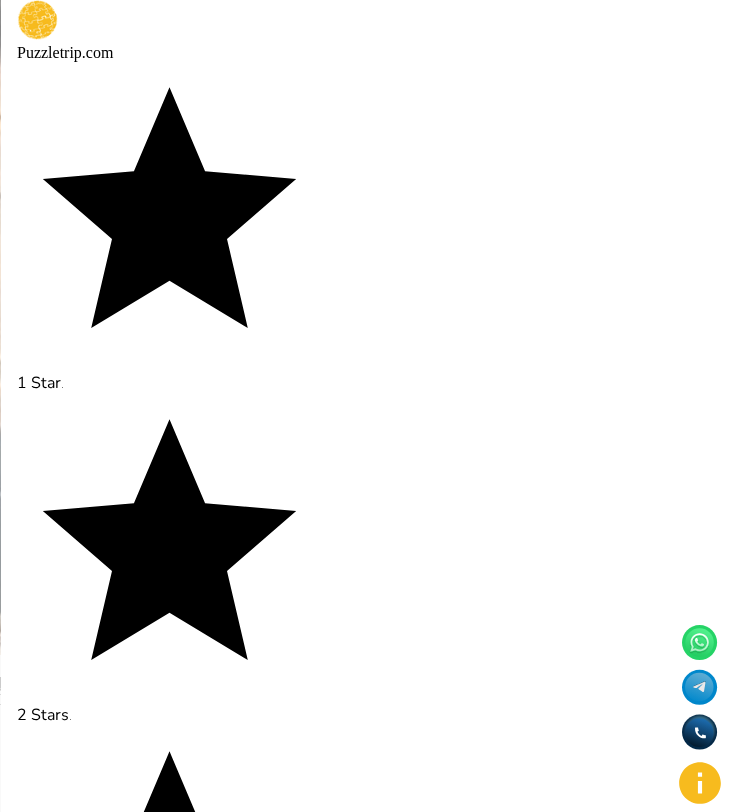 click on "Honda Civic" at bounding box center (372, 7297) 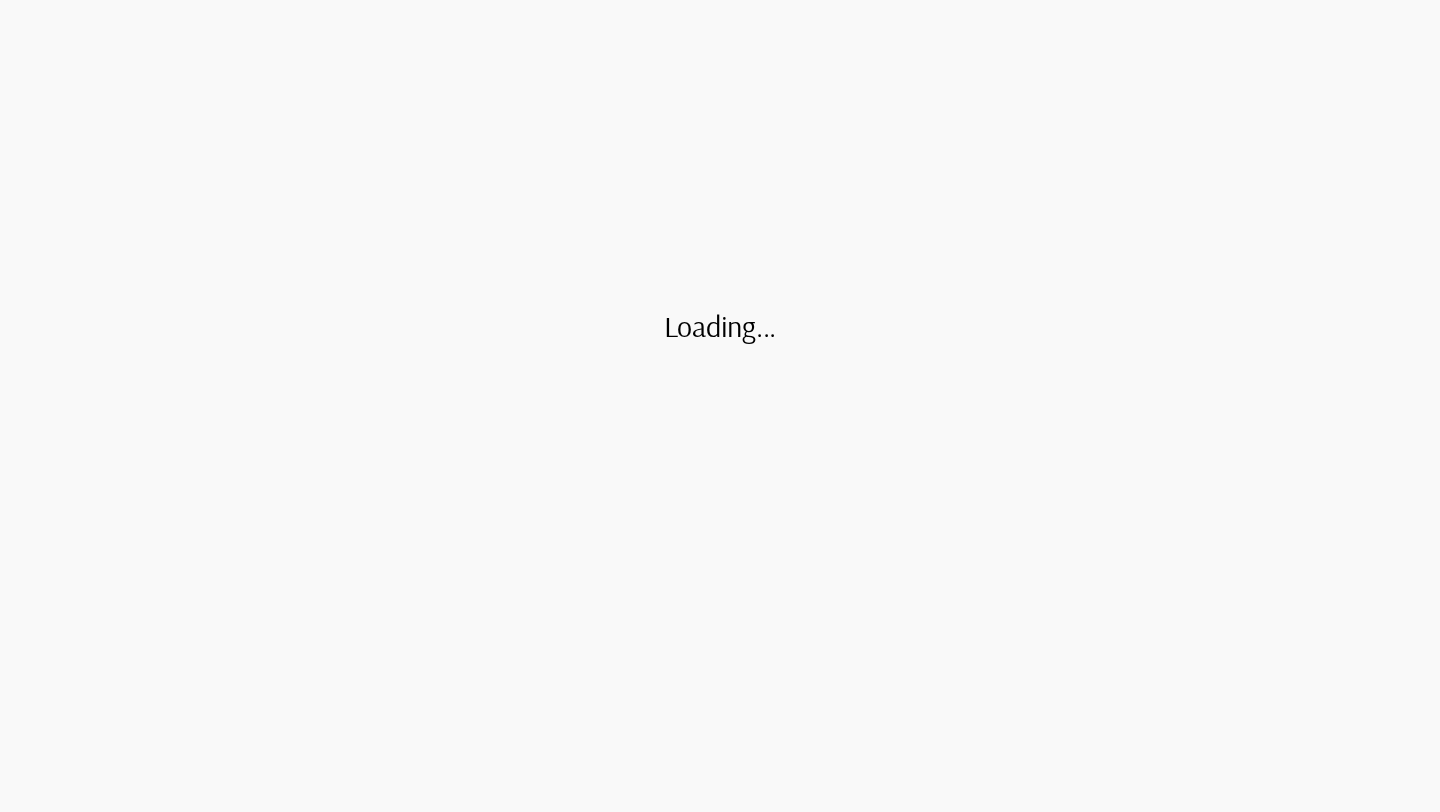 scroll, scrollTop: 0, scrollLeft: 0, axis: both 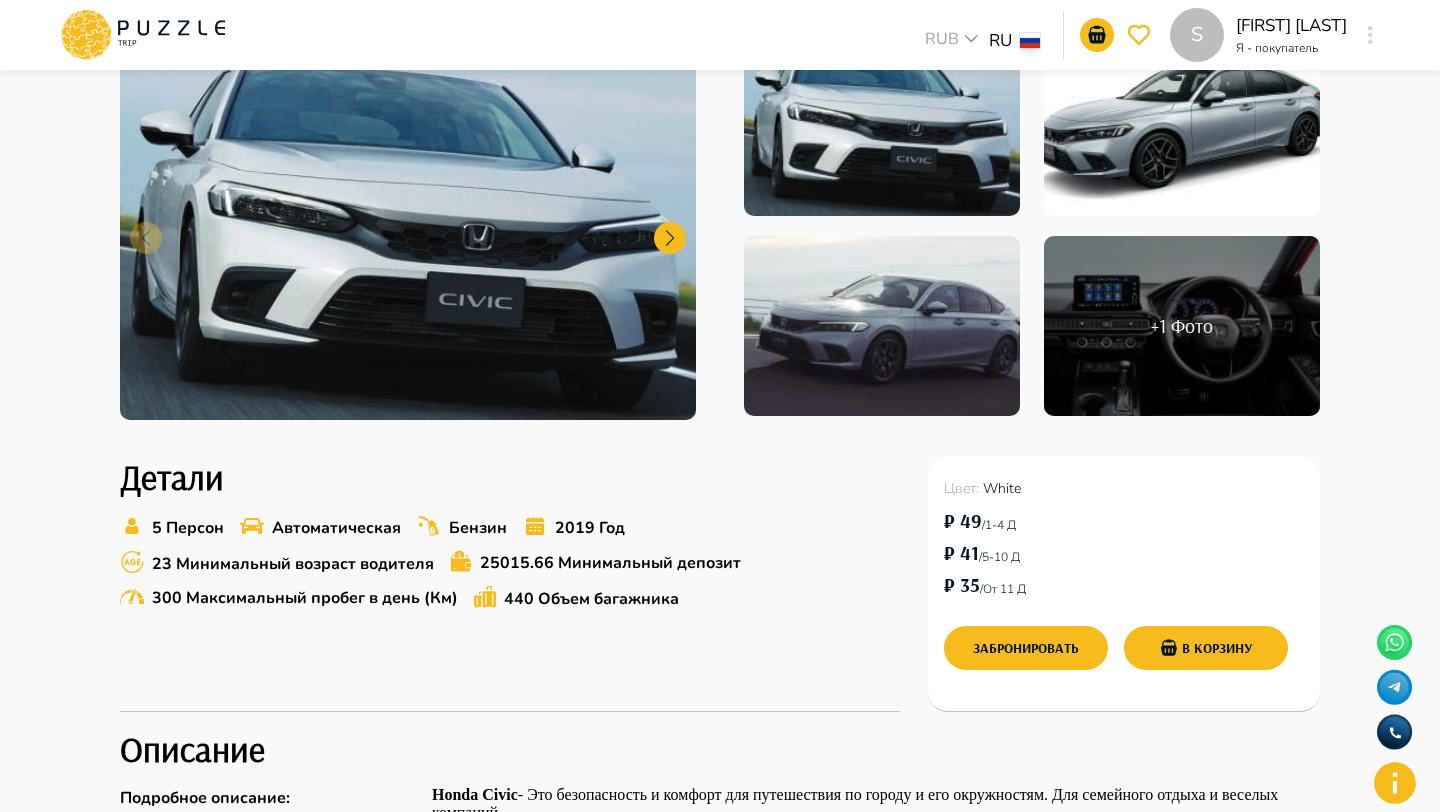 click on "S" at bounding box center (1370, 35) 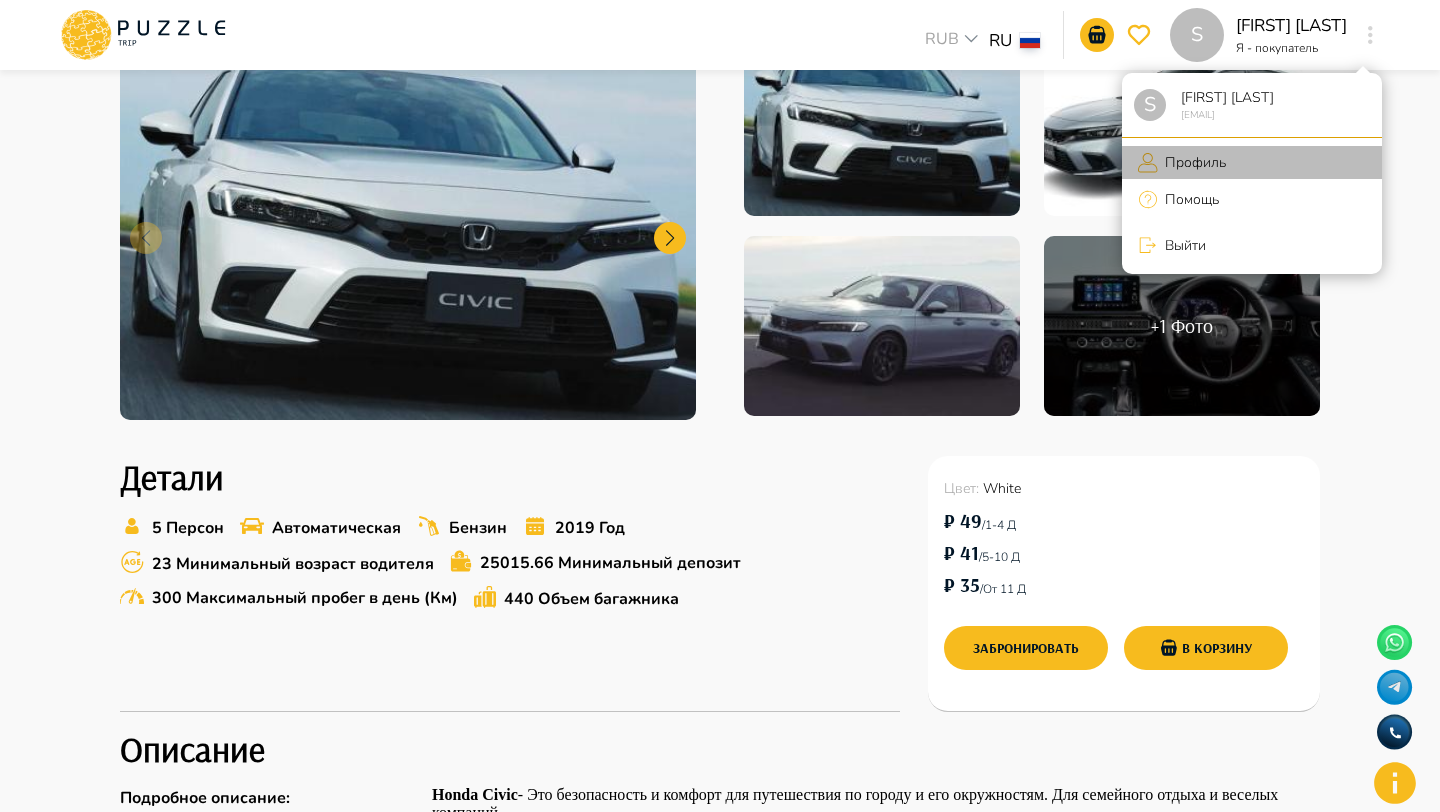 click on "Профиль" at bounding box center (1252, 162) 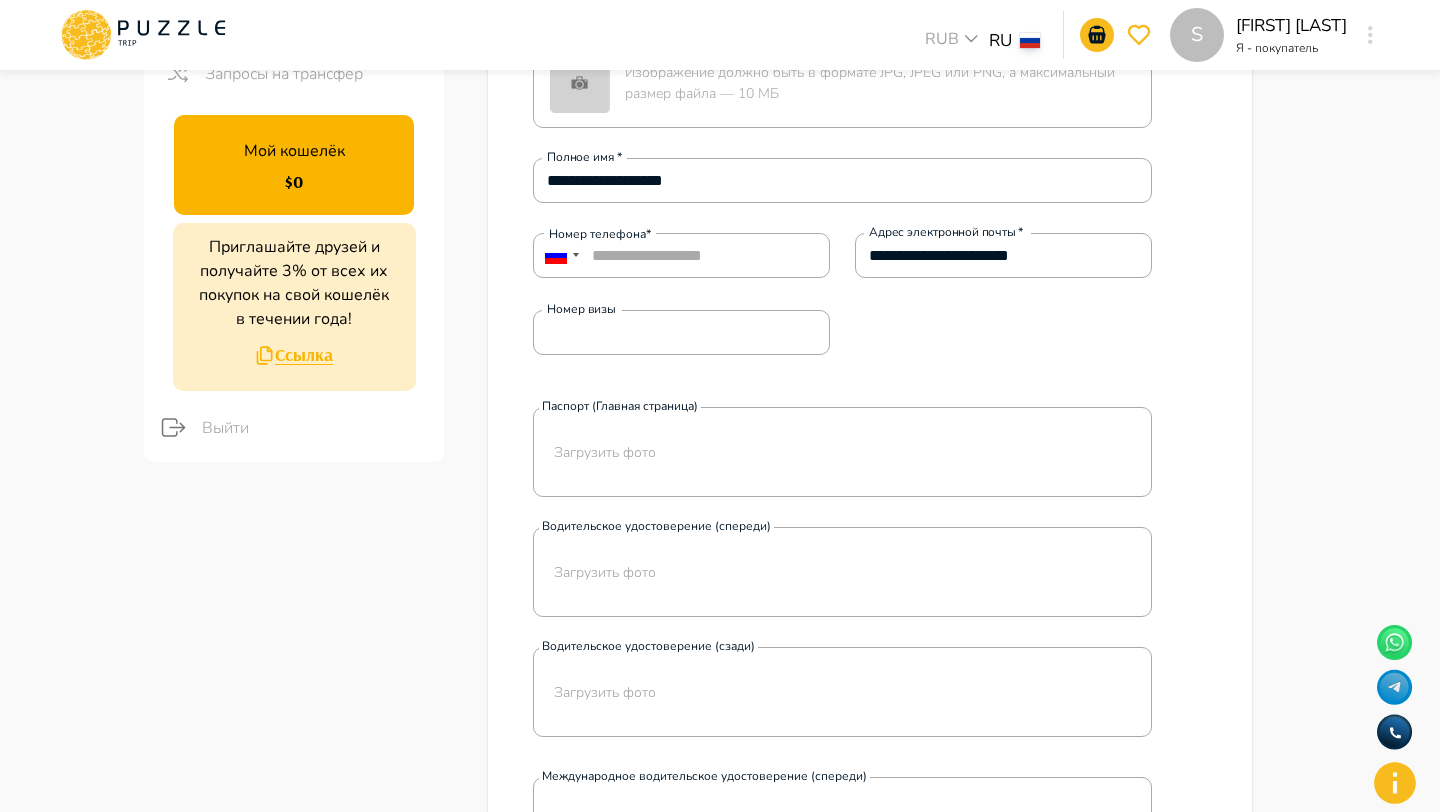 scroll, scrollTop: 0, scrollLeft: 0, axis: both 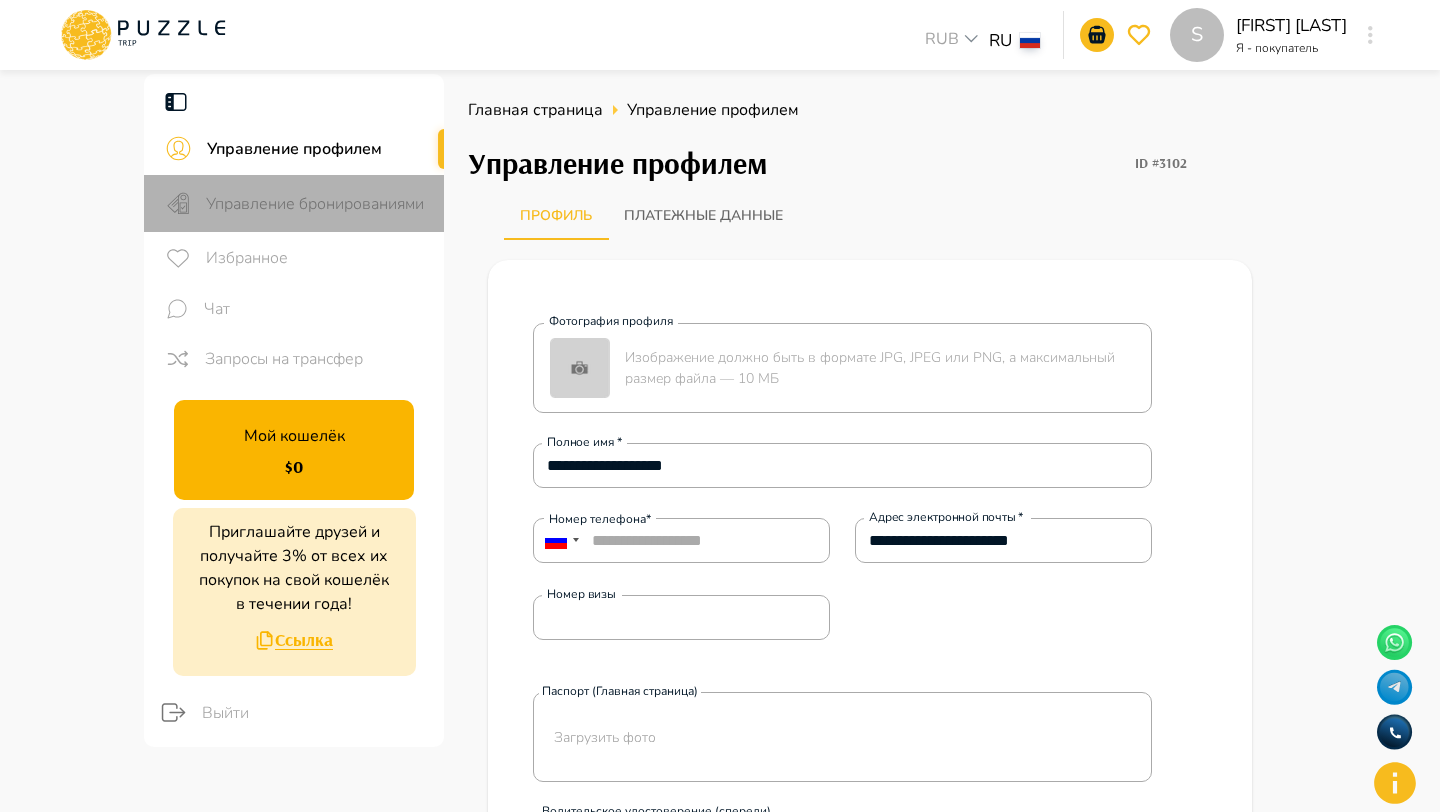 click on "Управление бронированиями" at bounding box center [317, 204] 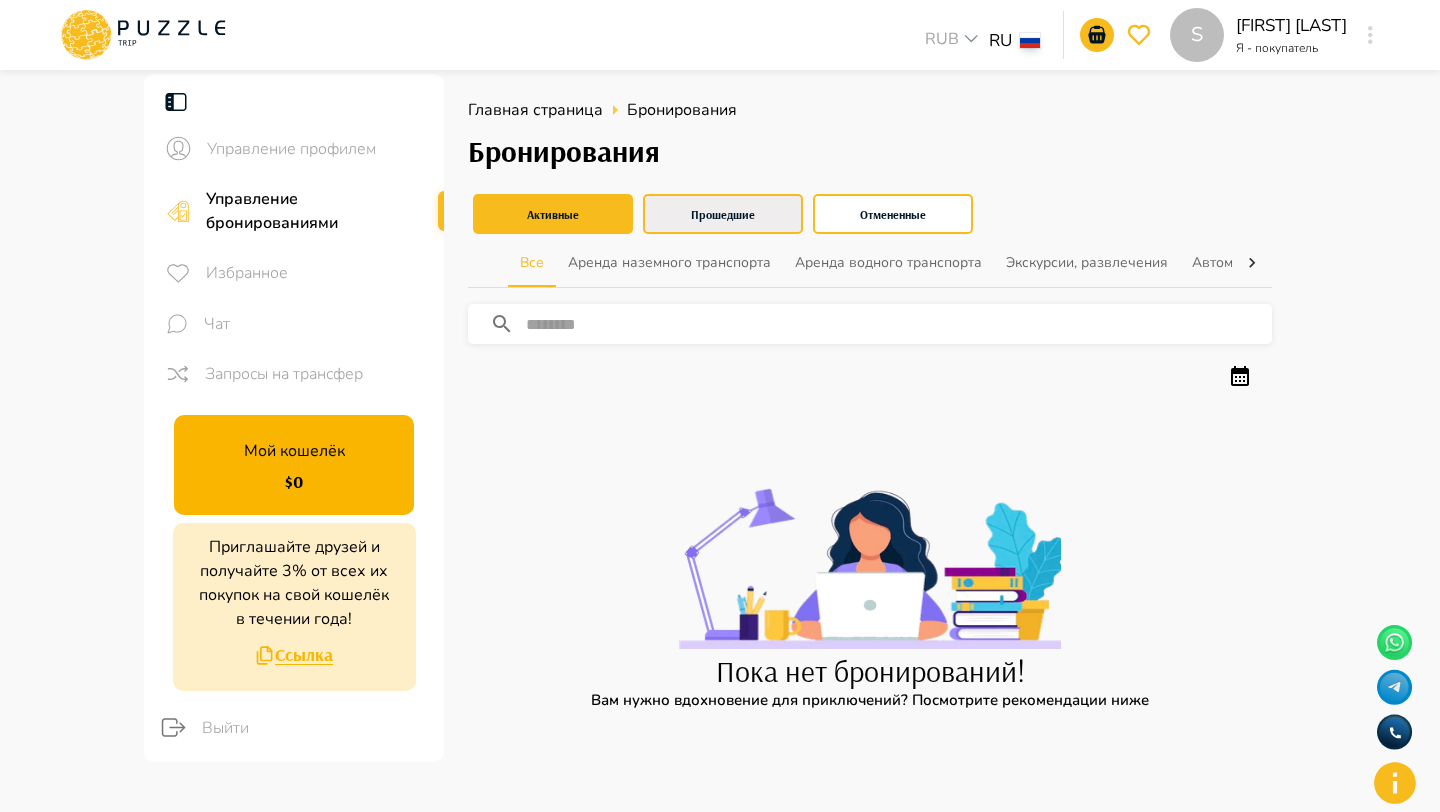 click on "Прошедшие" at bounding box center (723, 214) 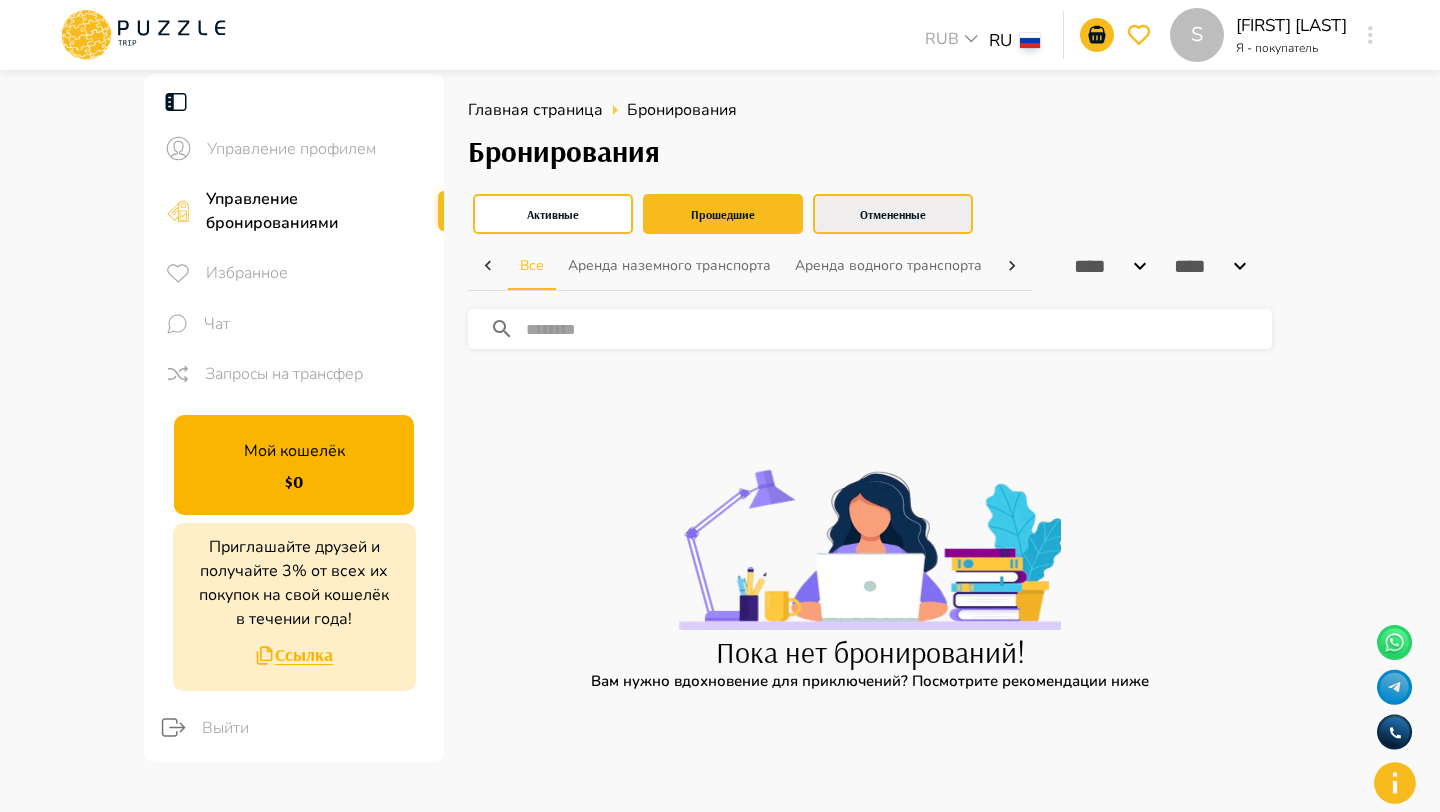 click on "Отмененные" at bounding box center (893, 214) 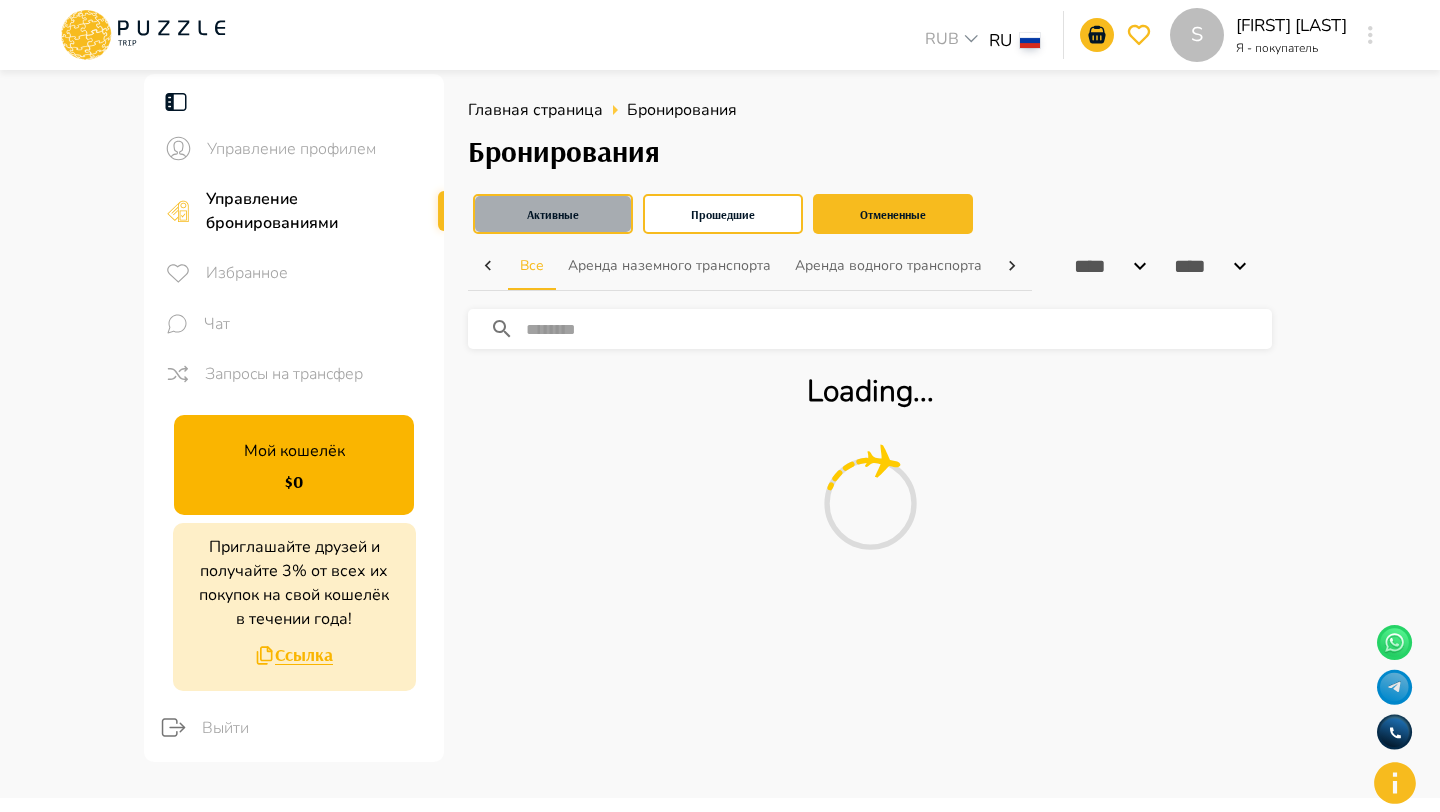 click on "Активные" at bounding box center (553, 214) 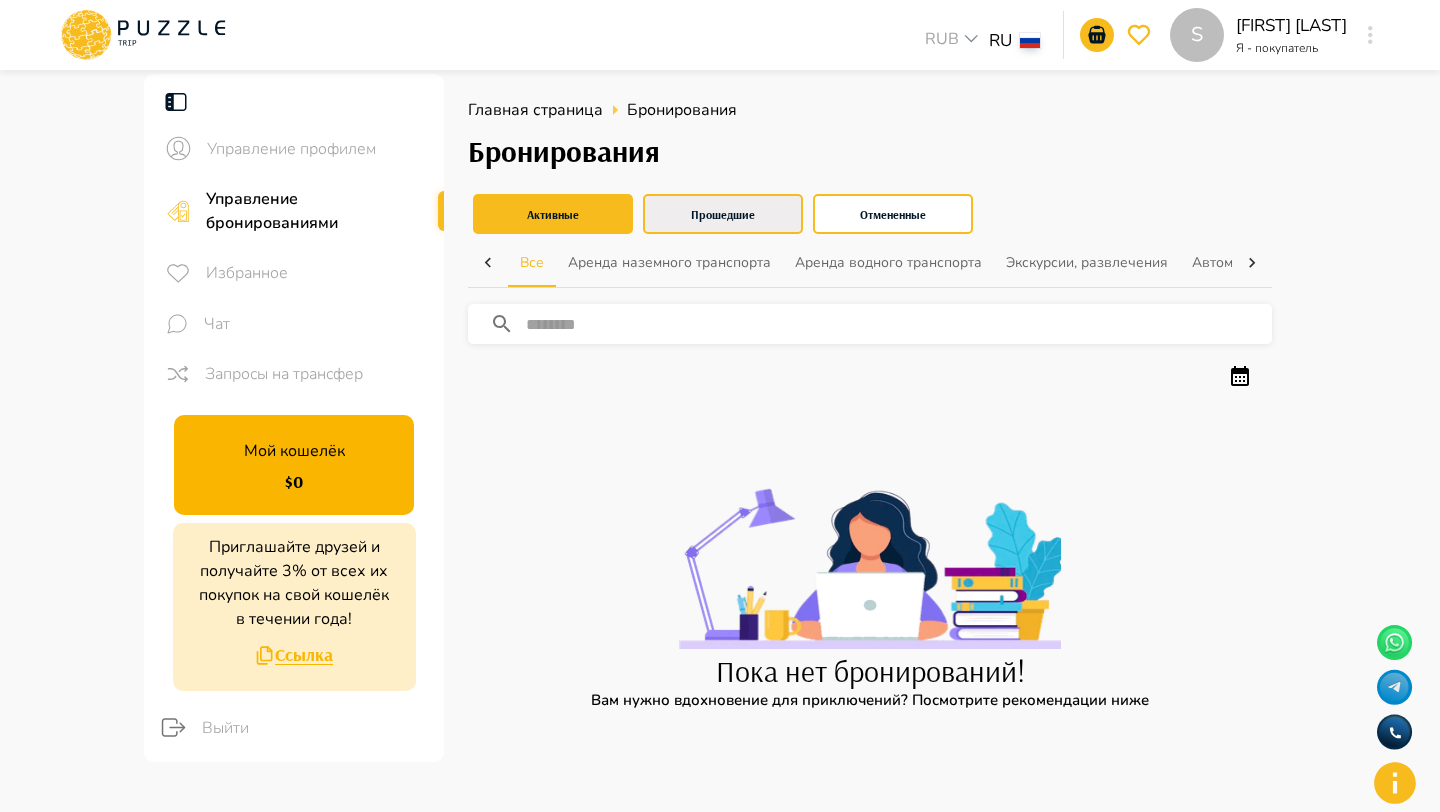 click on "Прошедшие" at bounding box center (723, 214) 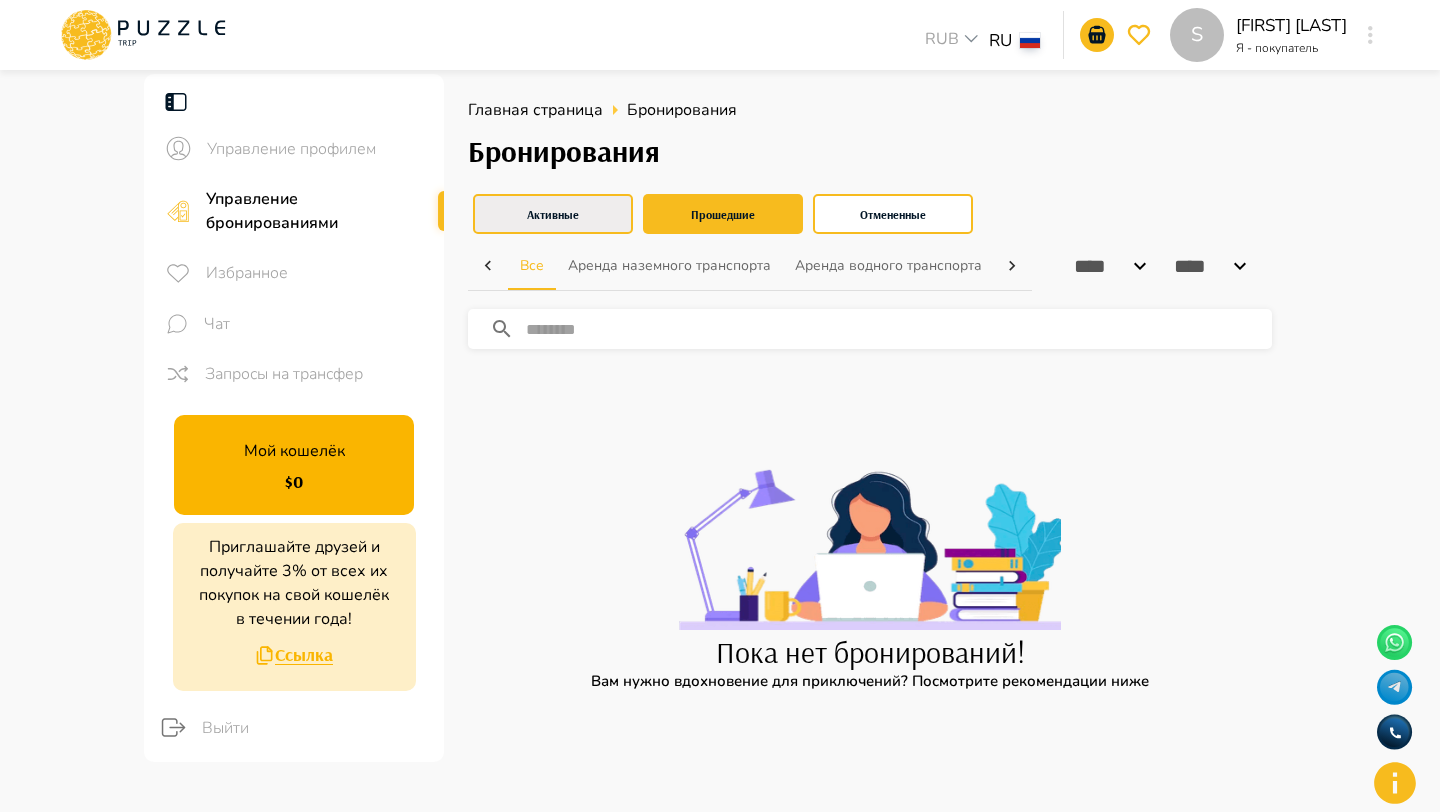 click on "Активные" at bounding box center [553, 214] 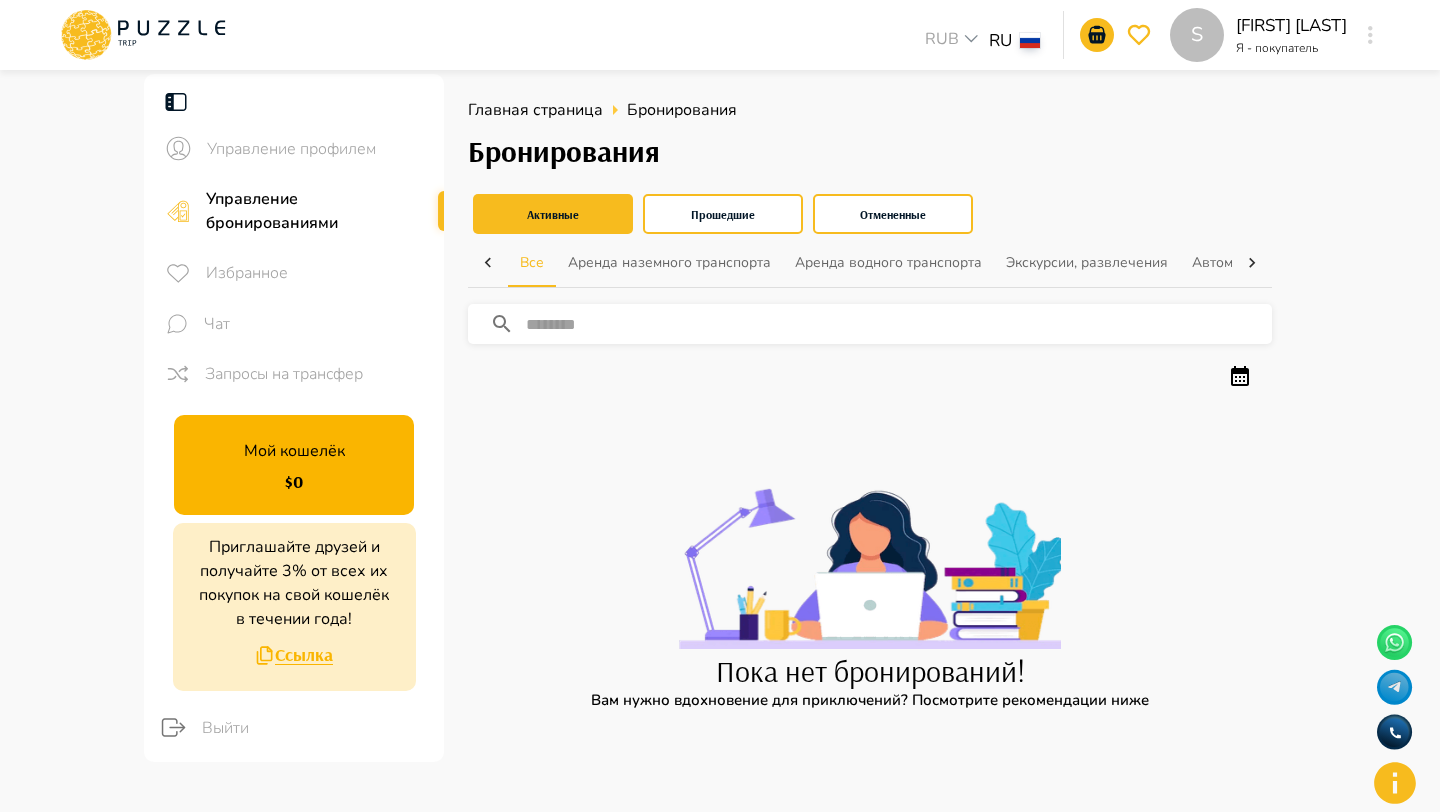 click 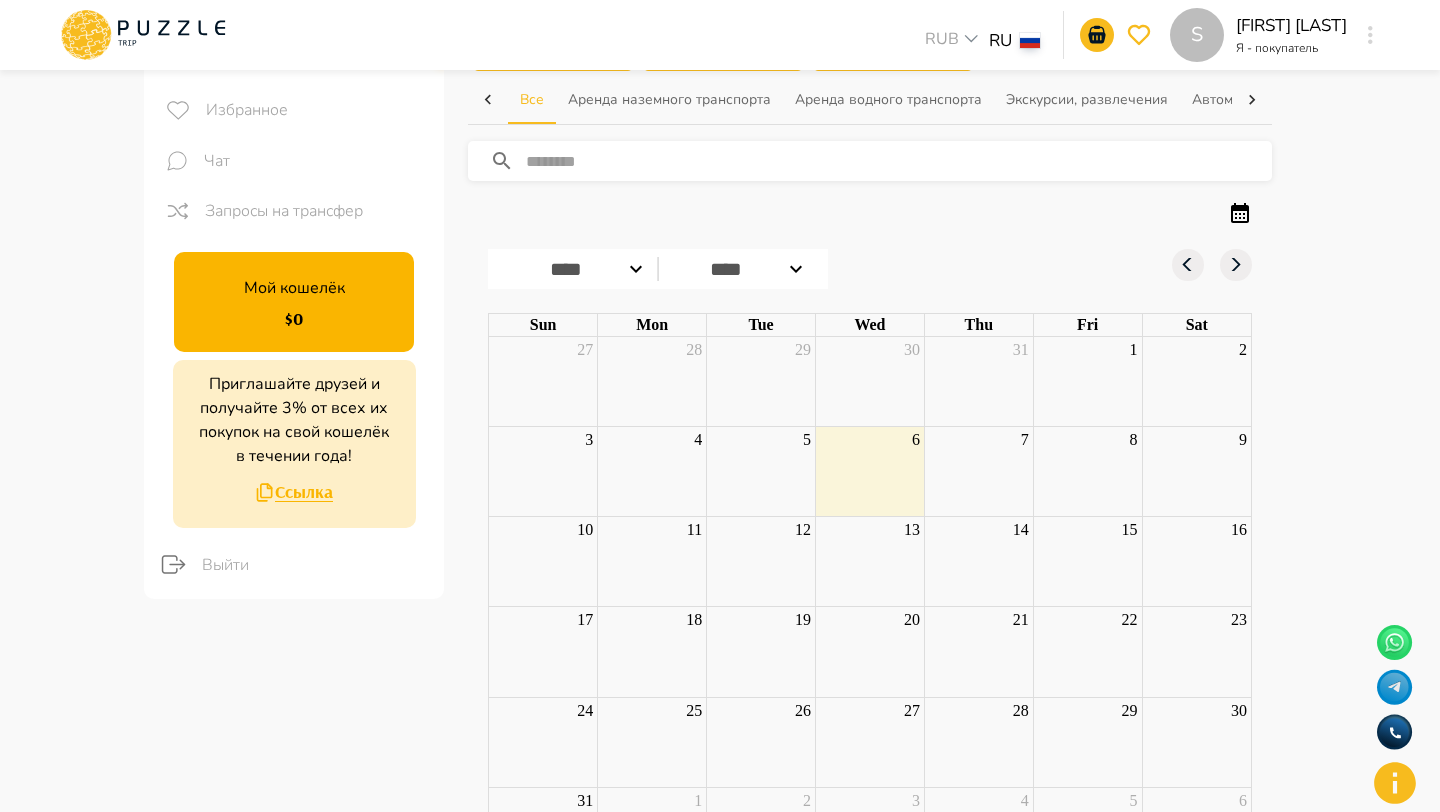 scroll, scrollTop: 173, scrollLeft: 0, axis: vertical 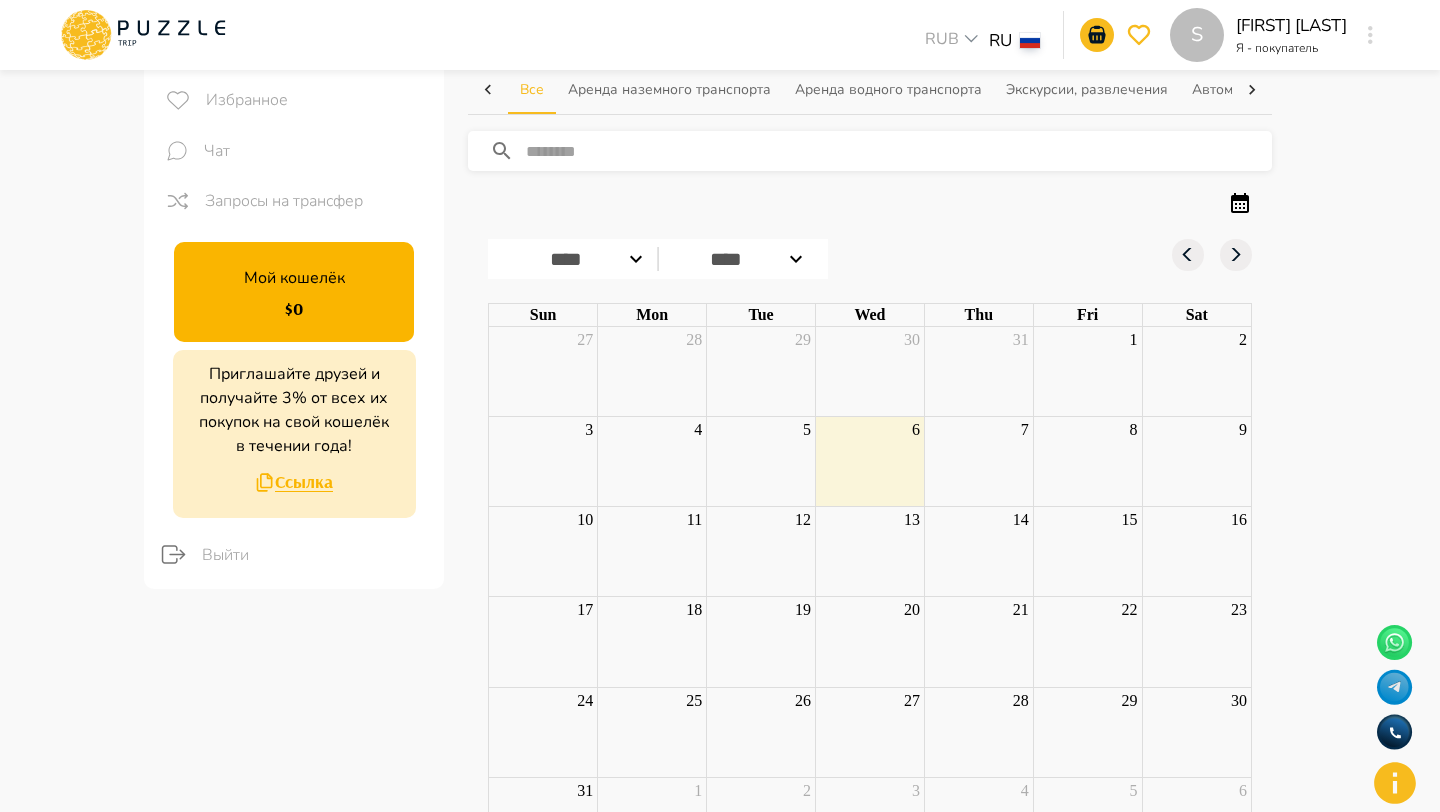 click 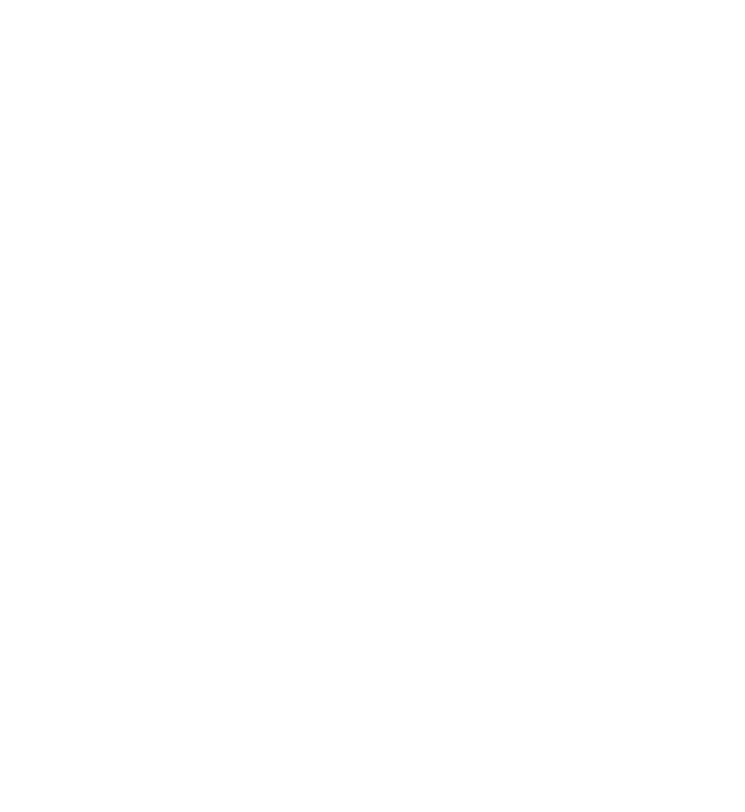 scroll, scrollTop: 0, scrollLeft: 0, axis: both 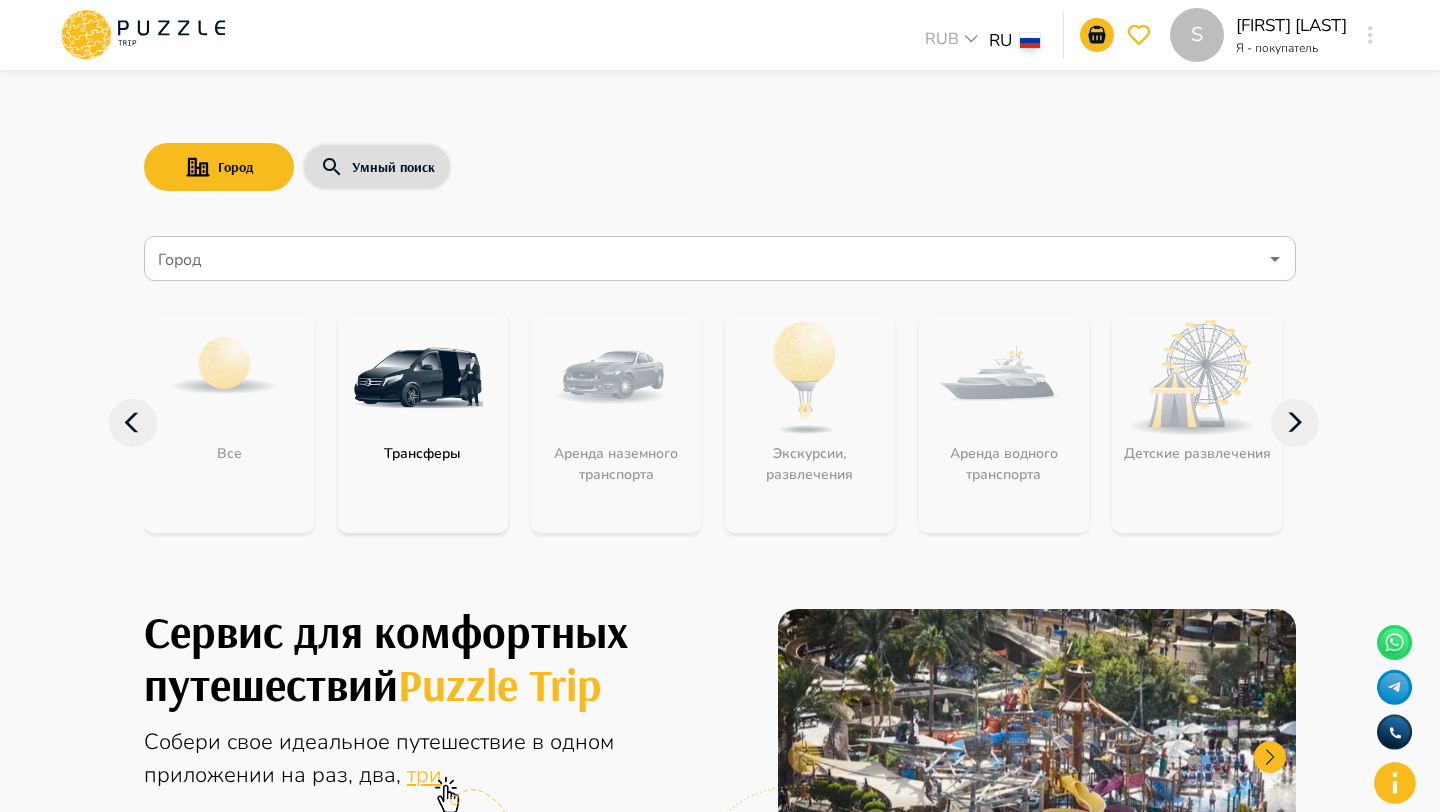 click on "S" at bounding box center [1370, 35] 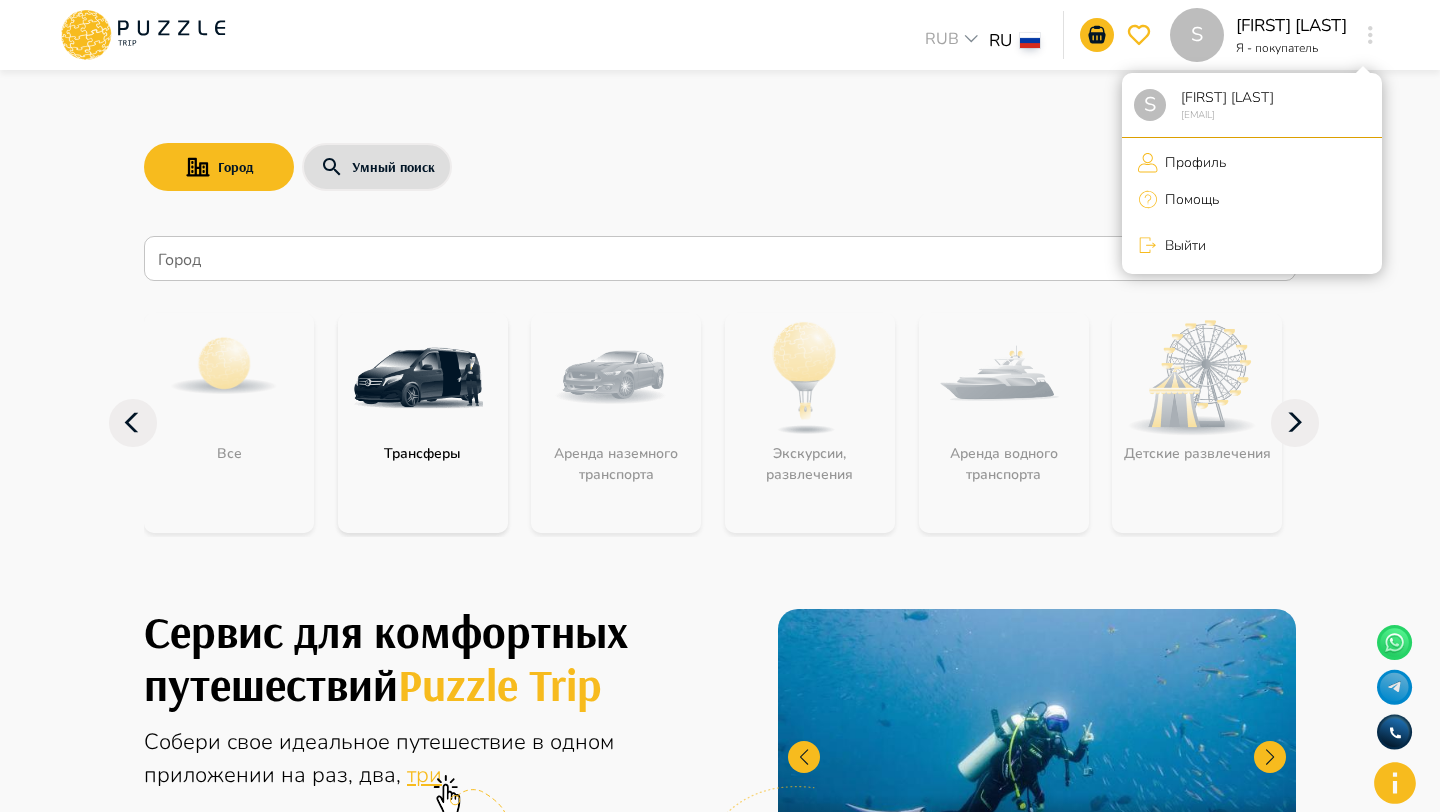 click on "Профиль" at bounding box center (1192, 162) 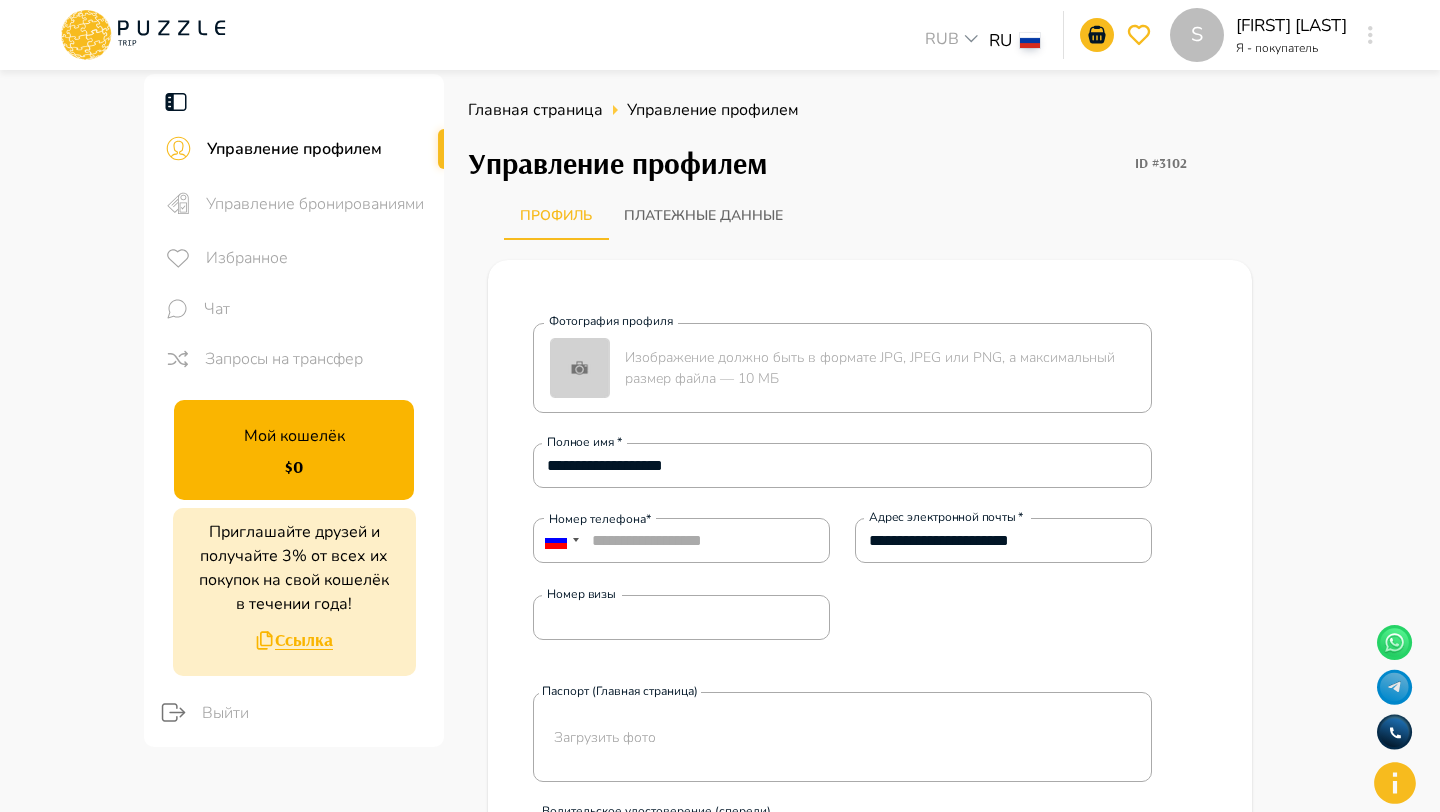 click on "Управление бронированиями" at bounding box center (317, 204) 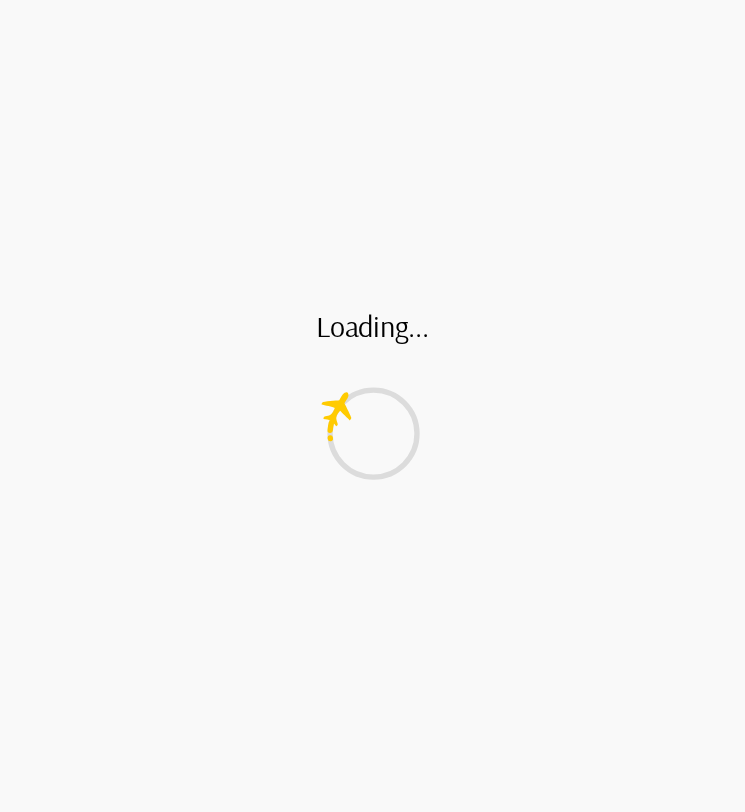 scroll, scrollTop: 0, scrollLeft: 0, axis: both 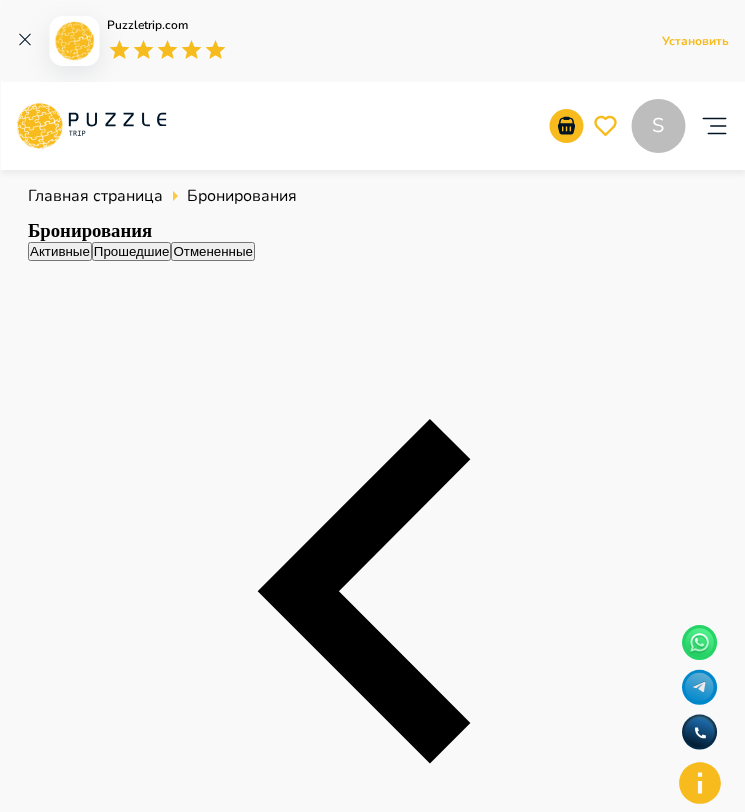 click 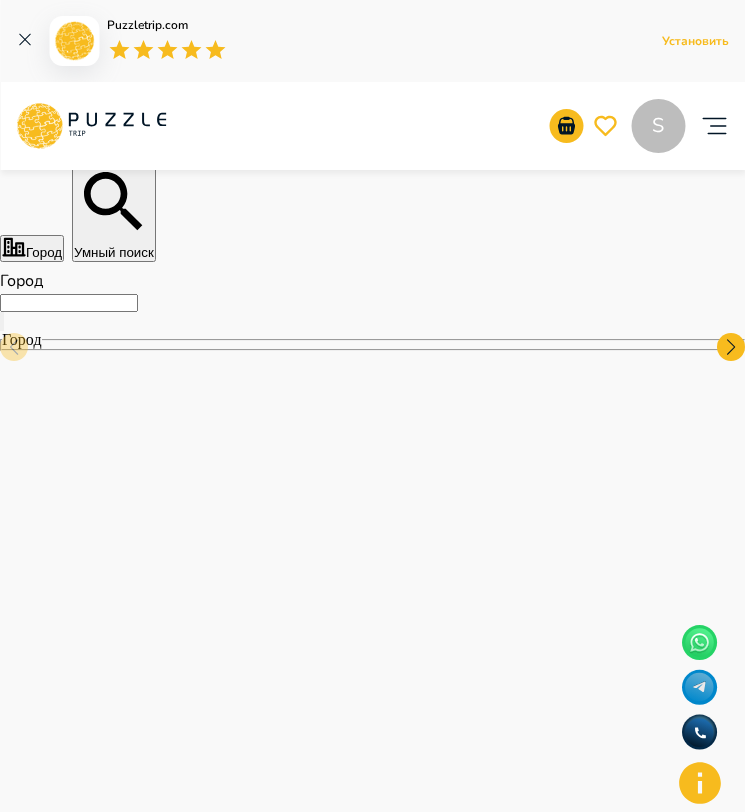 click on "Умный поиск" at bounding box center [114, 211] 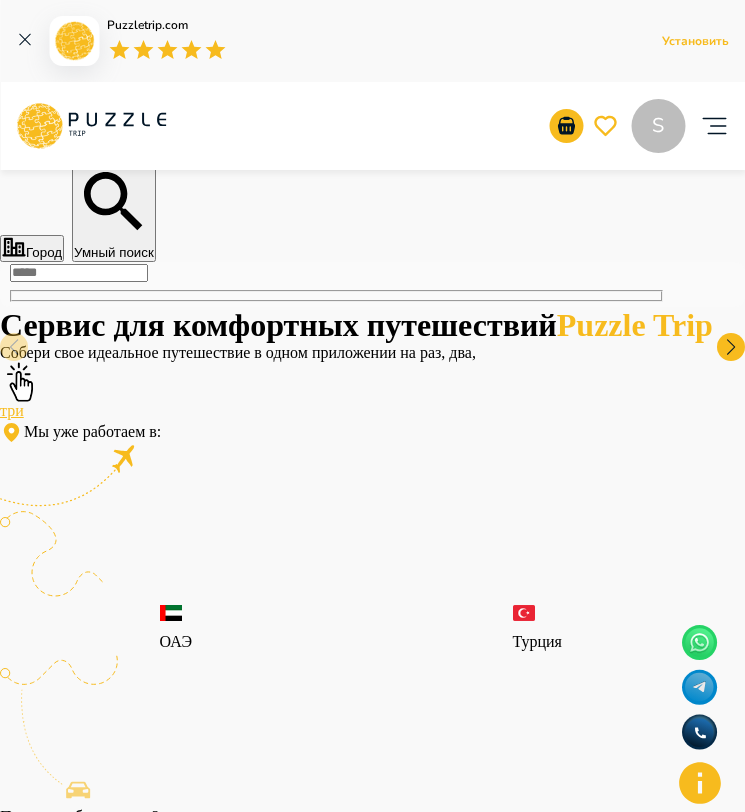 click on "​" at bounding box center [372, 284] 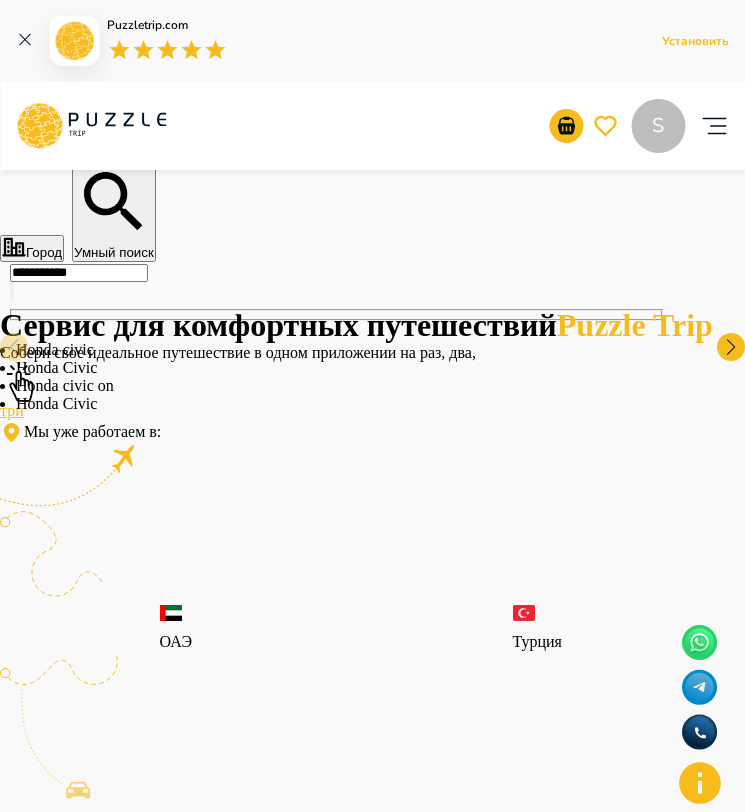 click on "Honda civic" at bounding box center [372, 350] 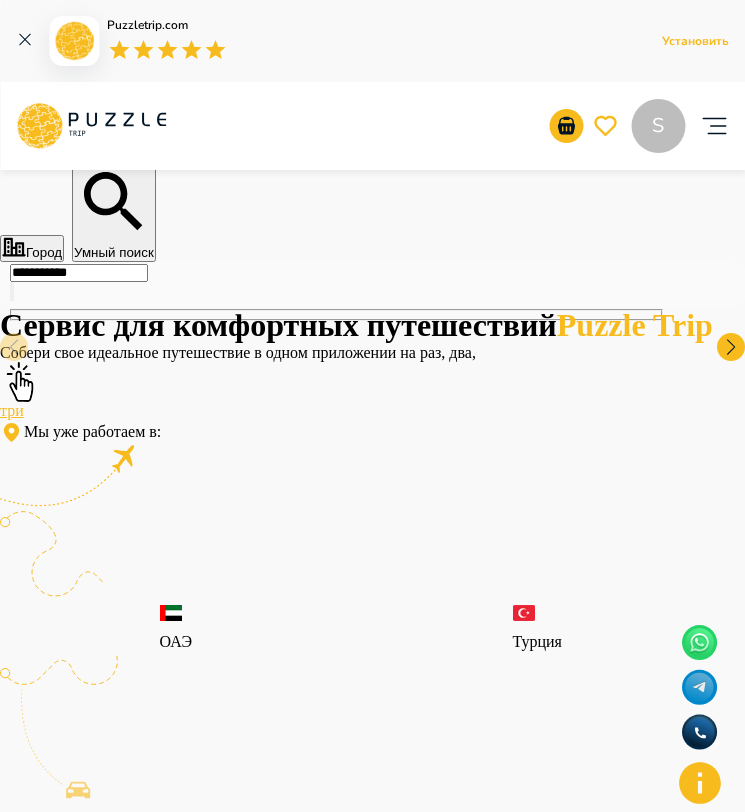 type on "**********" 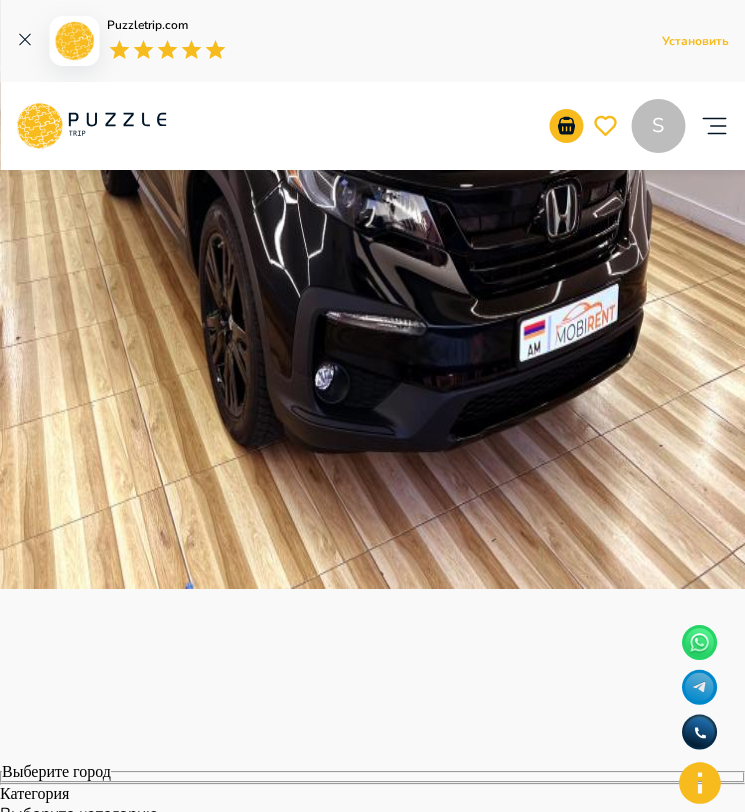 scroll, scrollTop: 287, scrollLeft: 0, axis: vertical 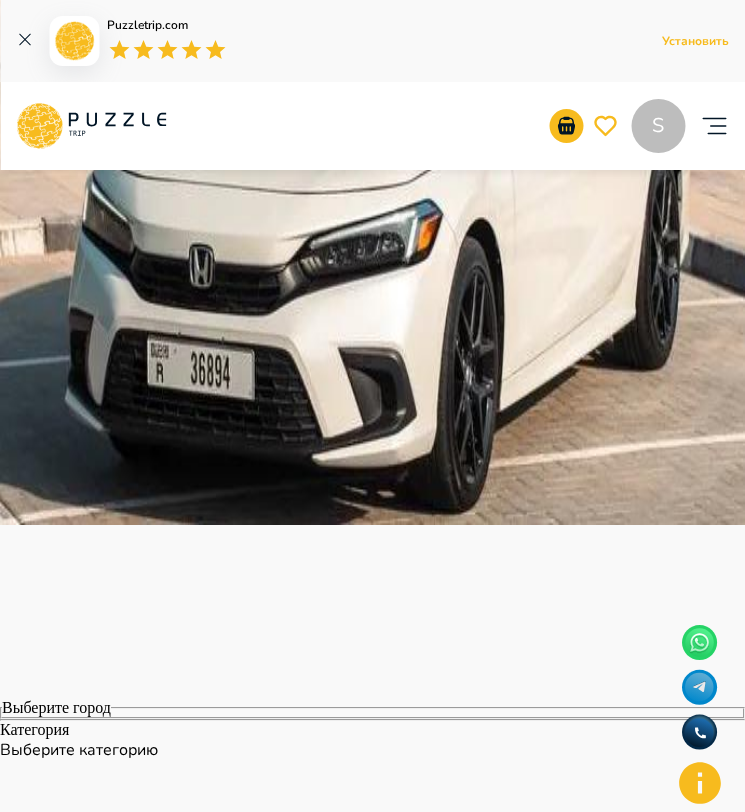 click on "В корзину" at bounding box center [50, 7553] 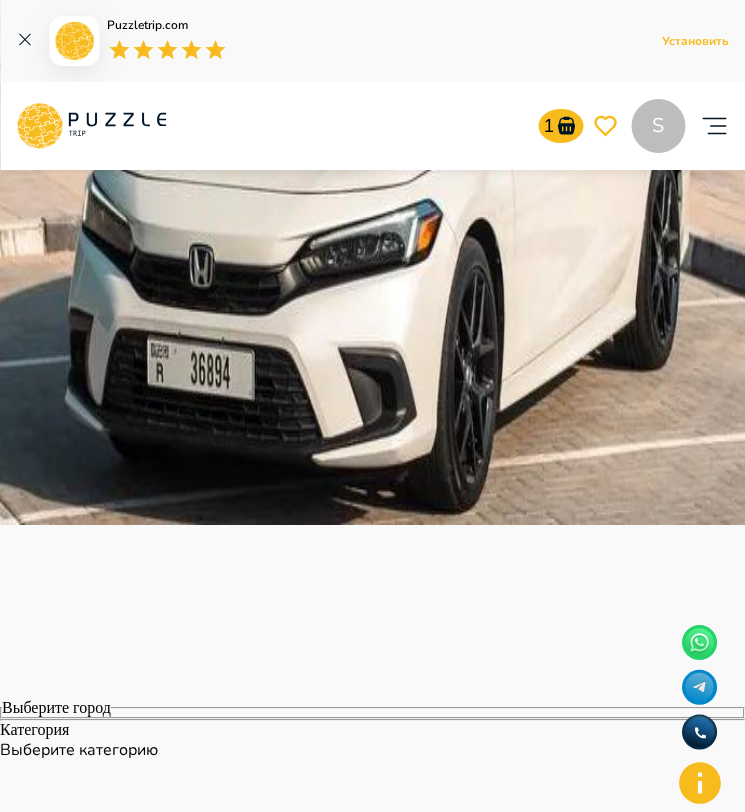 click on "1 S RUB *** RU   ** 1 S Syuzanna Tavakalyan Я - покупатель S" at bounding box center [375, 126] 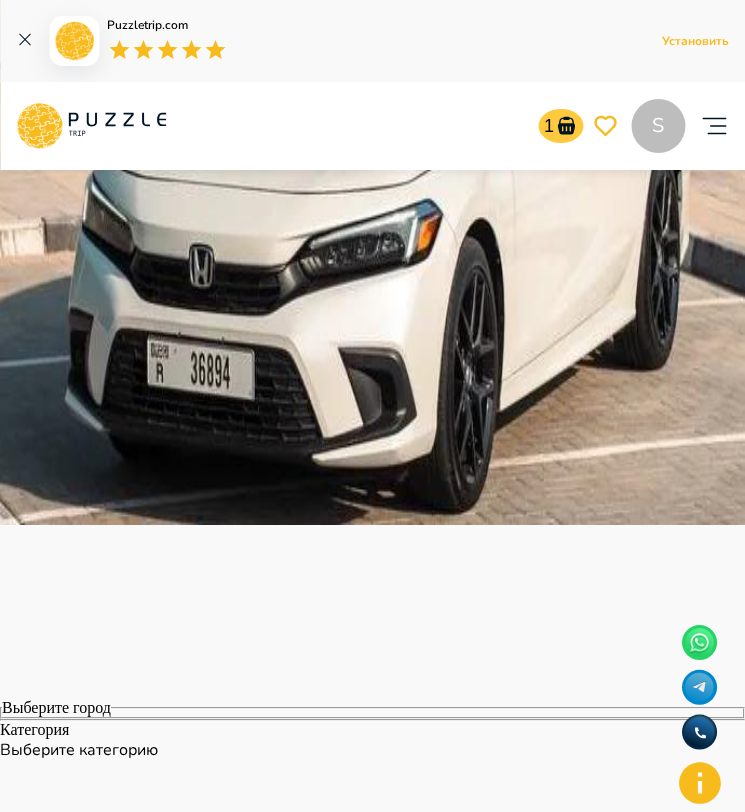 click 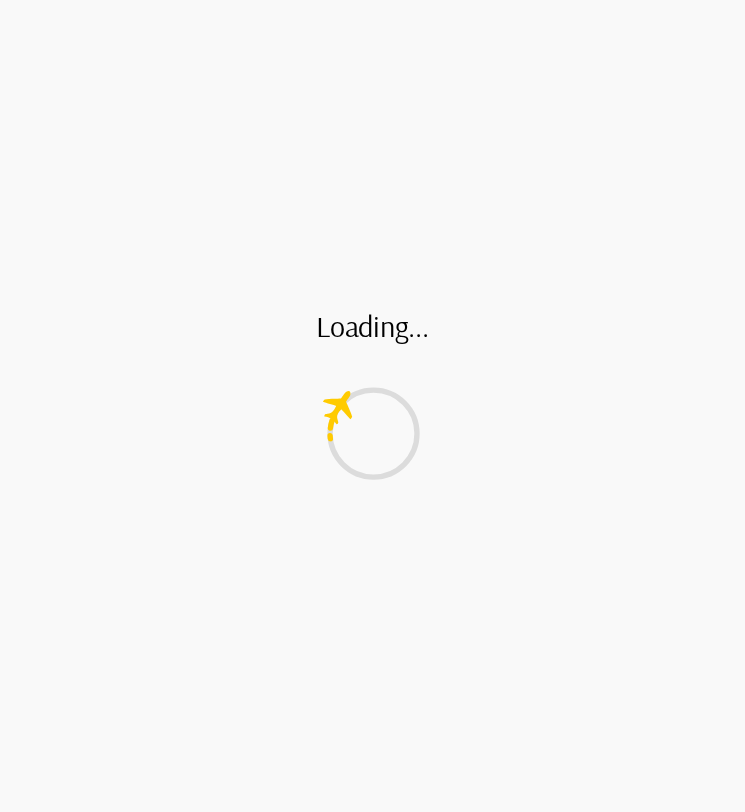 scroll, scrollTop: 0, scrollLeft: 0, axis: both 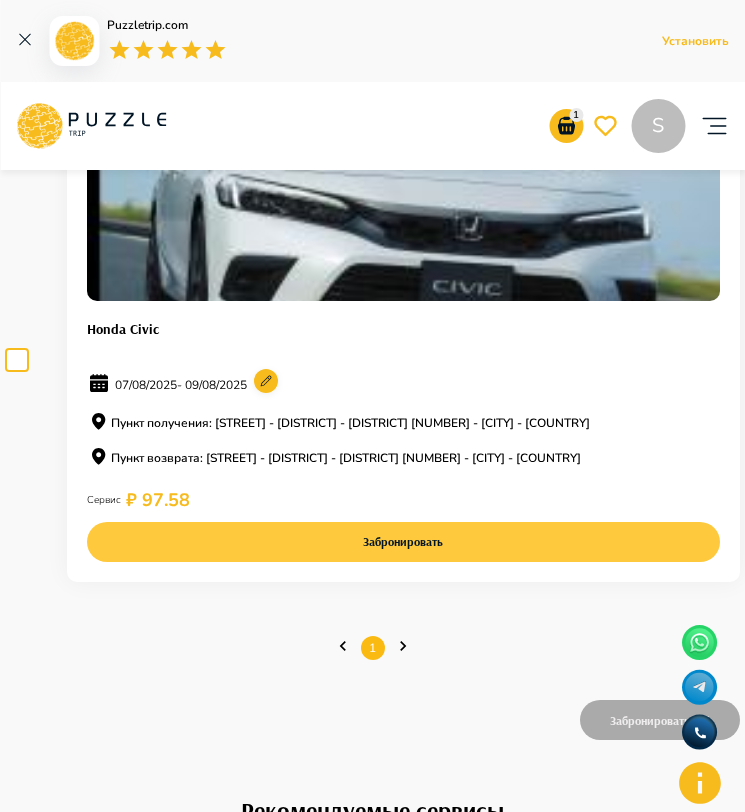 click on "Забронировать" at bounding box center [403, 542] 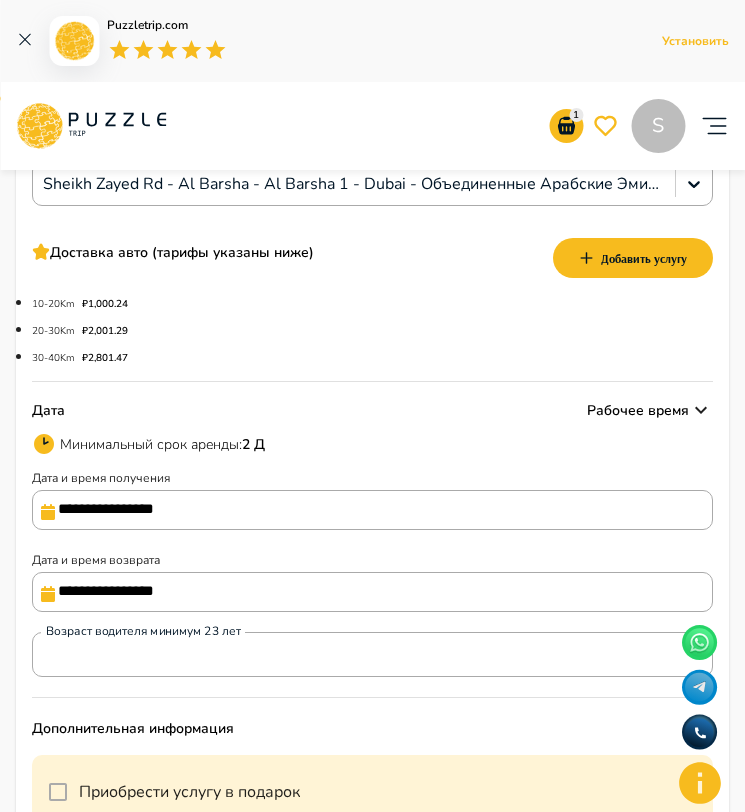 scroll, scrollTop: 1061, scrollLeft: 0, axis: vertical 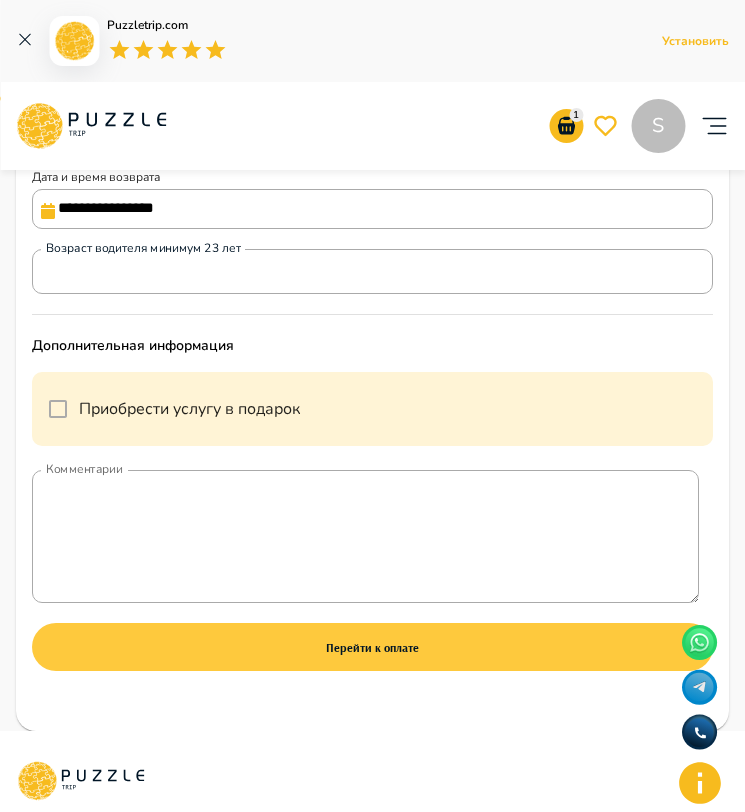 click on "Перейти к оплате" at bounding box center [372, 647] 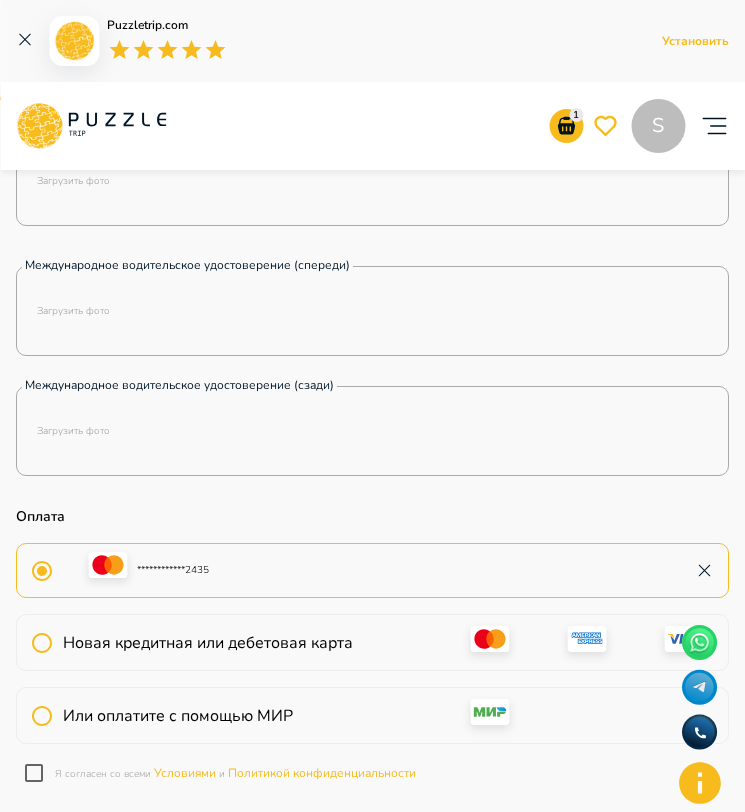 scroll, scrollTop: 508, scrollLeft: 0, axis: vertical 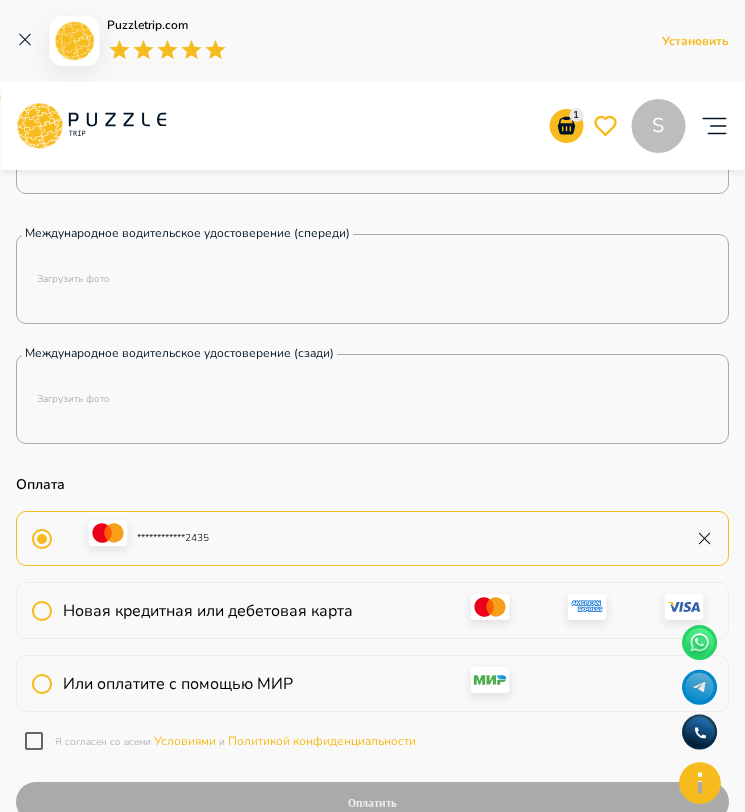 click on "Или оплатите с помощью МИР" at bounding box center [178, 684] 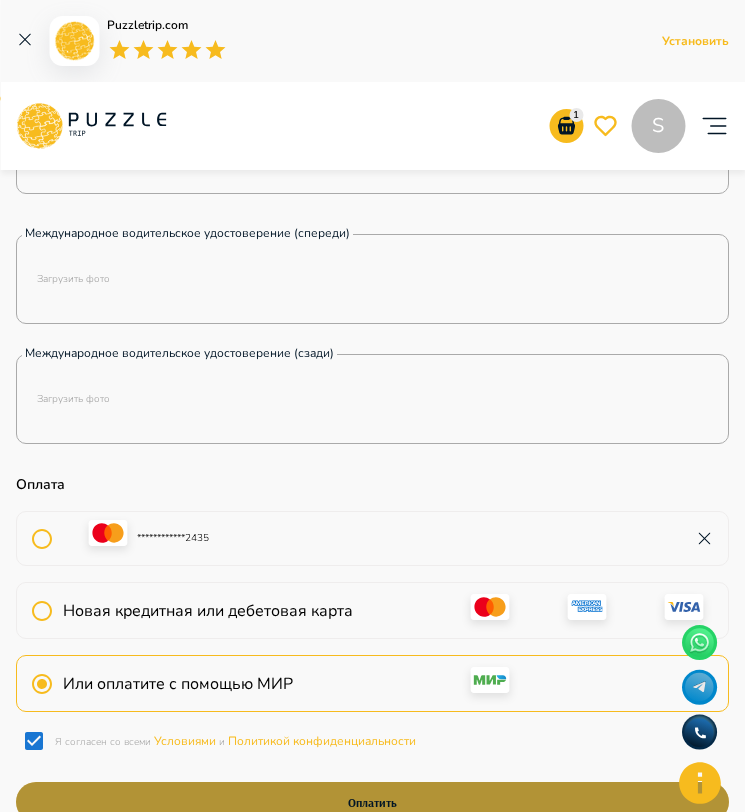 click on "Оплатить" at bounding box center [372, 802] 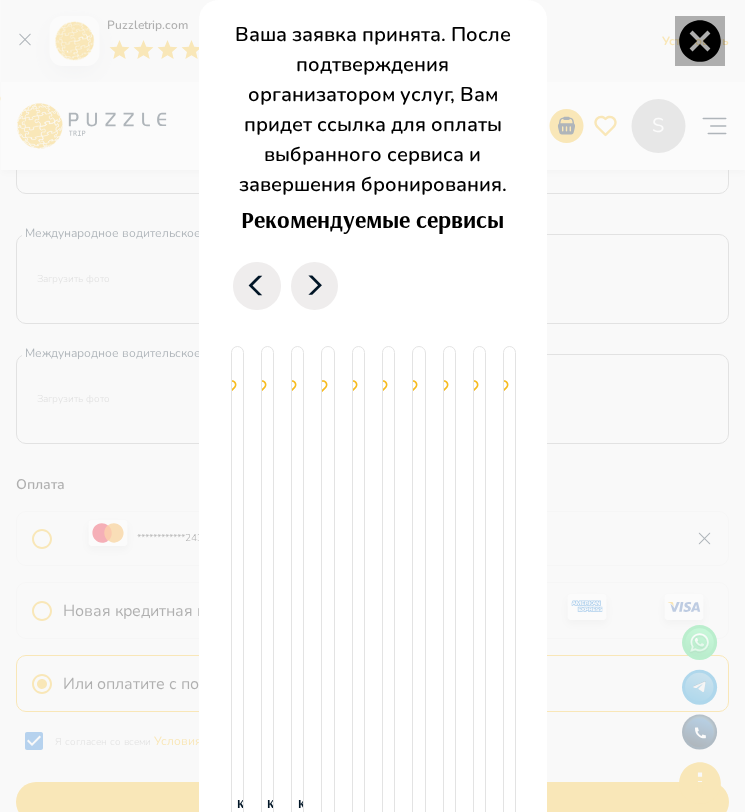click 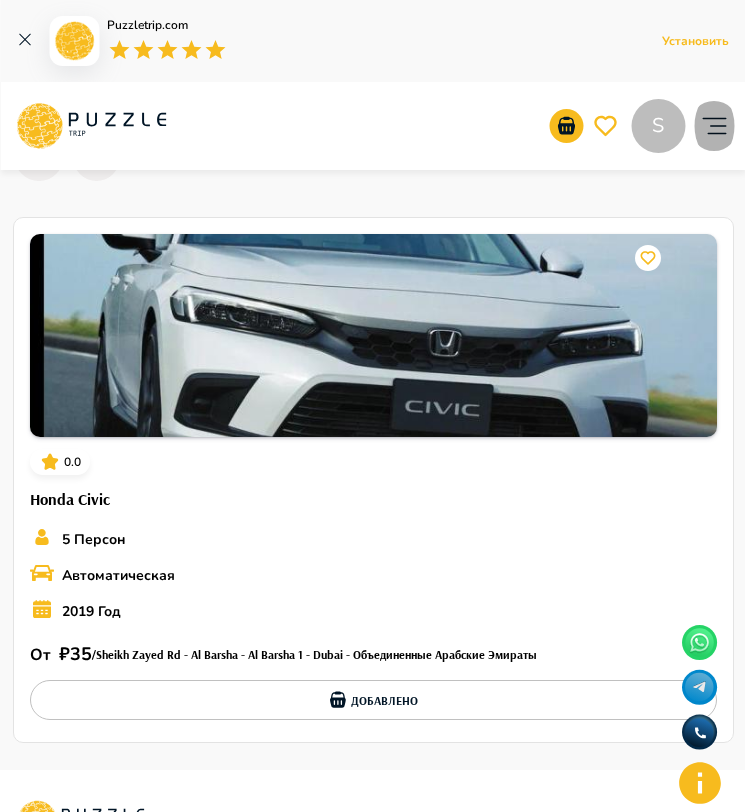 click 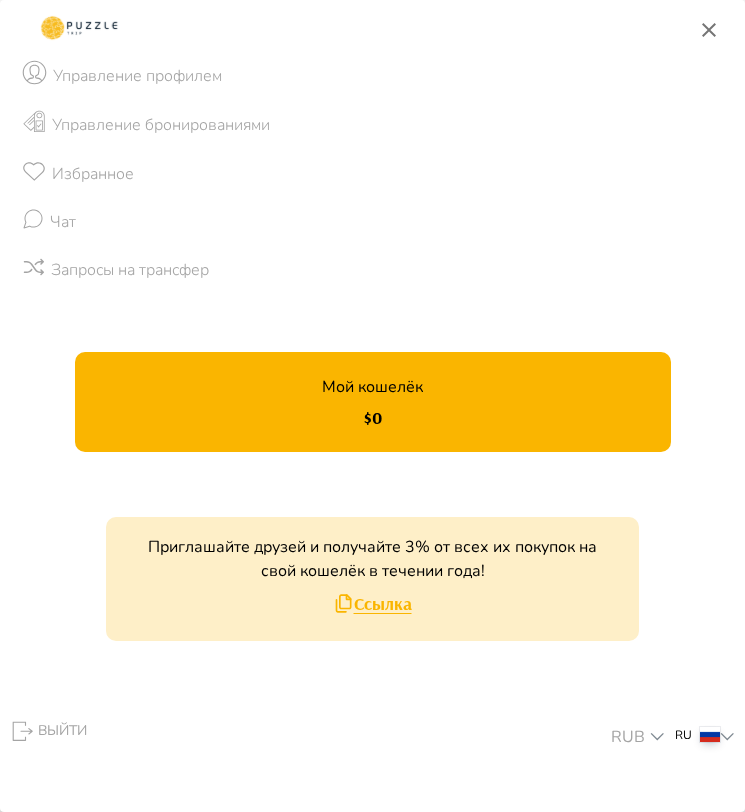 click on "Управление бронированиями" at bounding box center [372, 125] 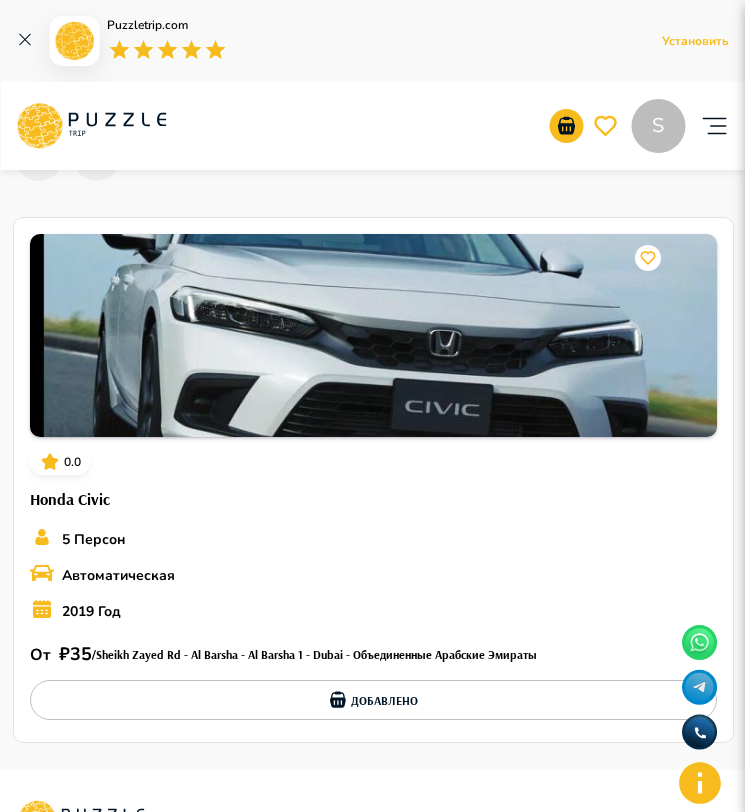 scroll, scrollTop: 0, scrollLeft: 0, axis: both 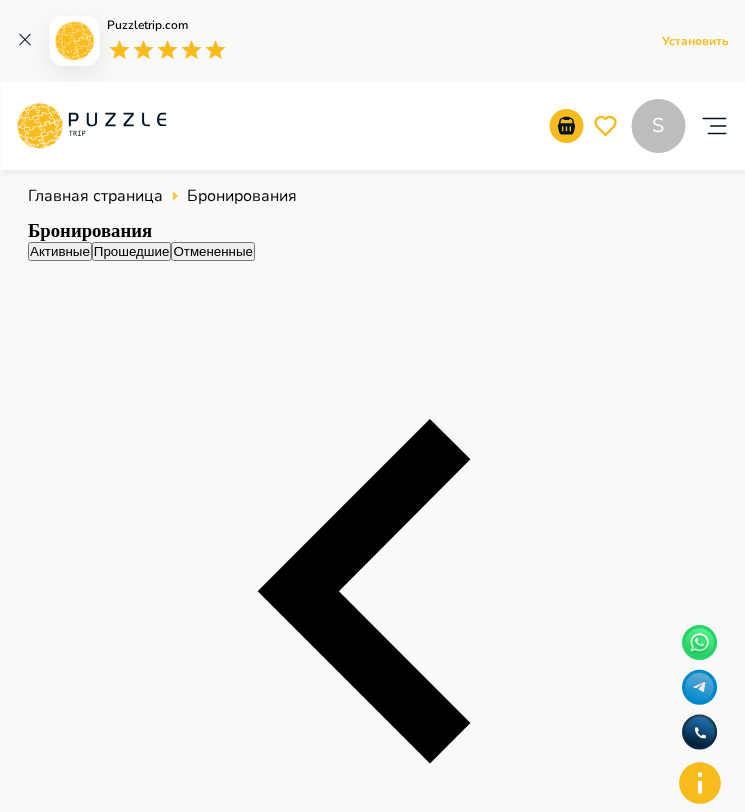 click 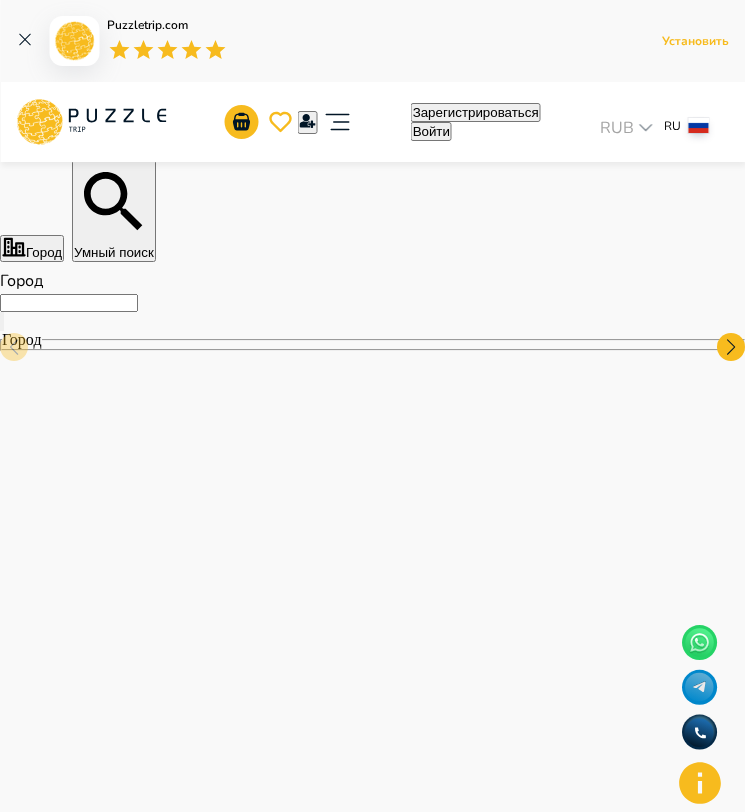 click 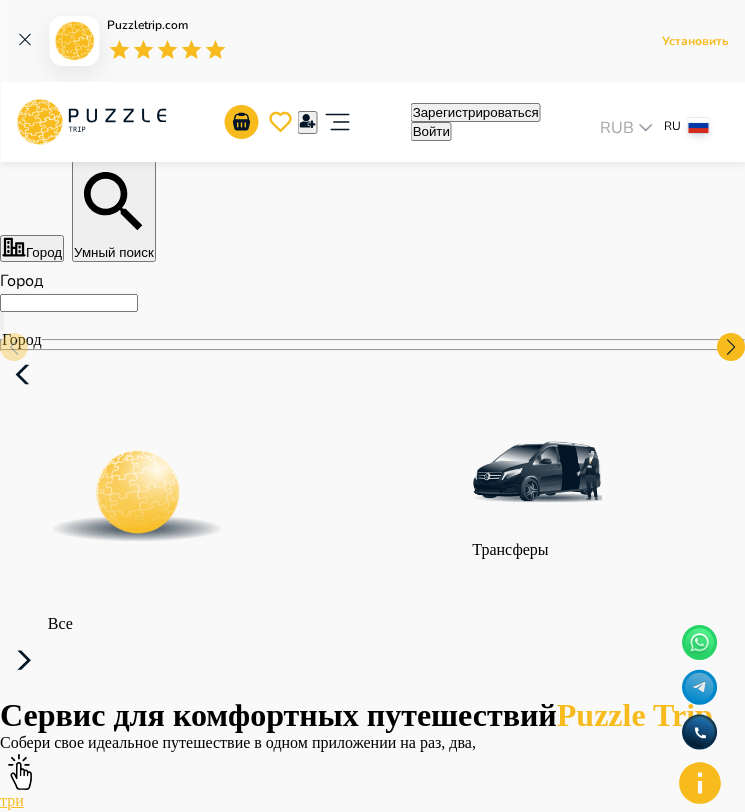 click on "Войти" at bounding box center (150, 3236) 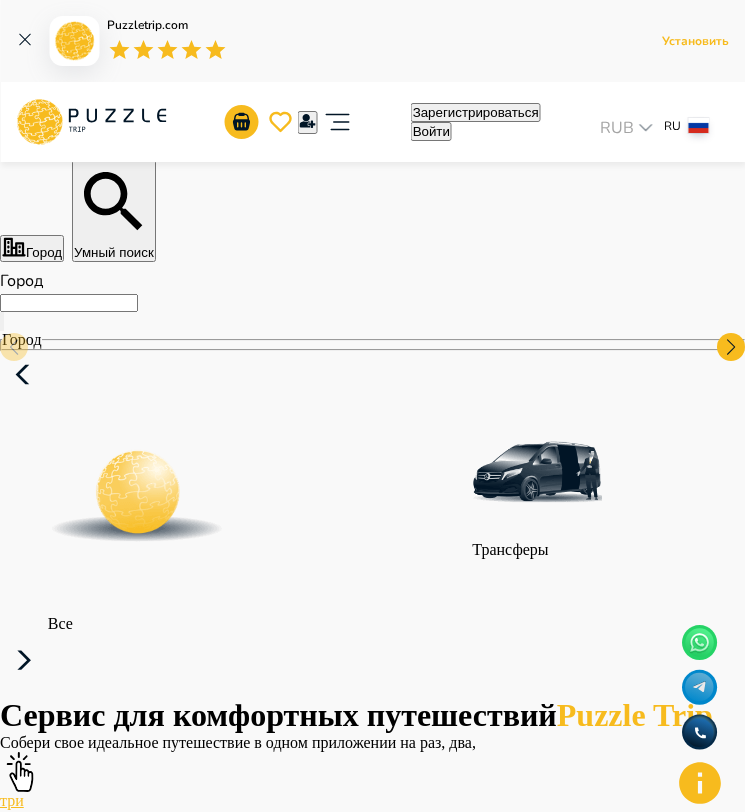 click on "Адрес электронной почты Адрес электронной почты Пароль Пароль Забыли  пароль ? Запомнить меня" at bounding box center (372, 4132) 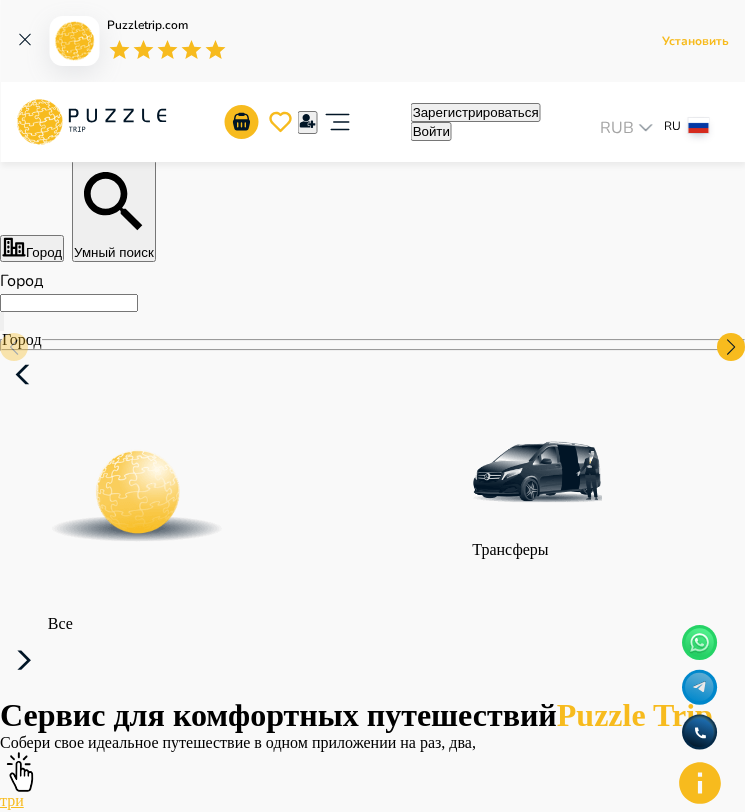 click on "Войти" at bounding box center (58, 4598) 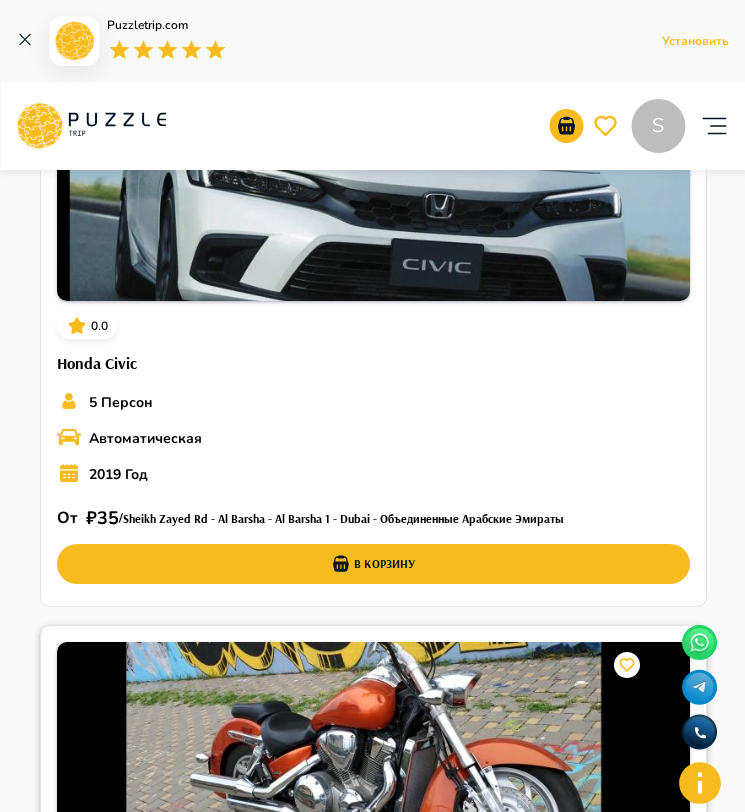 scroll, scrollTop: 0, scrollLeft: 0, axis: both 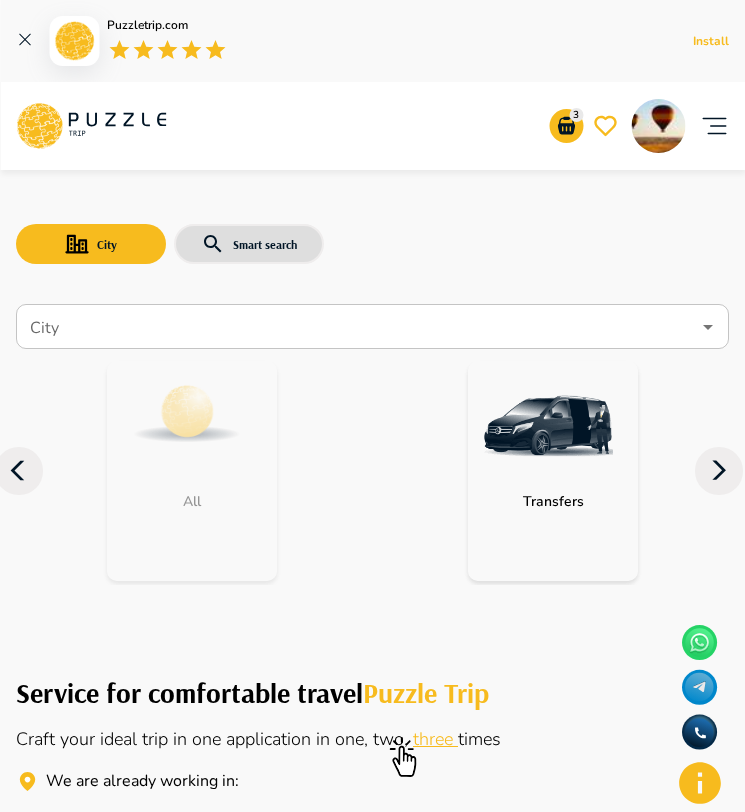 click 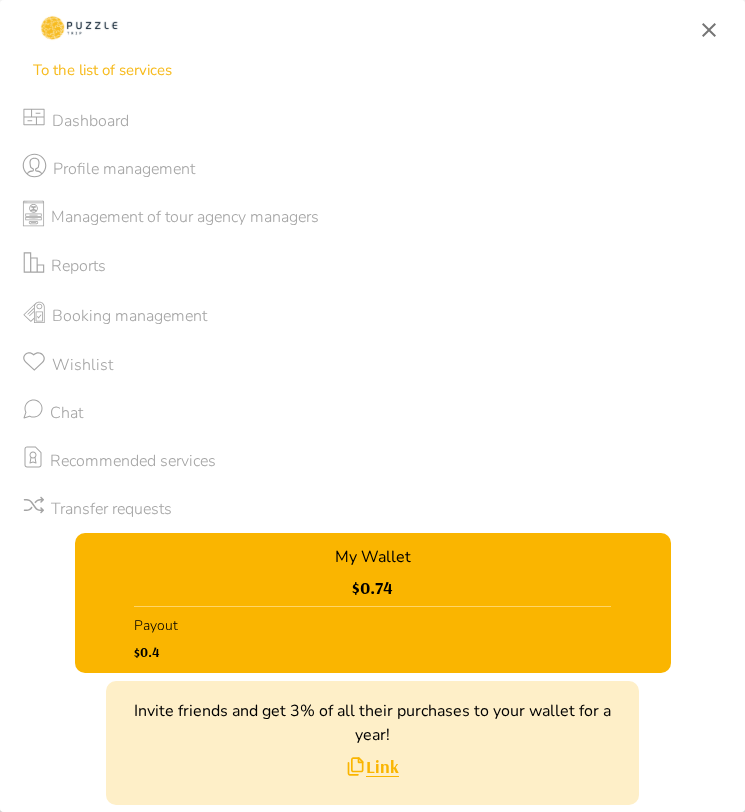 click on "Booking management" at bounding box center [372, 316] 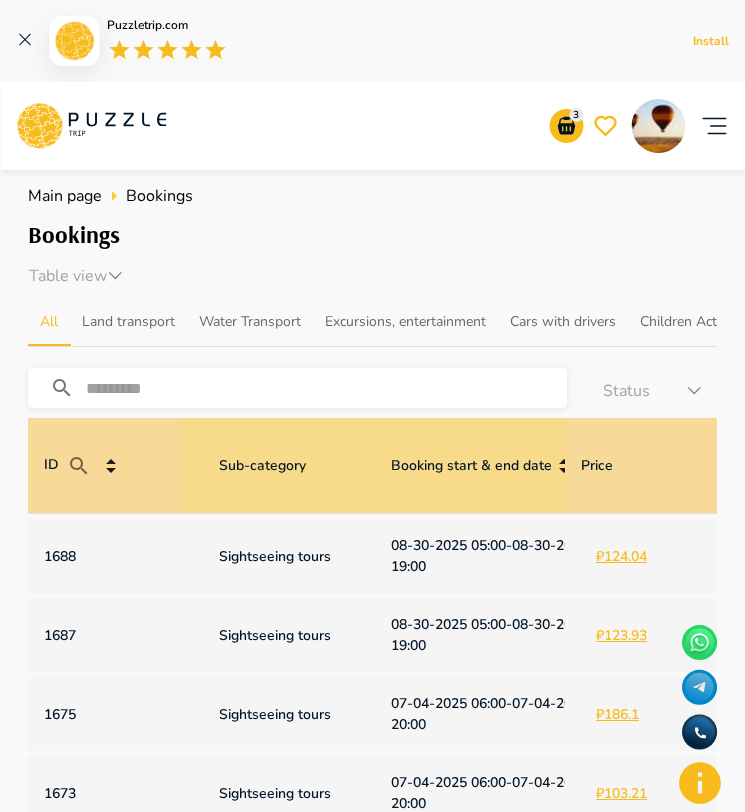 scroll, scrollTop: 0, scrollLeft: 0, axis: both 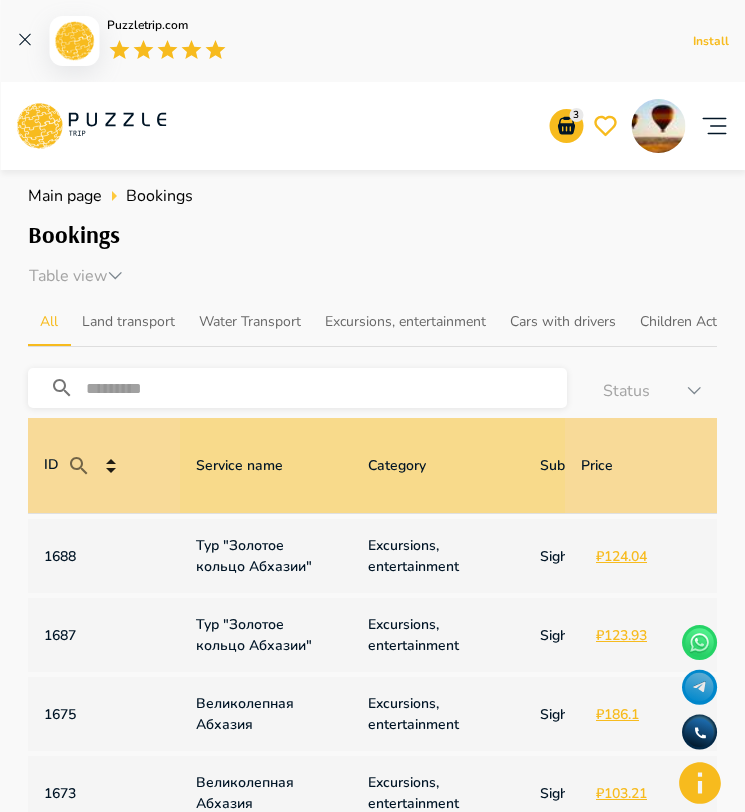 click 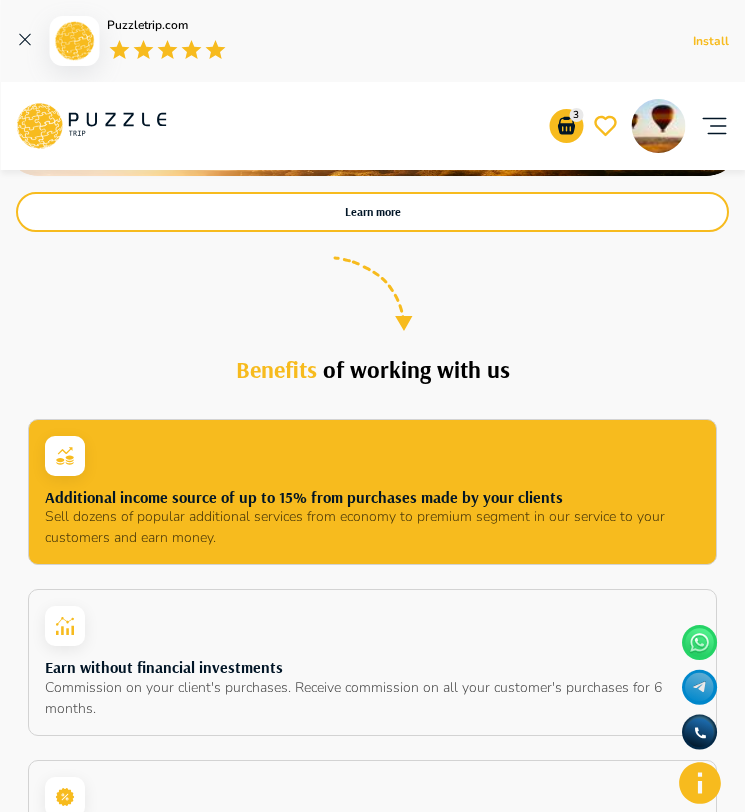 scroll, scrollTop: 0, scrollLeft: 0, axis: both 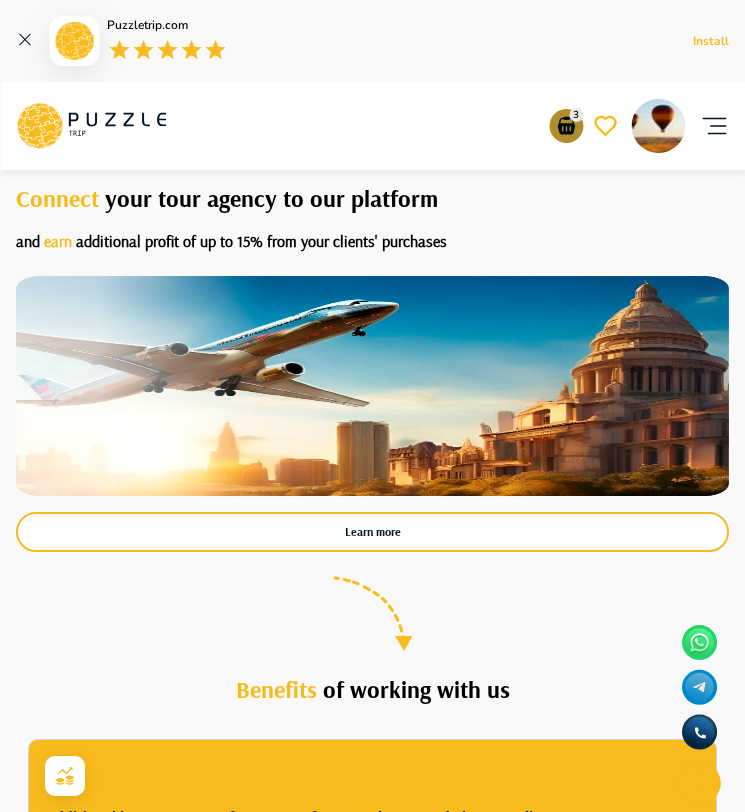 click on "3" at bounding box center [576, 115] 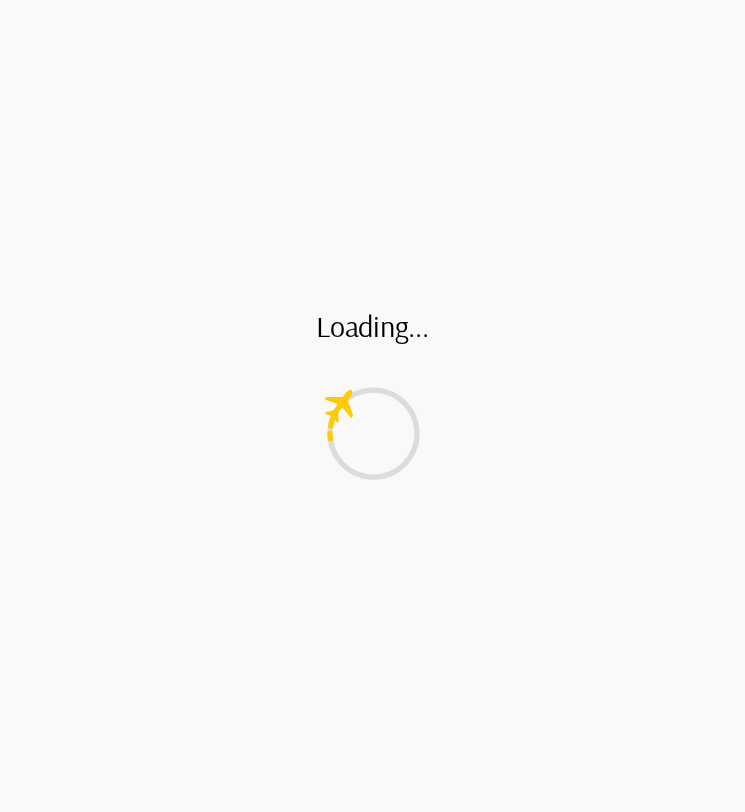 scroll, scrollTop: 0, scrollLeft: 0, axis: both 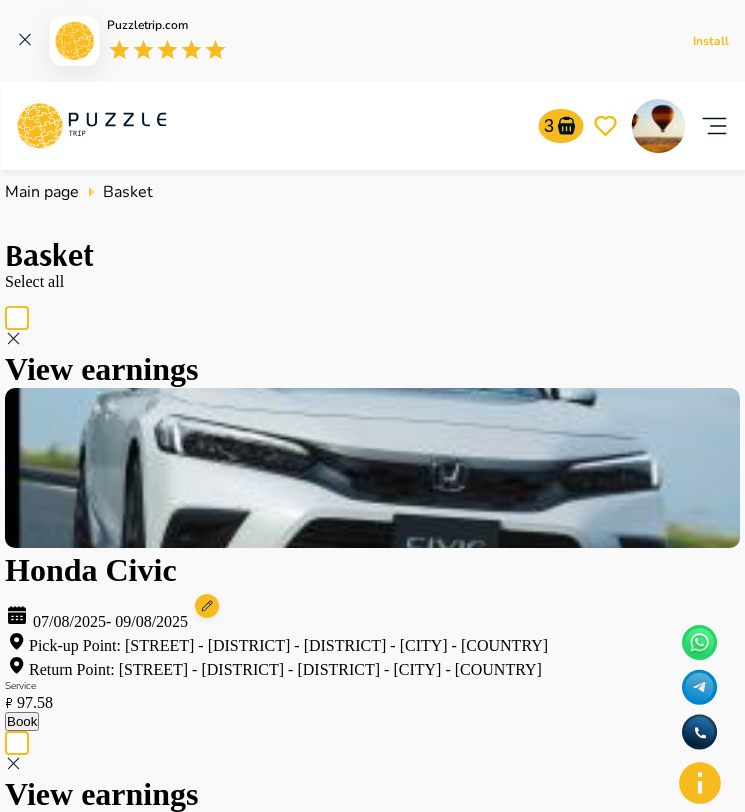 click on "Book" at bounding box center [22, 721] 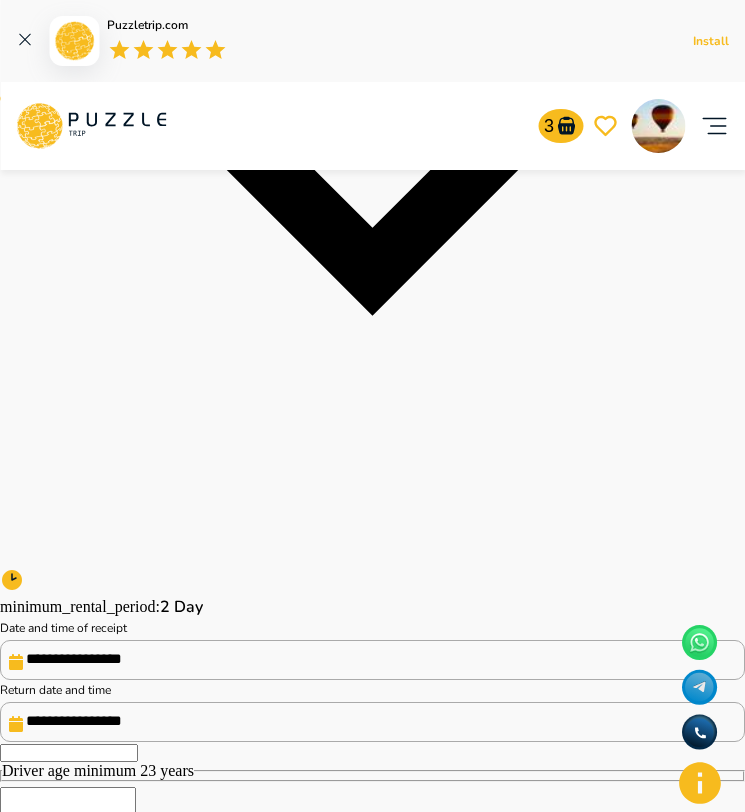 scroll, scrollTop: 428, scrollLeft: 0, axis: vertical 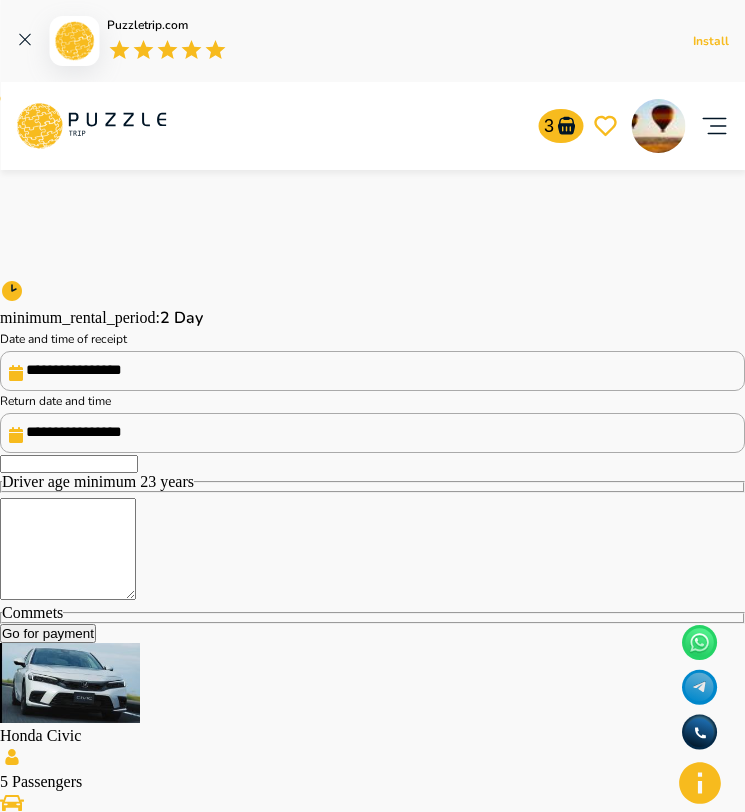 click on "Go for payment" at bounding box center [48, 633] 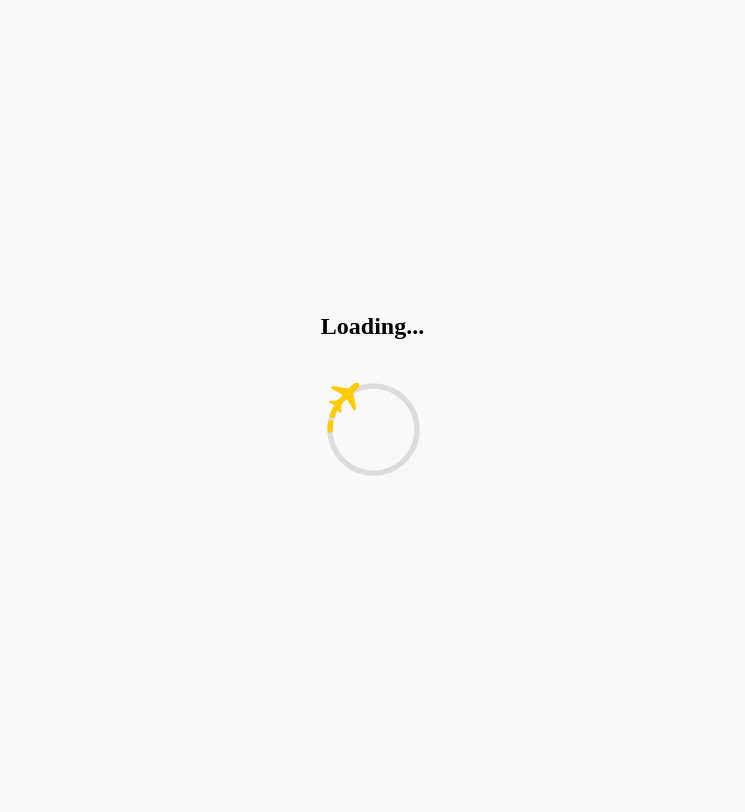 scroll, scrollTop: 0, scrollLeft: 0, axis: both 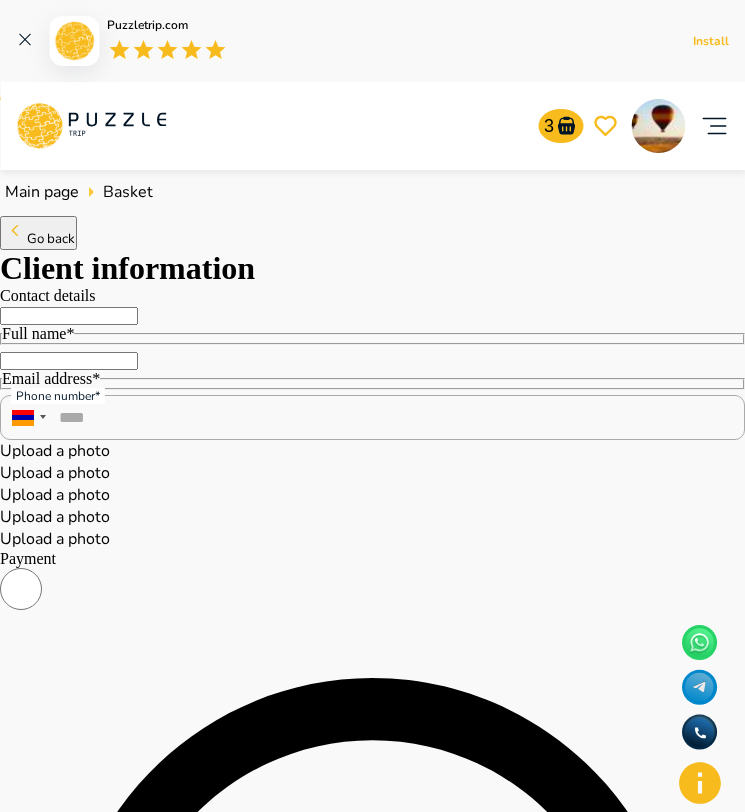 click on "Full name*" at bounding box center [69, 316] 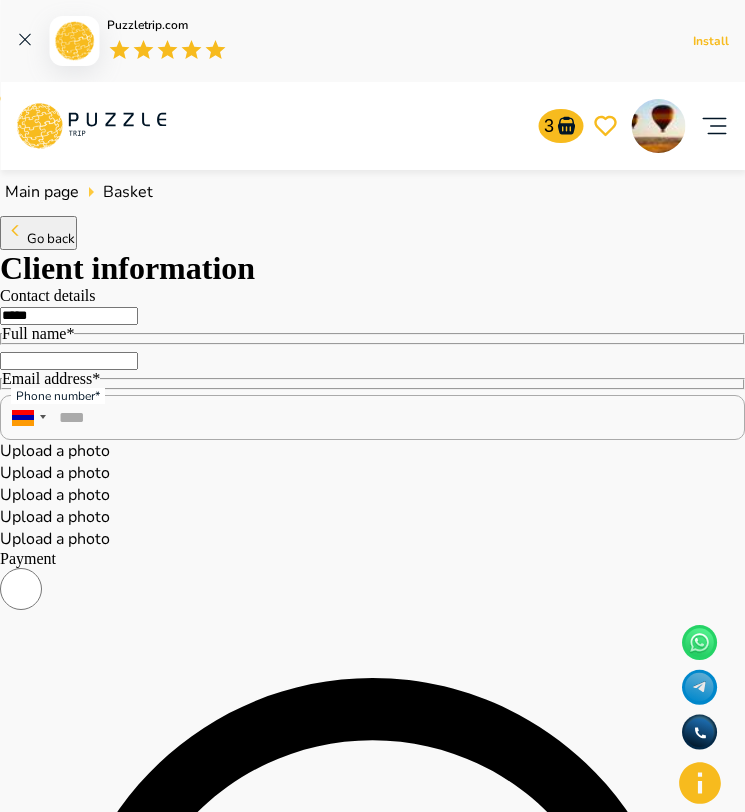 type on "*****" 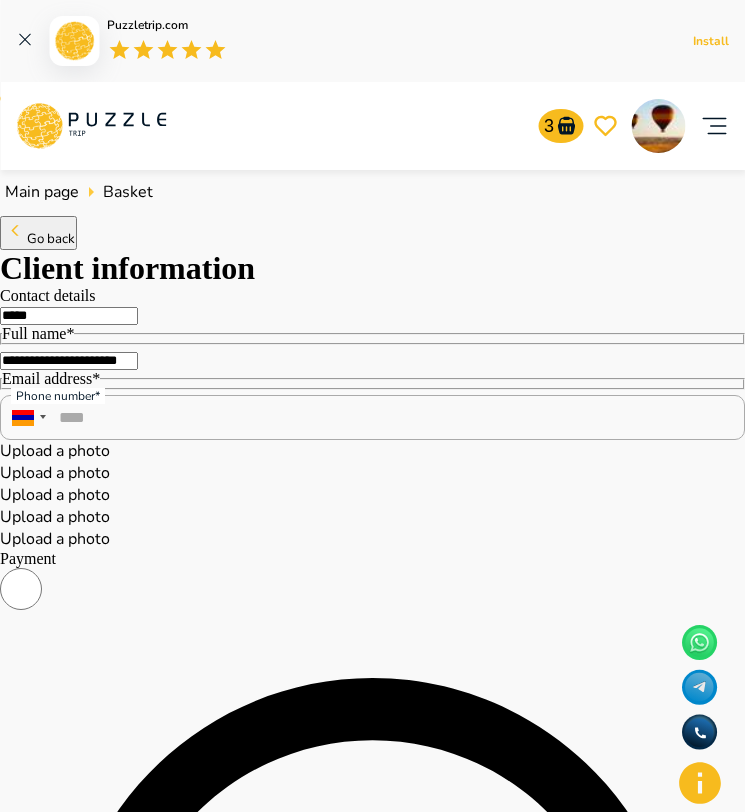 click on "**********" at bounding box center [69, 361] 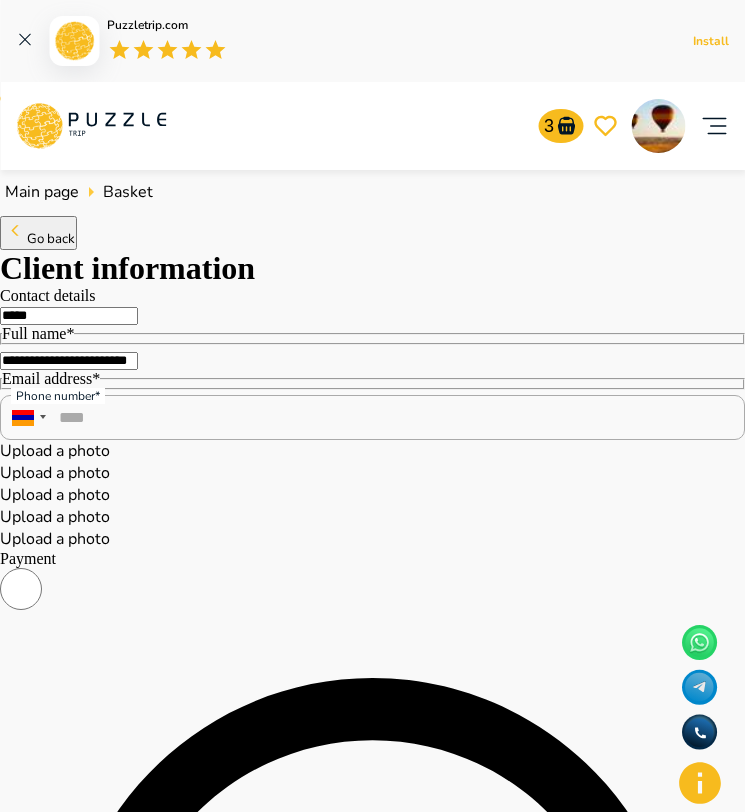 type on "**********" 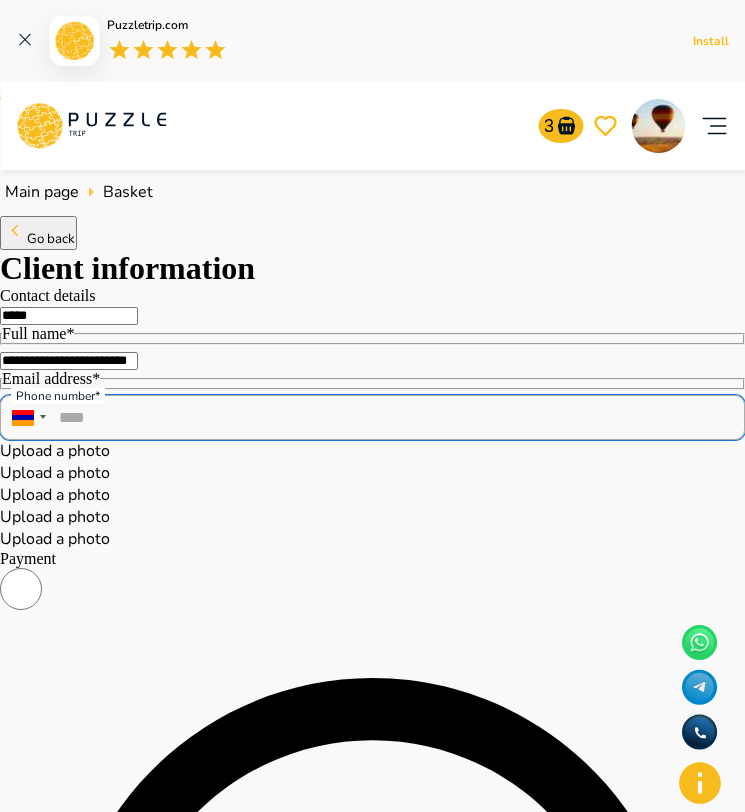 click on "****" at bounding box center [372, 417] 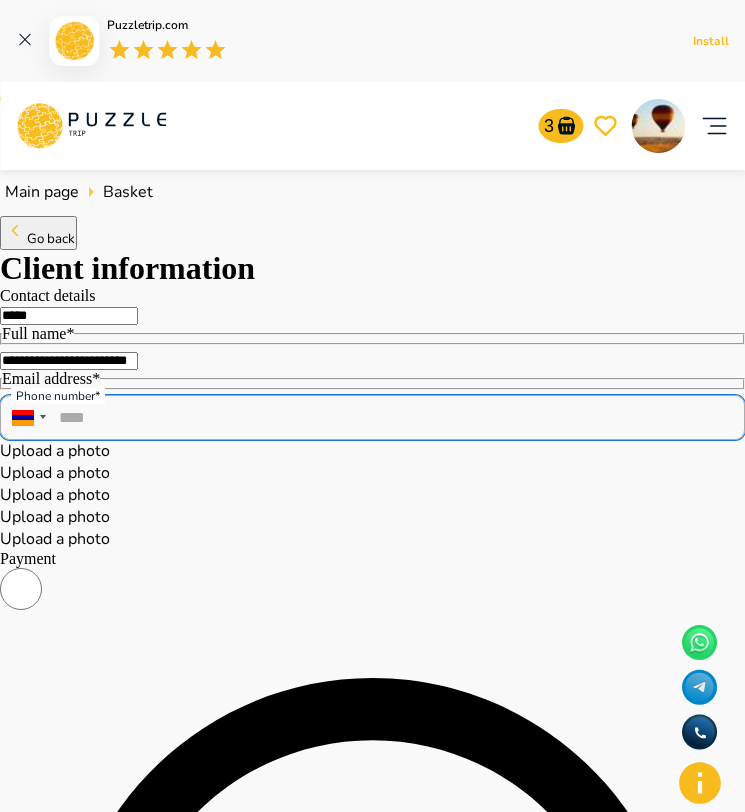 type on "**********" 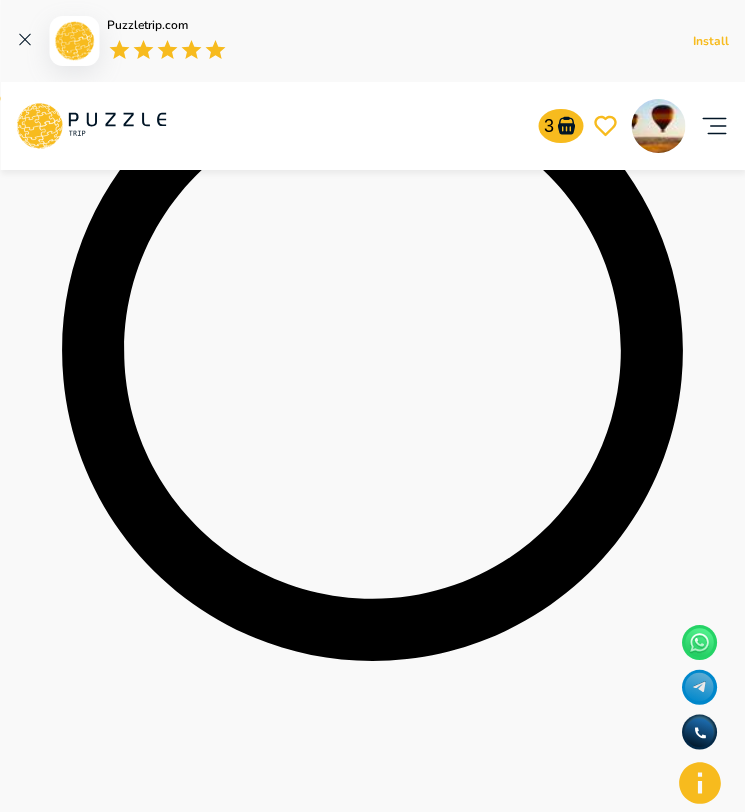 scroll, scrollTop: 641, scrollLeft: 0, axis: vertical 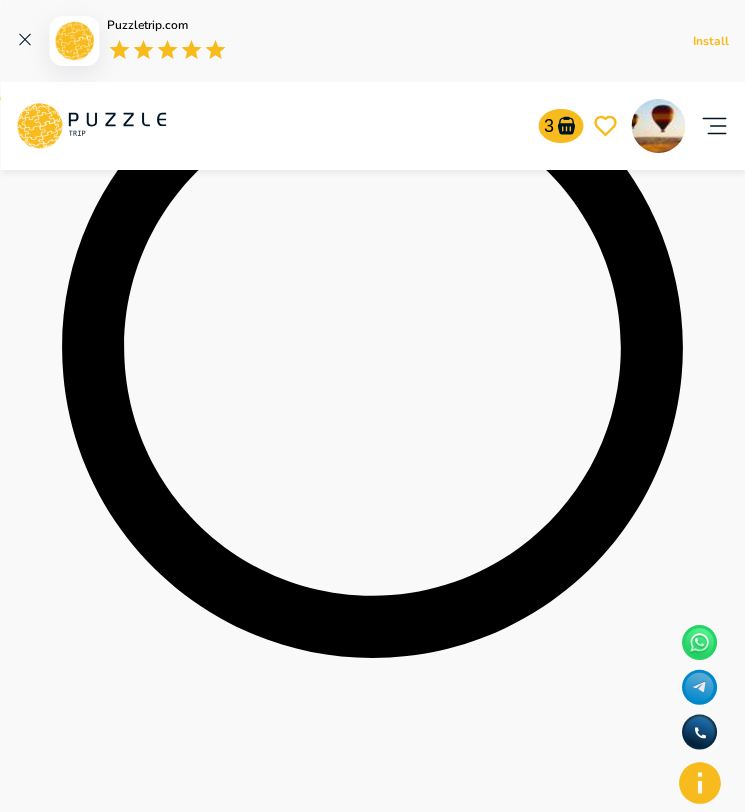 click on "Or pay using MIR" at bounding box center [372, 2354] 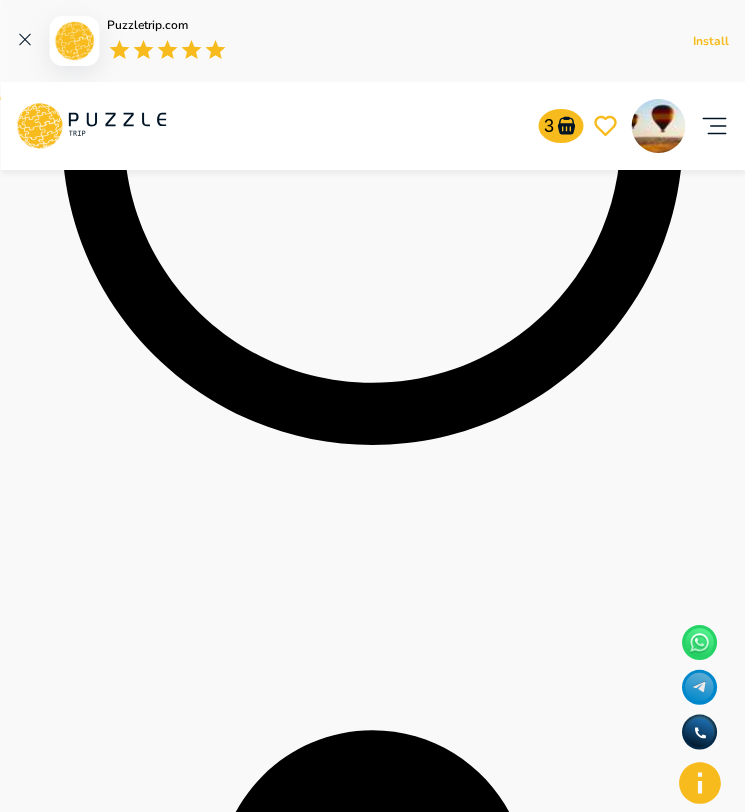 scroll, scrollTop: 933, scrollLeft: 0, axis: vertical 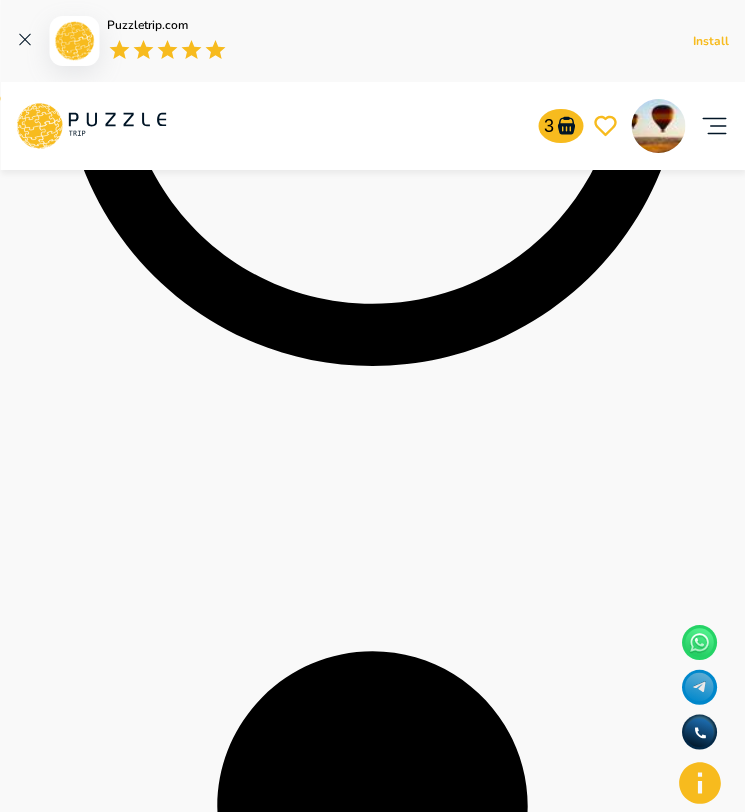 click on "Pay" at bounding box center (13, 3701) 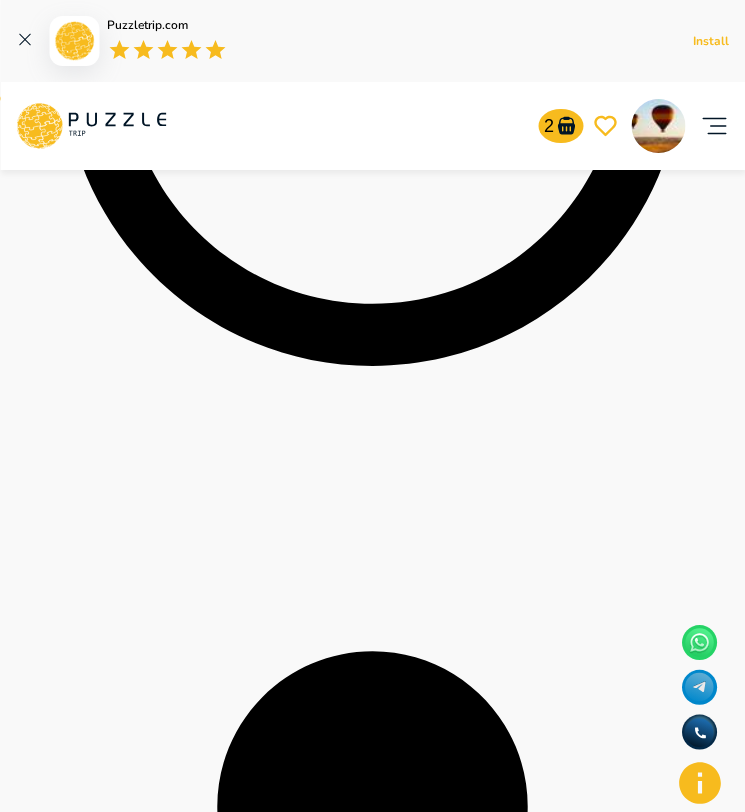 click 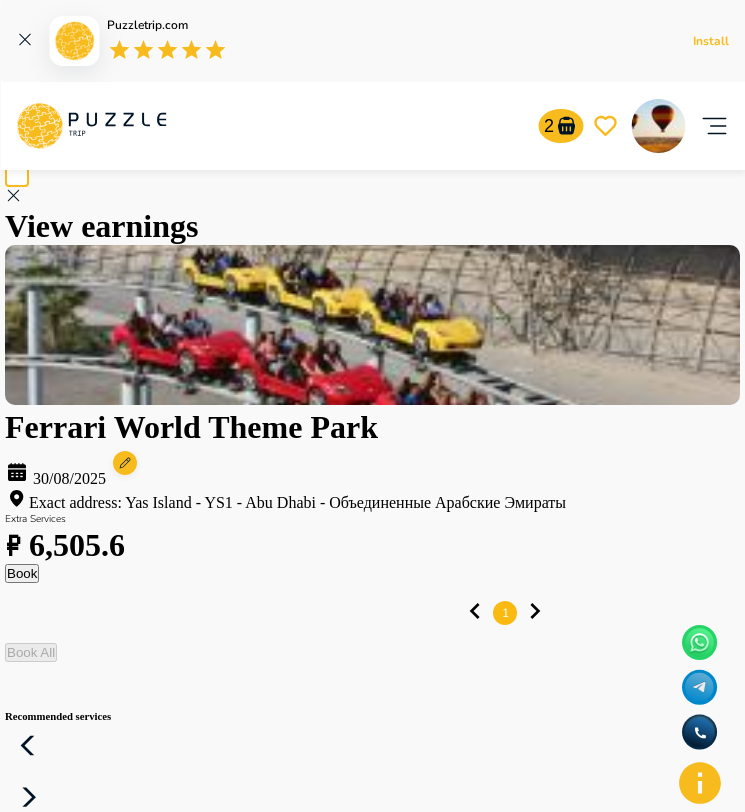 scroll, scrollTop: 0, scrollLeft: 0, axis: both 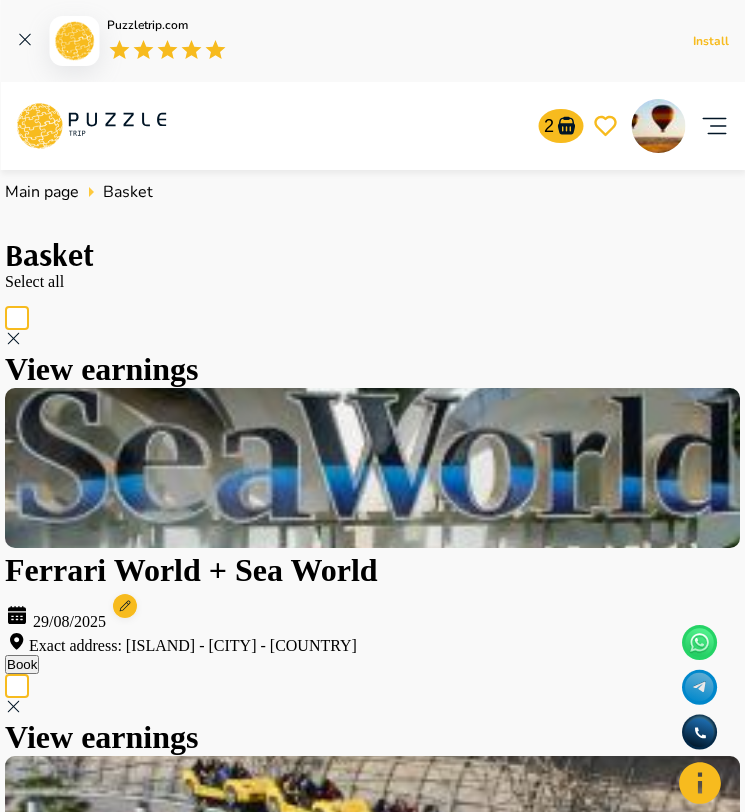 click 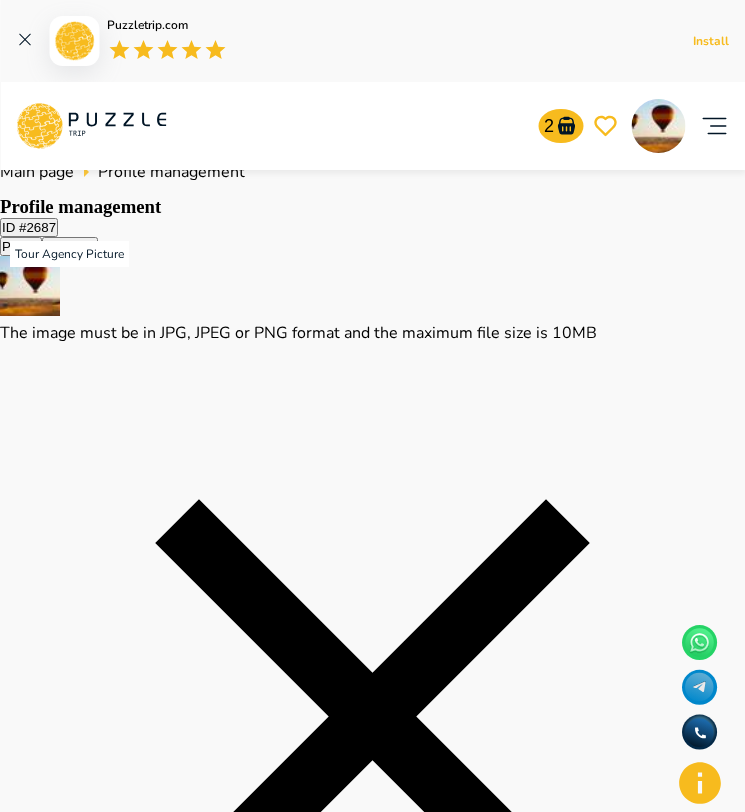 click 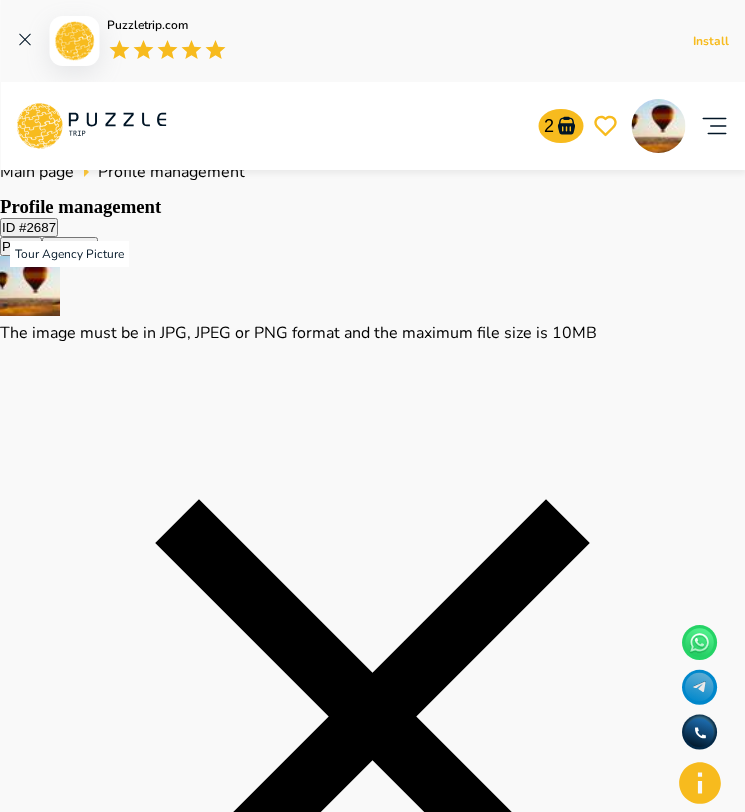 click on "Booking management" at bounding box center (372, 2626) 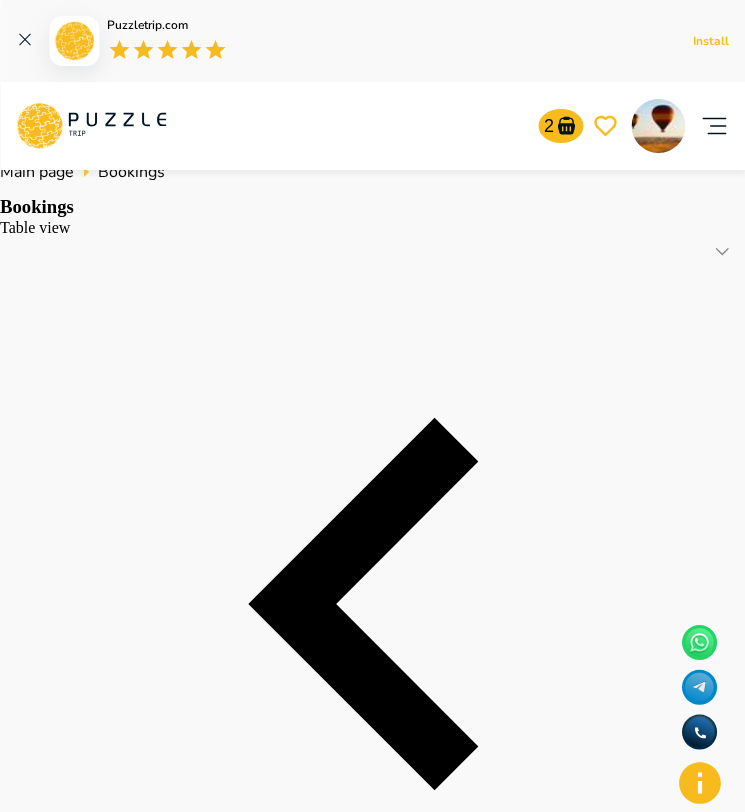 click on "Booking management" at bounding box center (372, 3254) 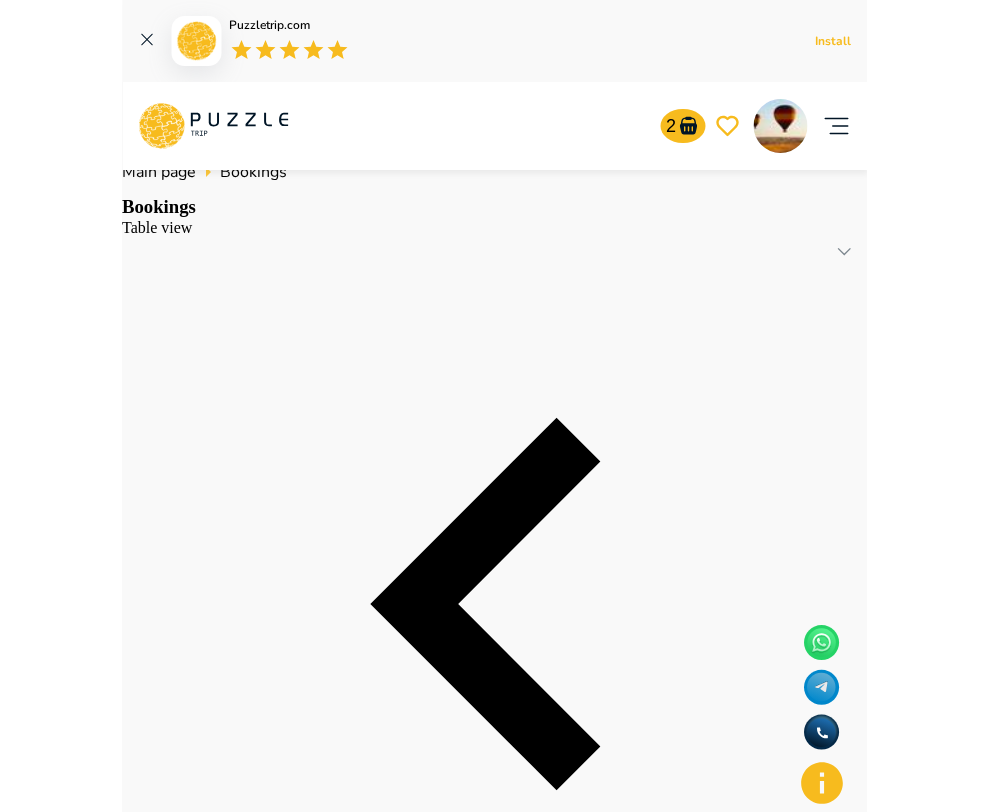 scroll, scrollTop: 0, scrollLeft: 0, axis: both 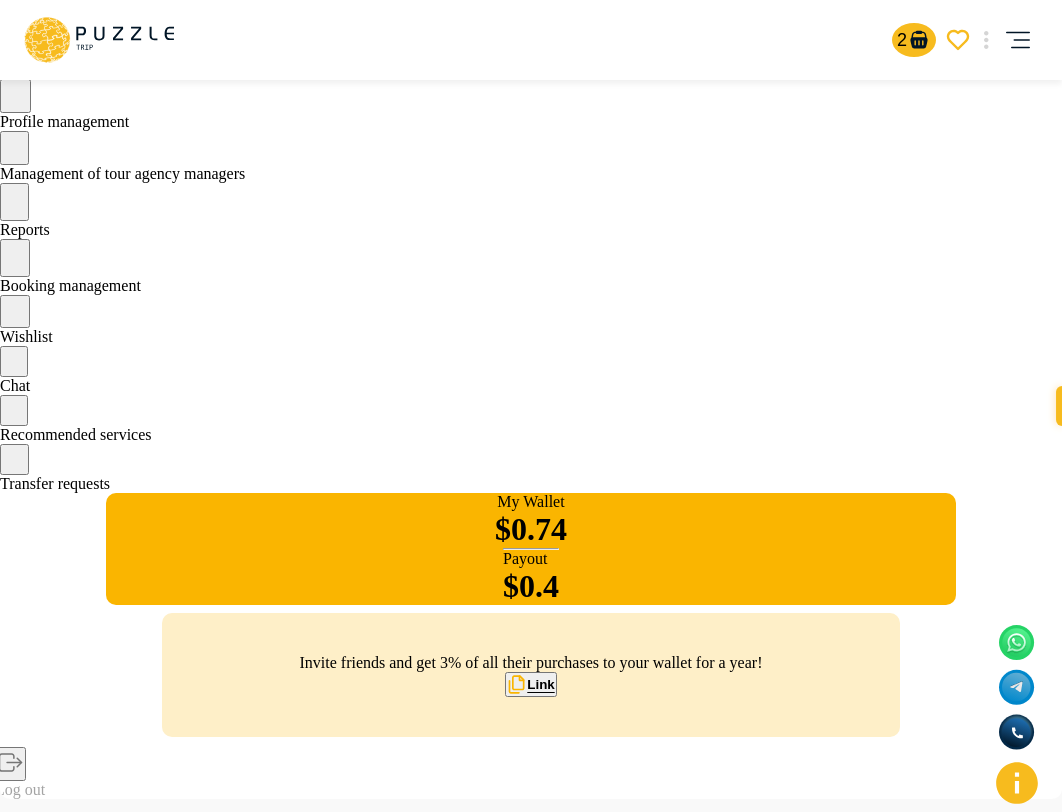 click on "1688" at bounding box center (62, 3216) 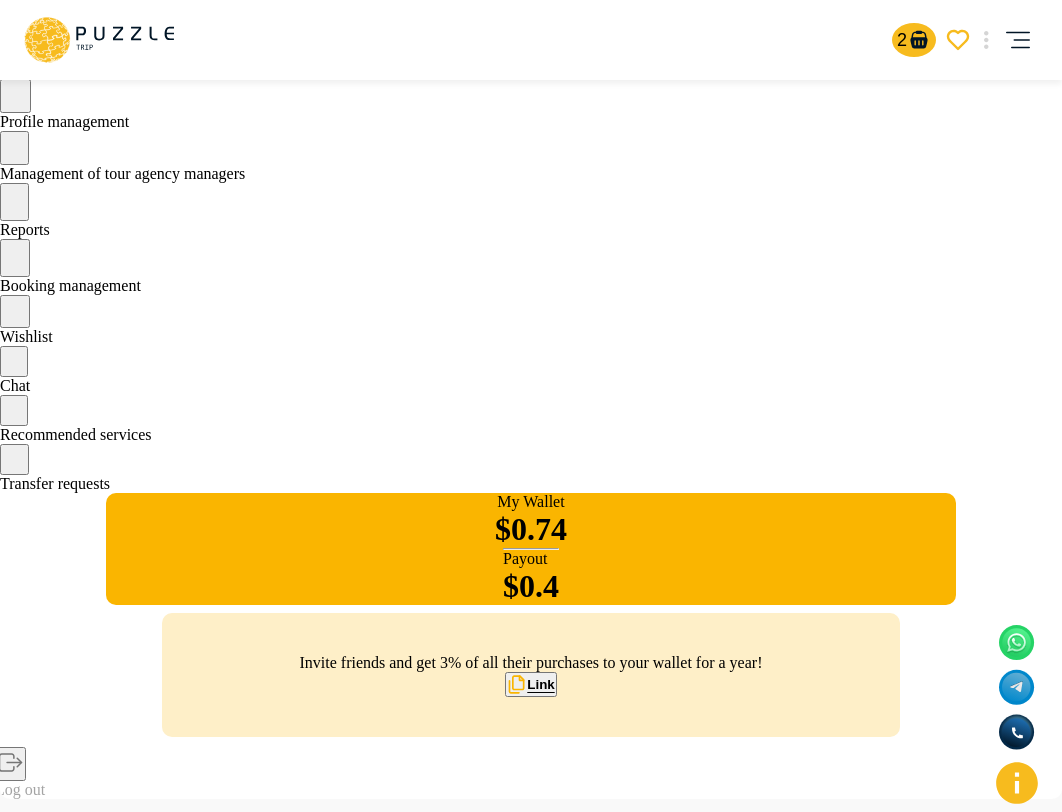 click on "Change history" at bounding box center (47, 878) 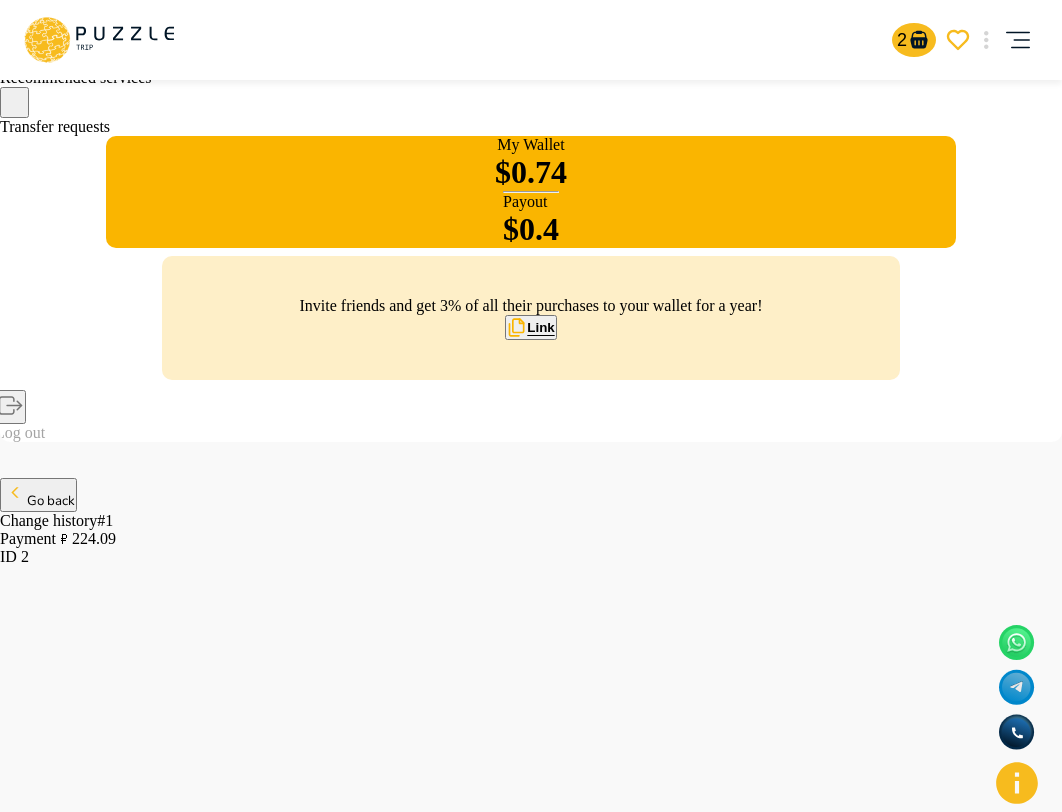 scroll, scrollTop: 392, scrollLeft: 0, axis: vertical 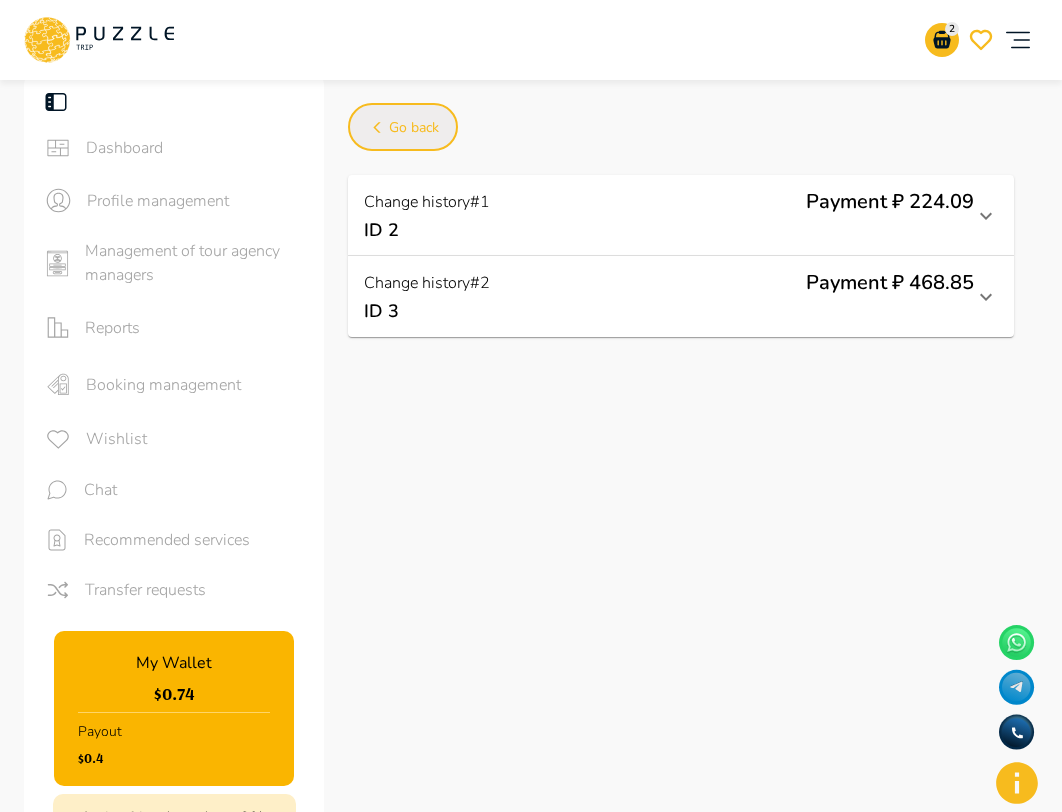 click on "Go back" at bounding box center (414, 128) 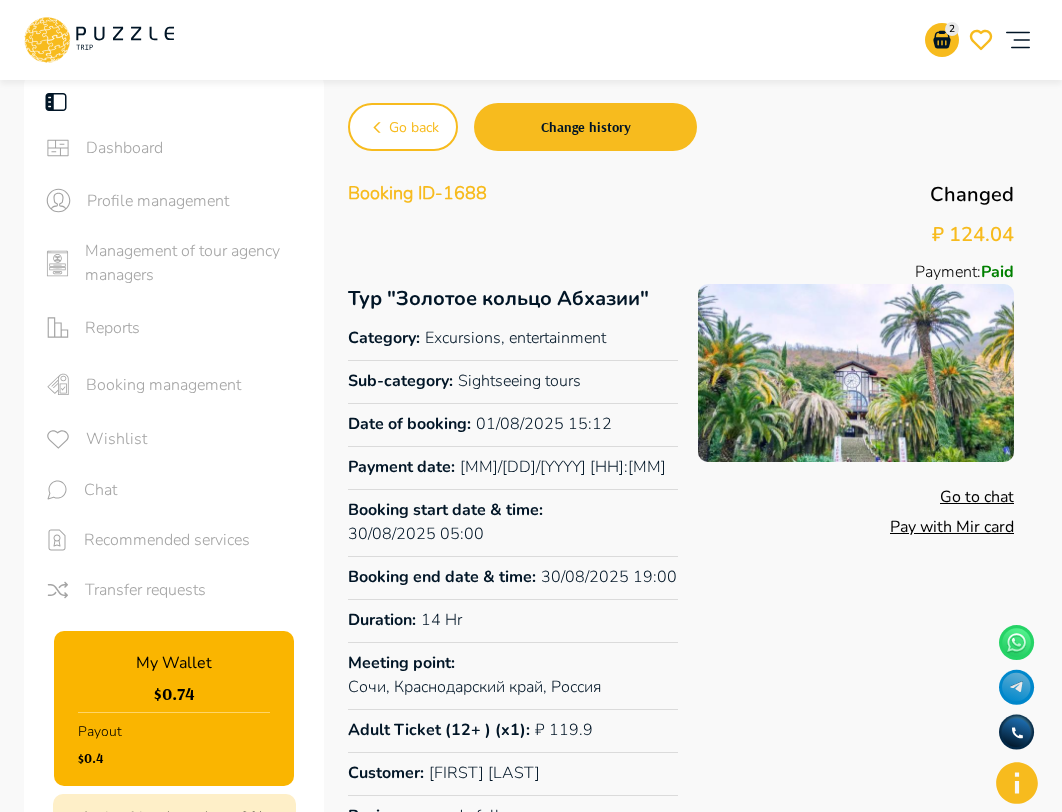 click on "Pay with Mir card" at bounding box center (952, 527) 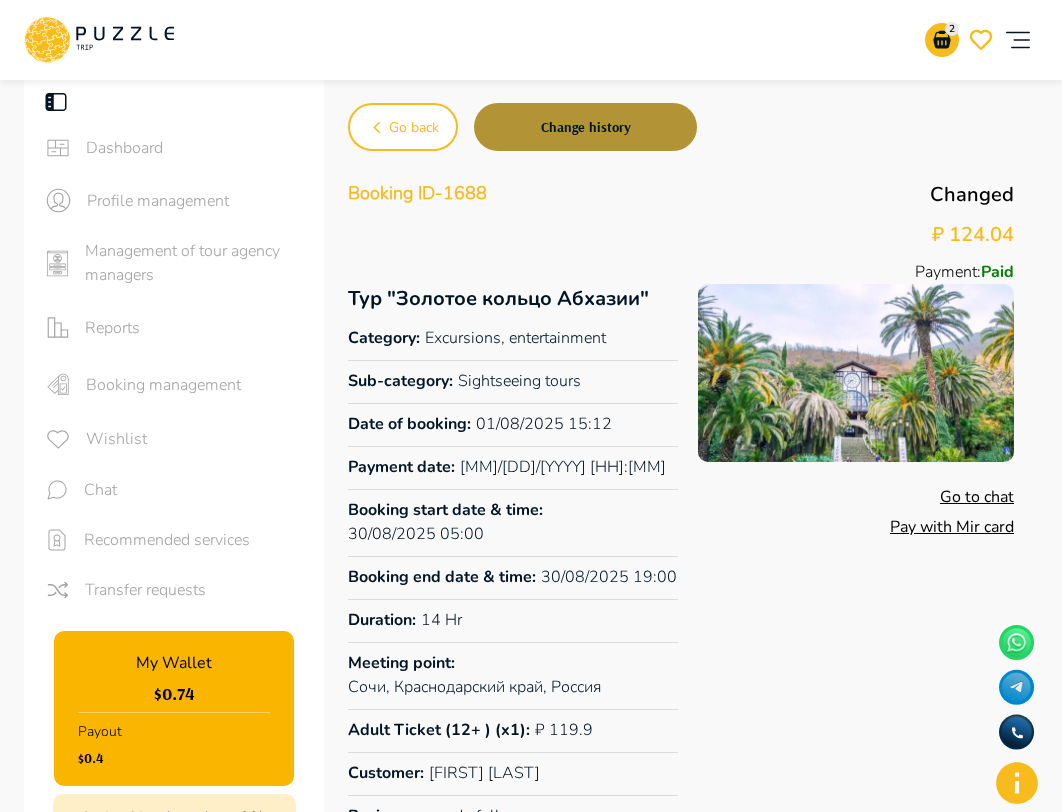 click on "Change history" at bounding box center (585, 127) 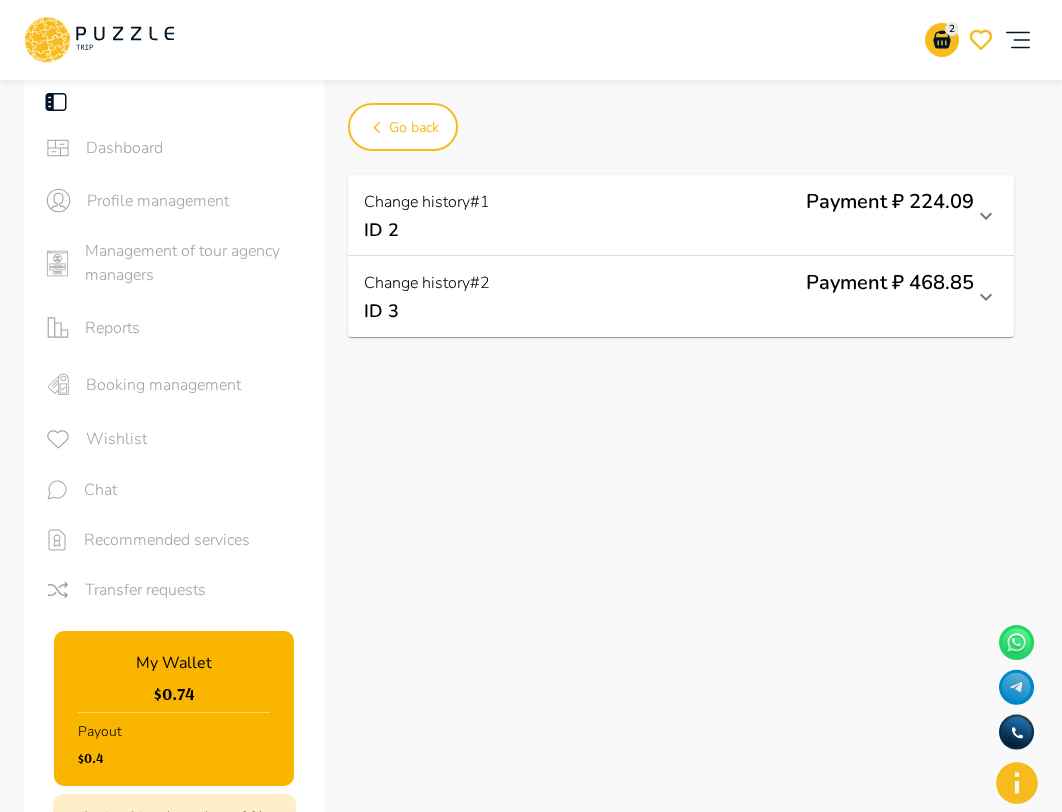 click on "ID 3" at bounding box center (669, 311) 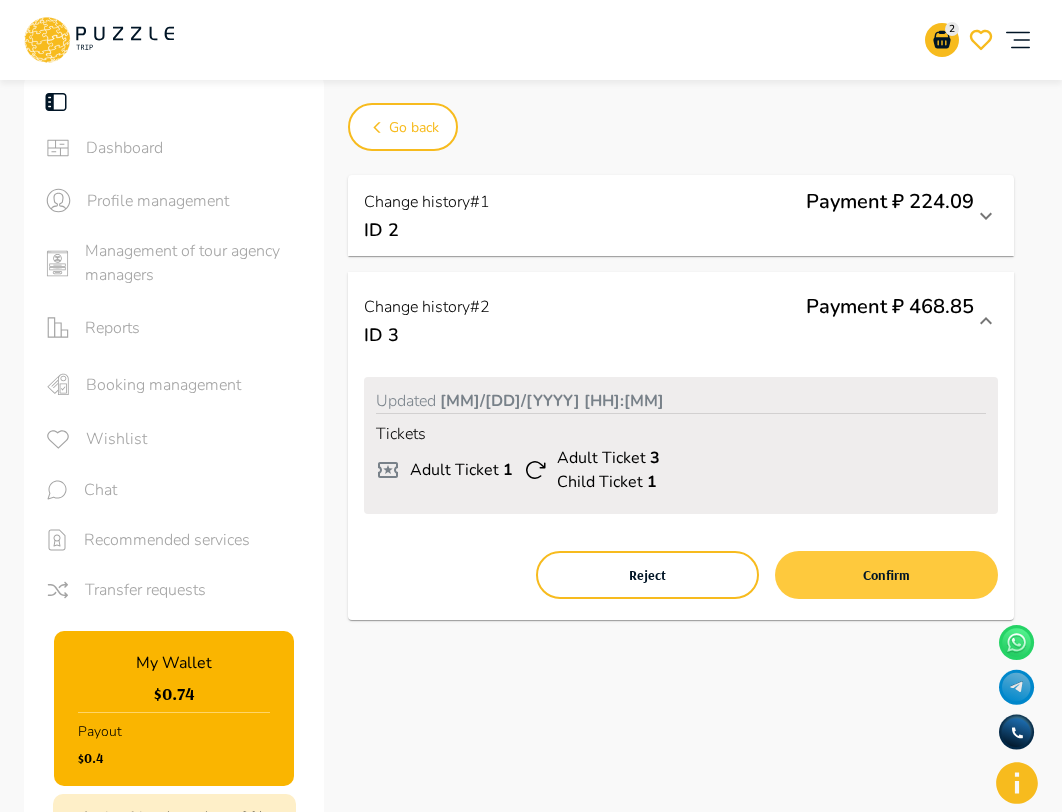click on "Confirm" at bounding box center [886, 575] 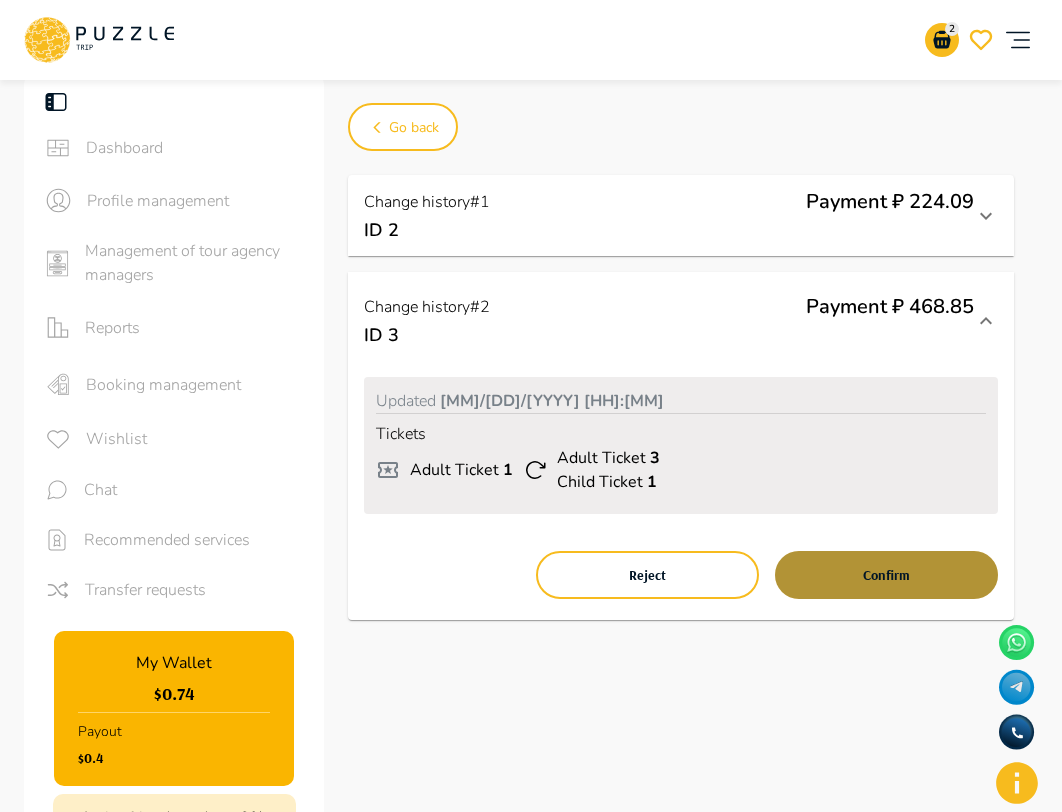 click on "Confirm" at bounding box center [886, 575] 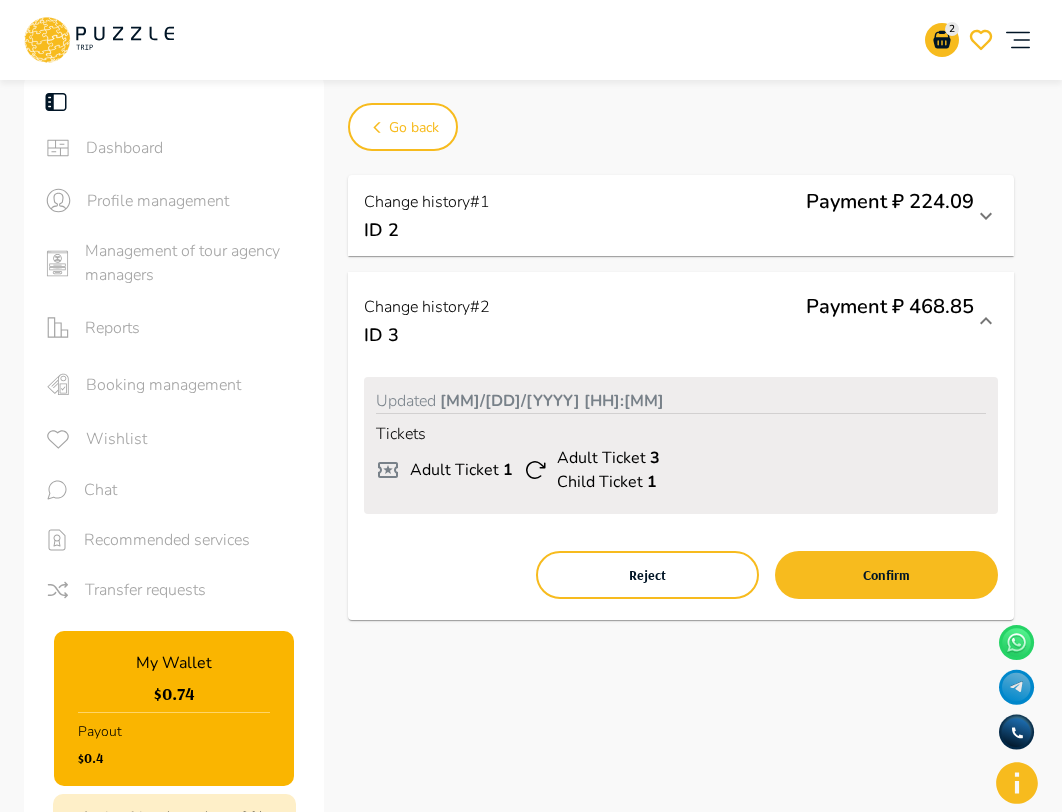 click on "Dashboard Profile management Management of tour agency managers Reports Booking management Wishlist Chat Recommended services Transfer requests" at bounding box center [174, 348] 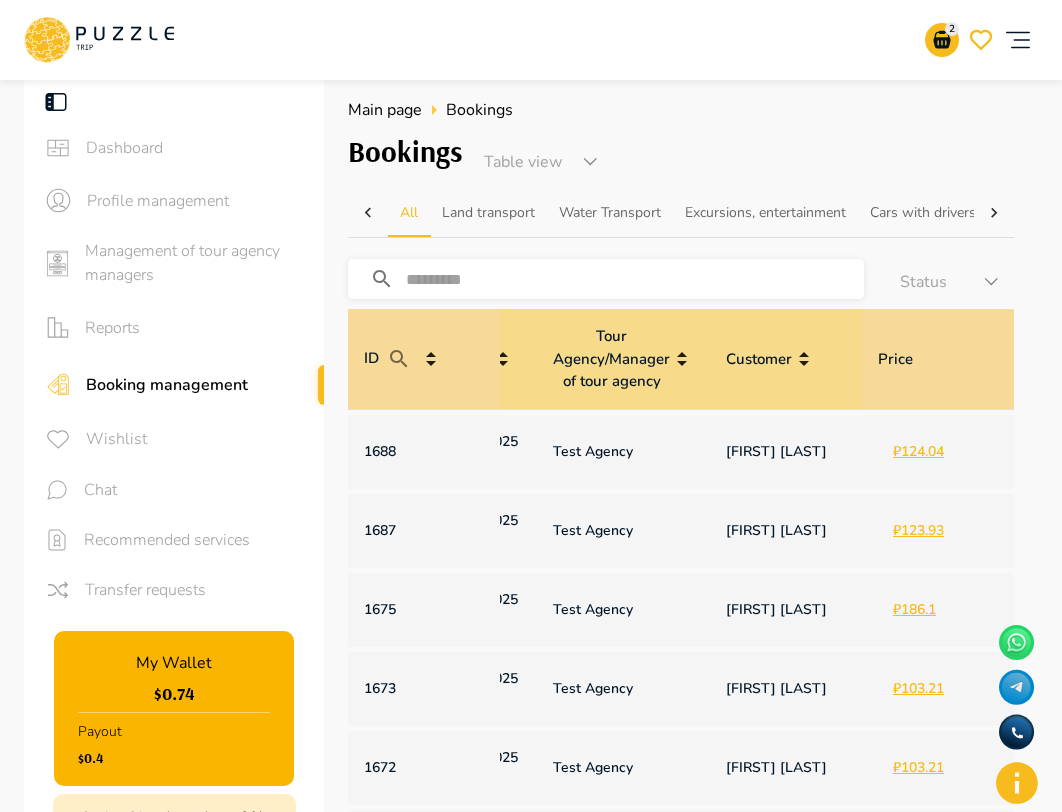 scroll, scrollTop: 0, scrollLeft: 1216, axis: horizontal 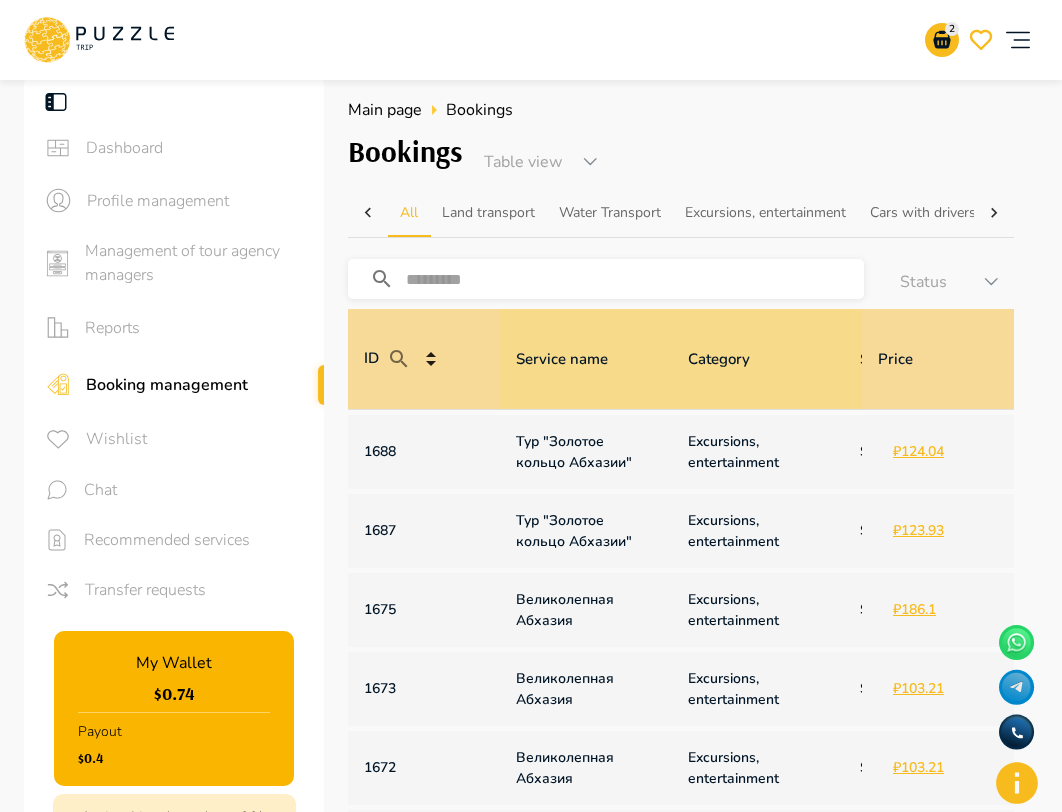 click on "1687" at bounding box center [424, 530] 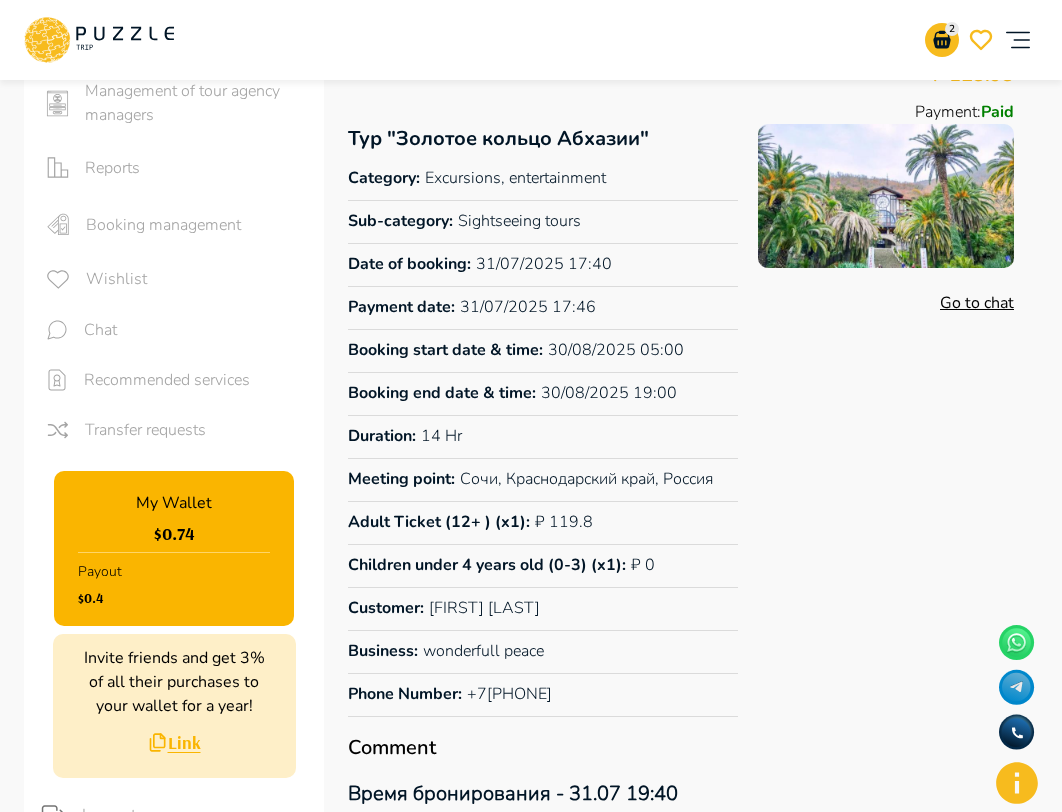 scroll, scrollTop: 0, scrollLeft: 0, axis: both 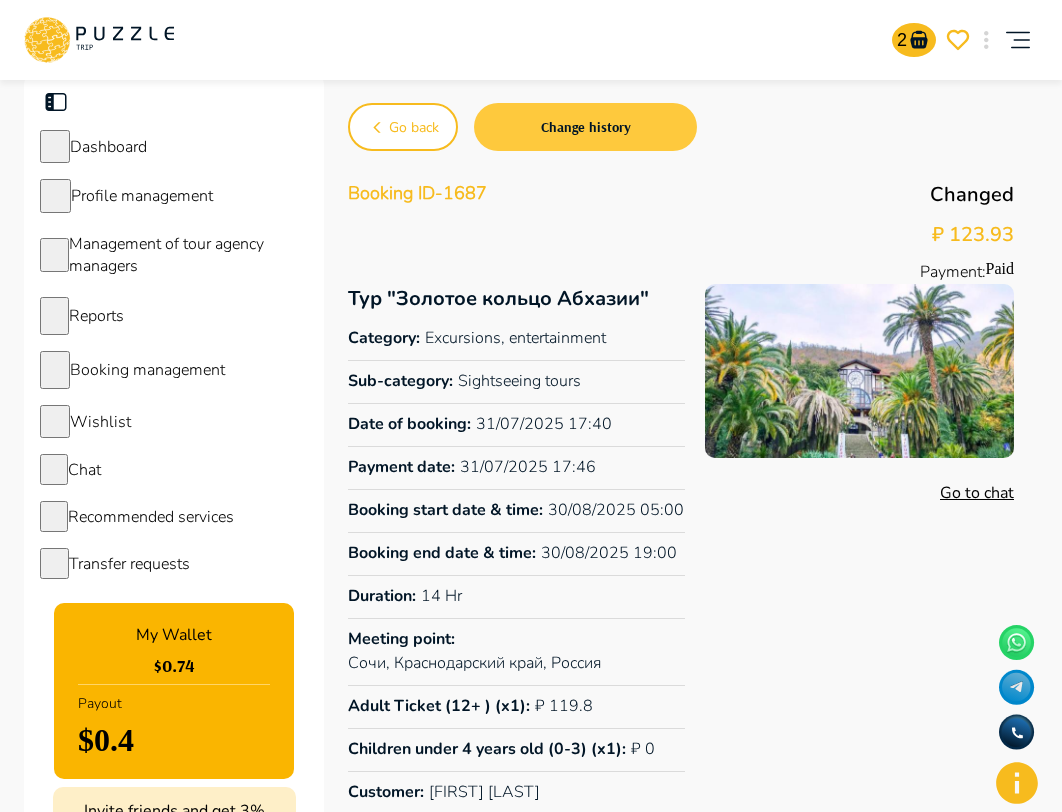 click on "Change history" at bounding box center (585, 127) 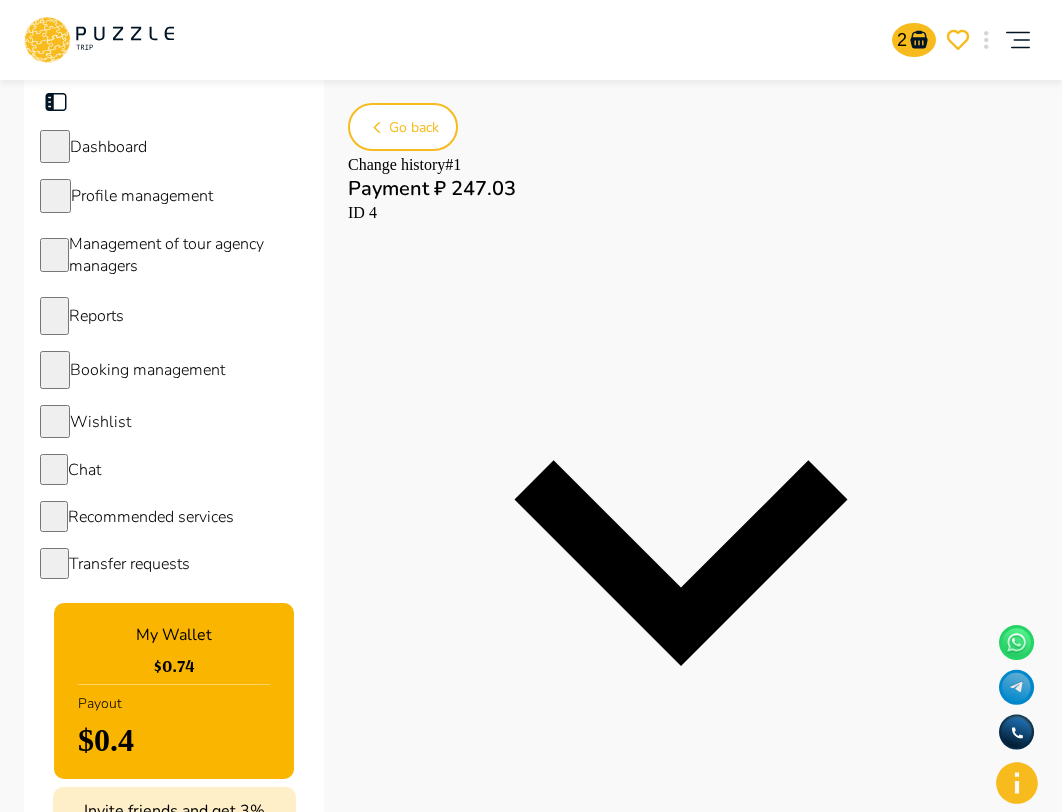 click on "Payment     ₽       247.03" at bounding box center [681, 189] 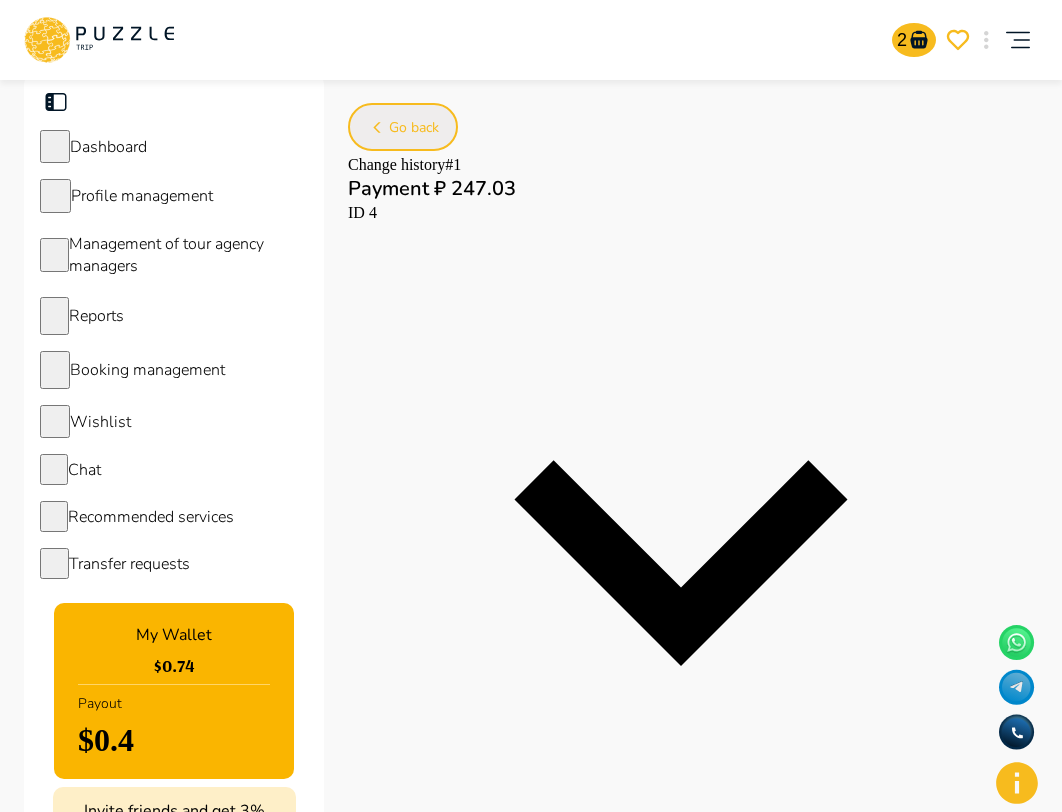 click on "Go back" at bounding box center [414, 128] 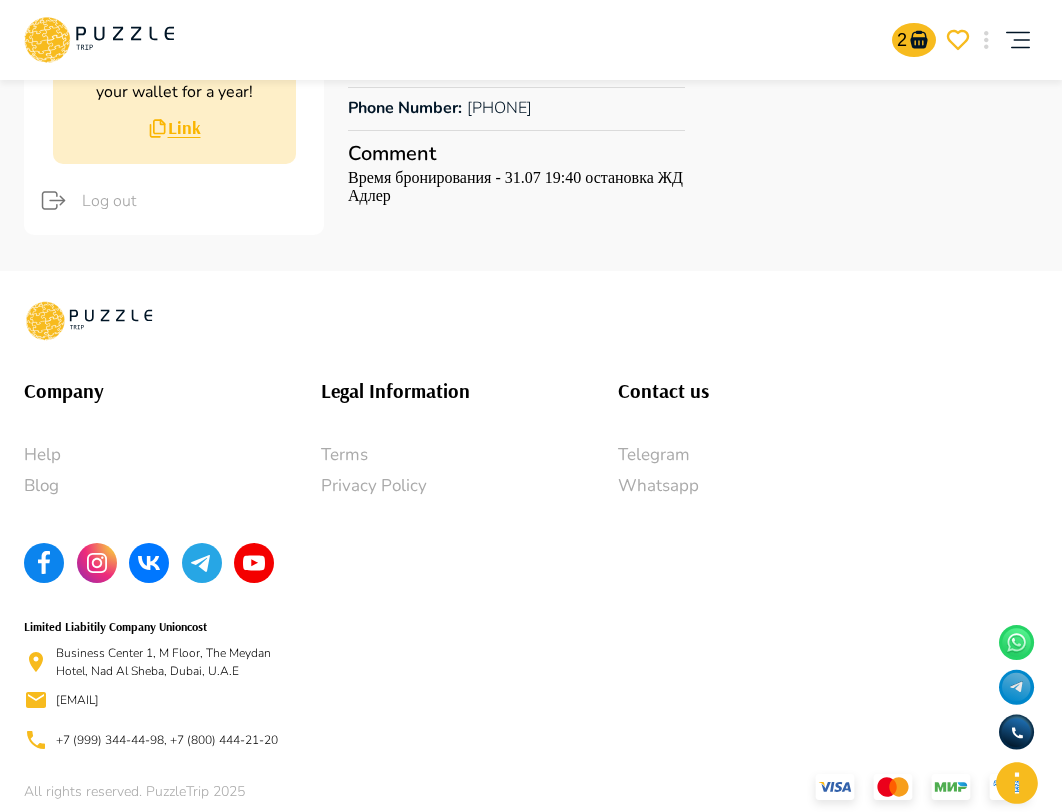 scroll, scrollTop: 0, scrollLeft: 0, axis: both 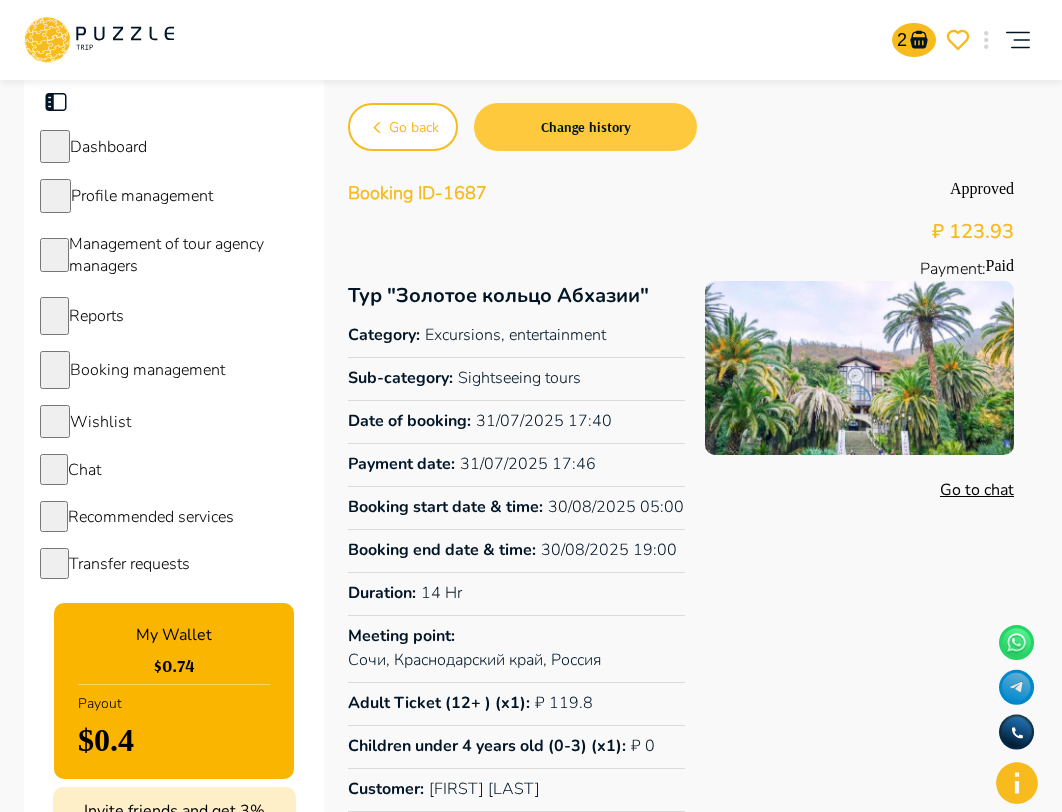 click on "Change history" at bounding box center [585, 127] 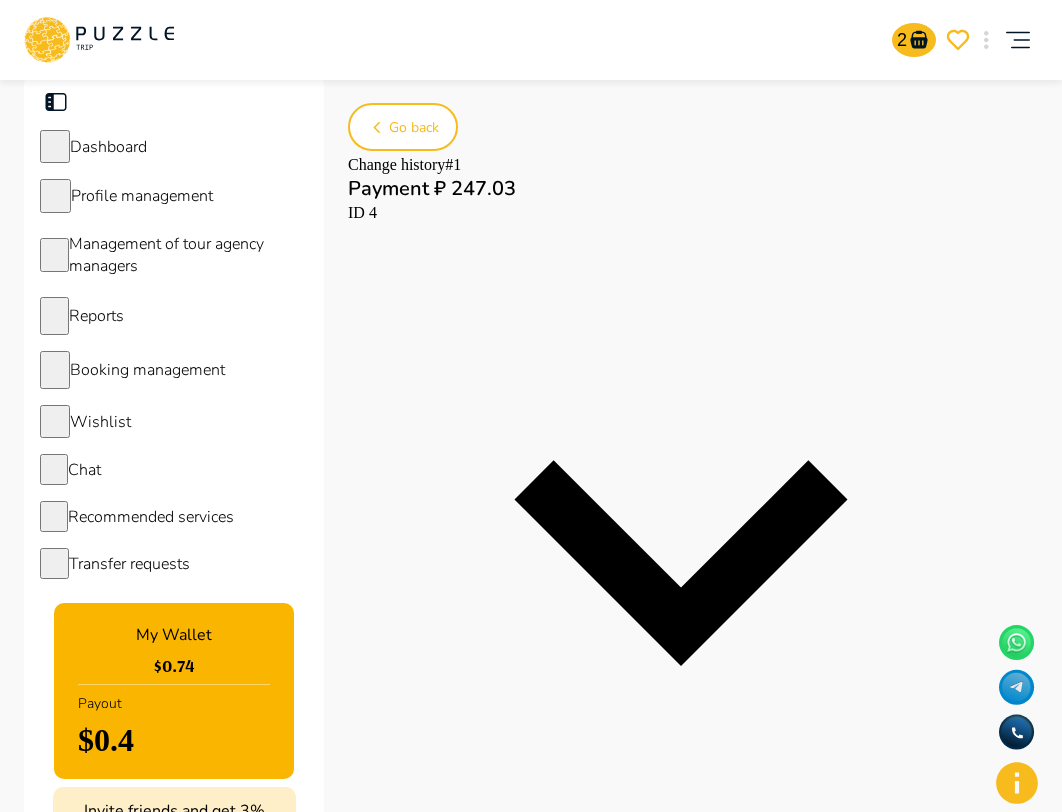 click 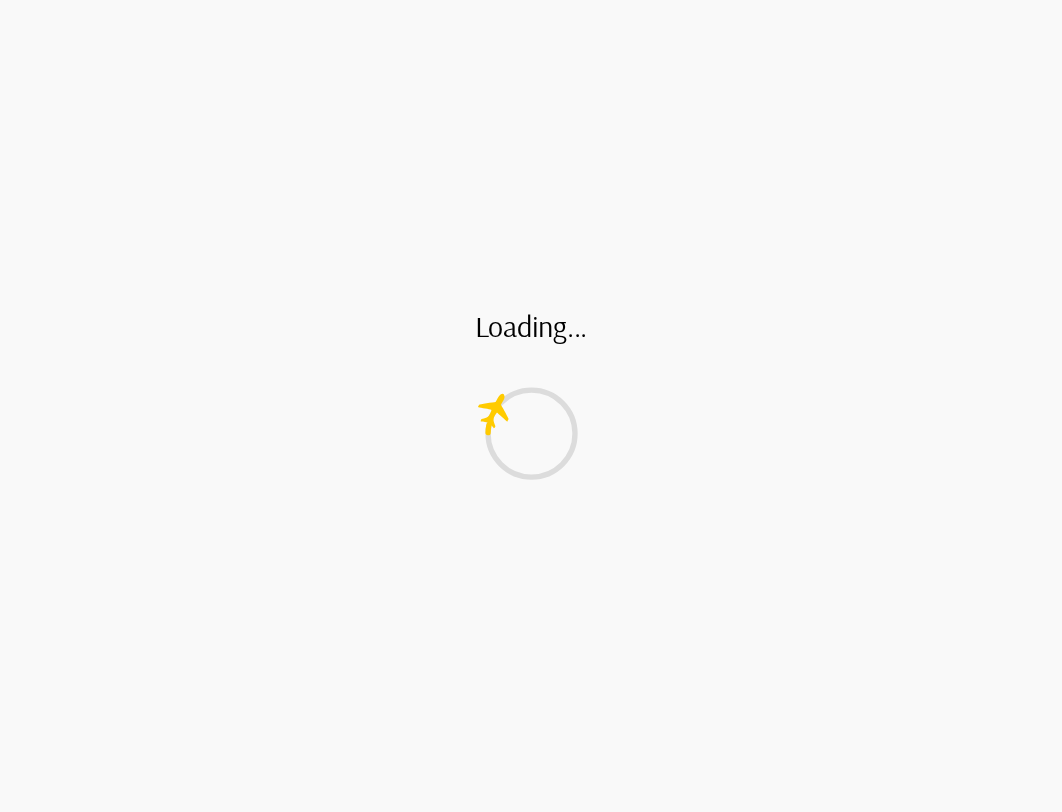 scroll, scrollTop: 0, scrollLeft: 0, axis: both 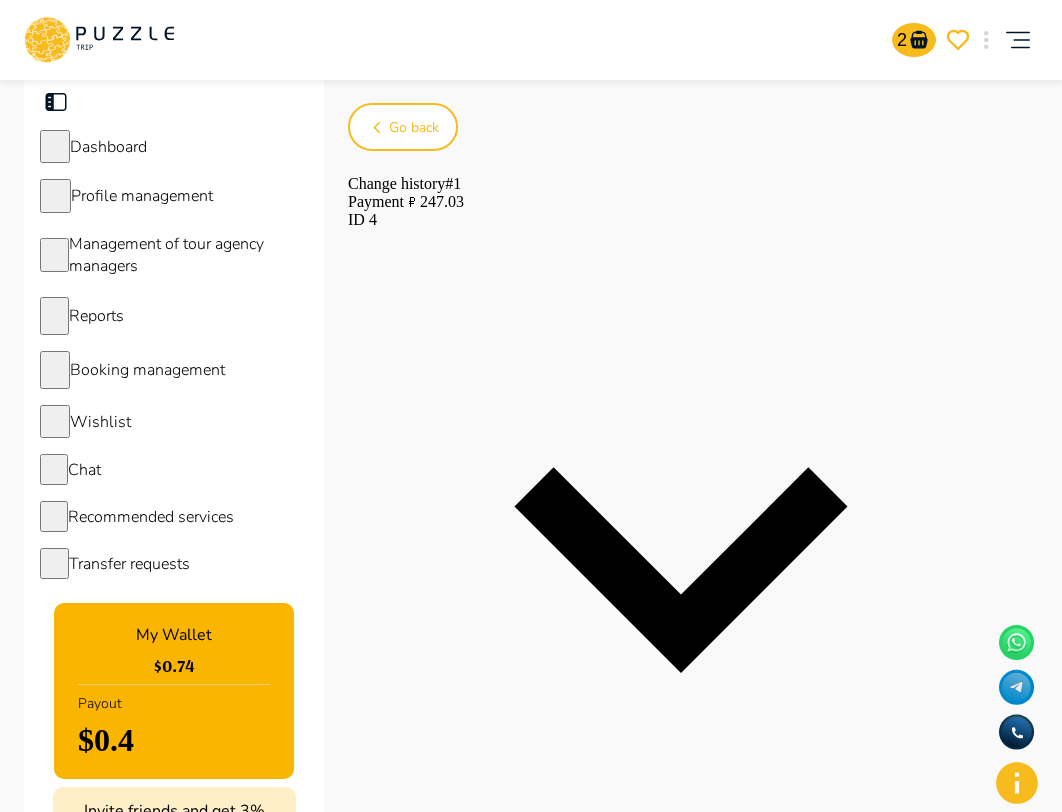 click on "Payment     ₽       104.1" at bounding box center (681, 1788) 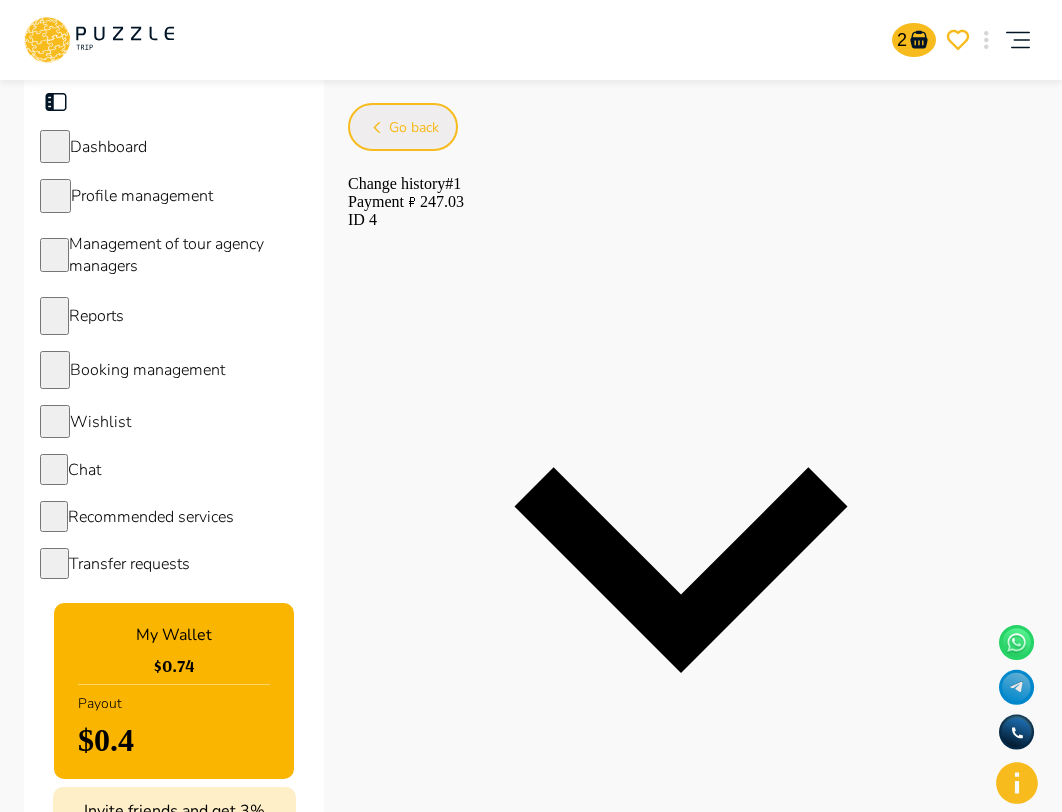 click on "Go back" at bounding box center (403, 127) 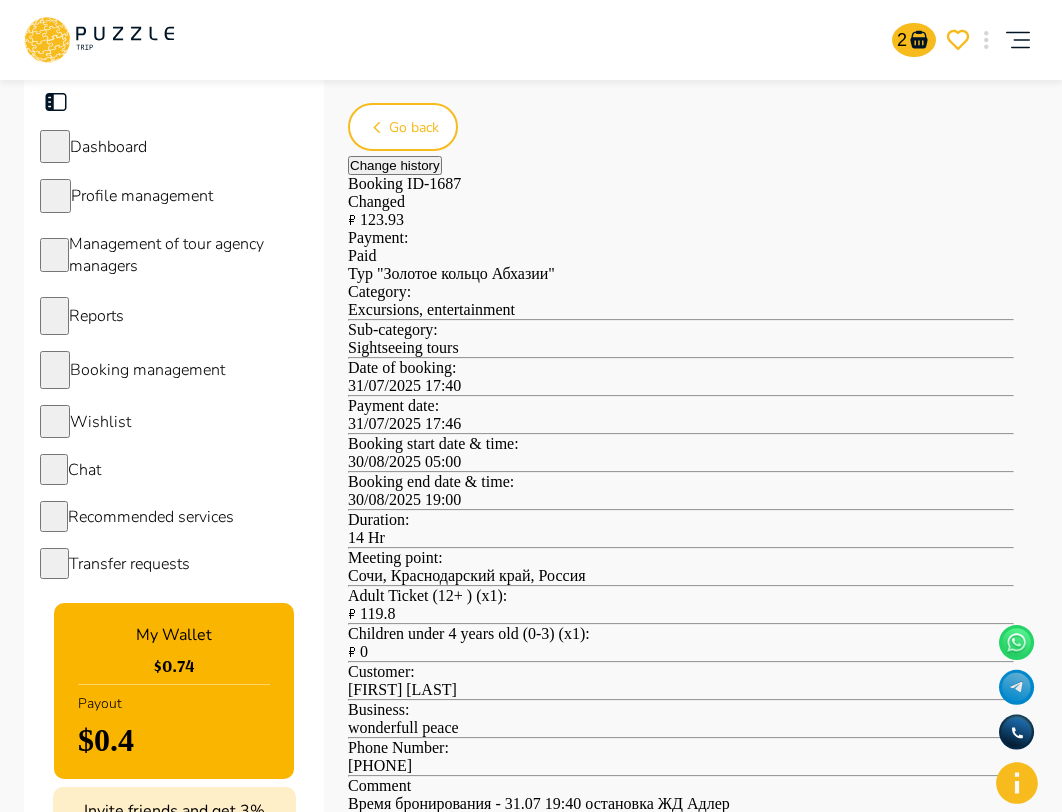 click on "Change history" at bounding box center [395, 165] 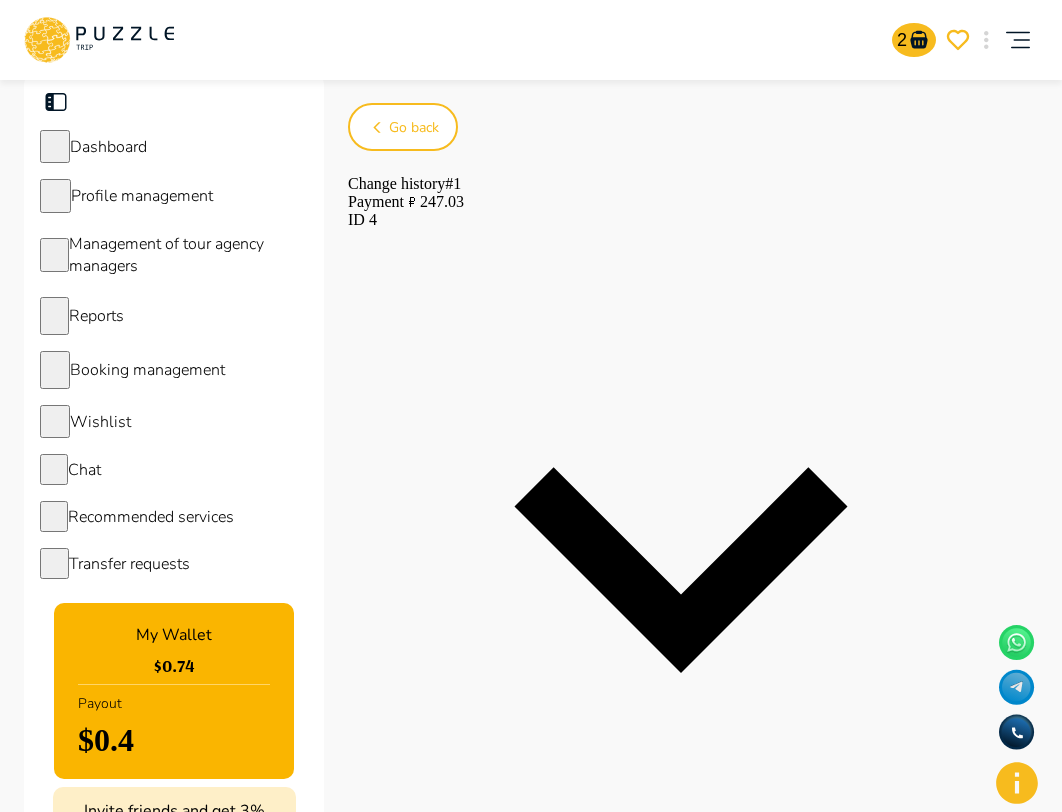 click on "Payment     ₽       104.1" at bounding box center [681, 1788] 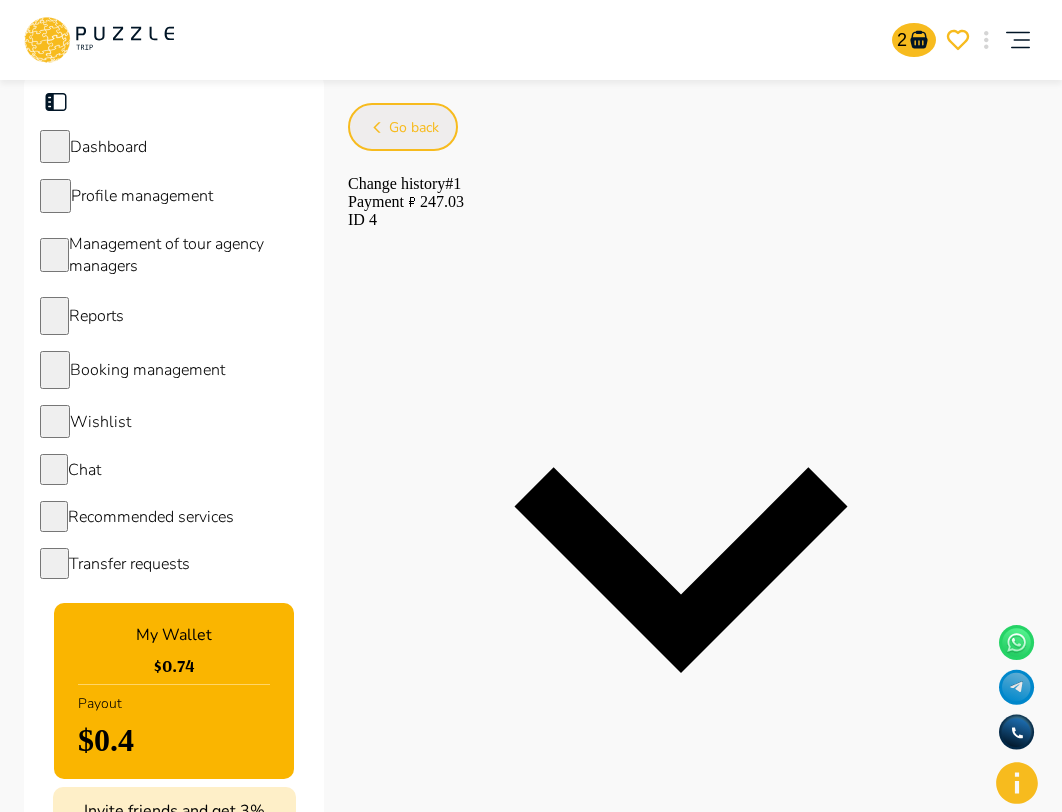 click on "Go back" at bounding box center [403, 127] 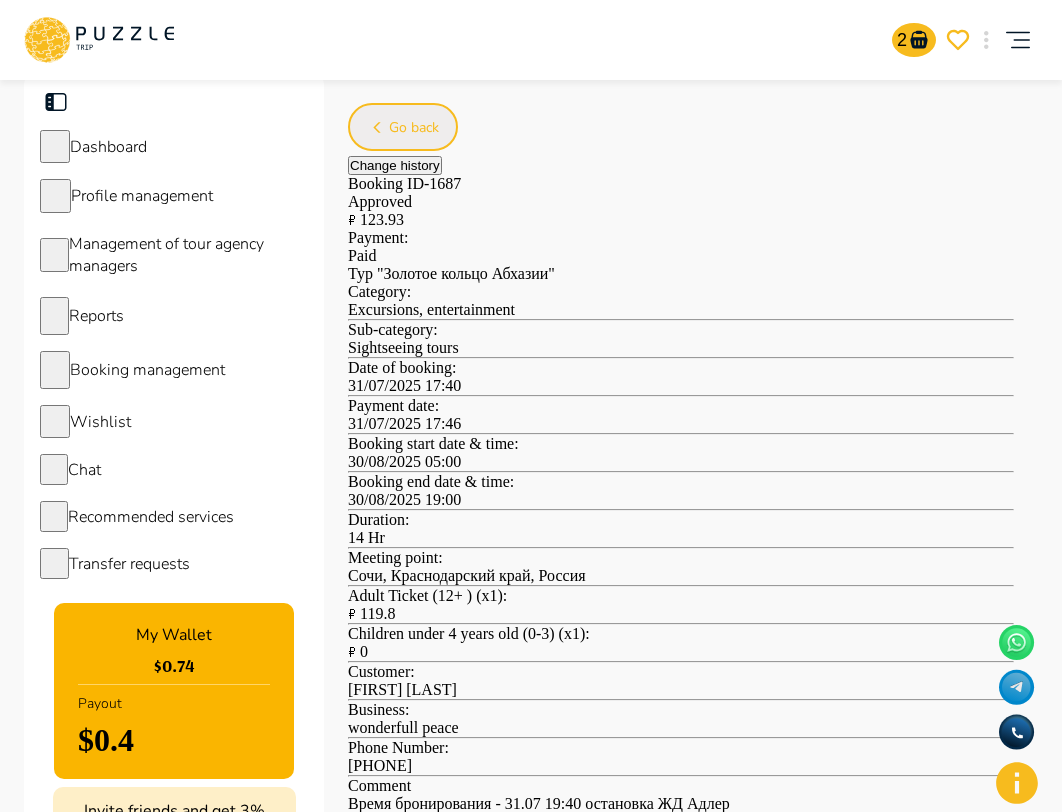 click on "Go back" at bounding box center (414, 128) 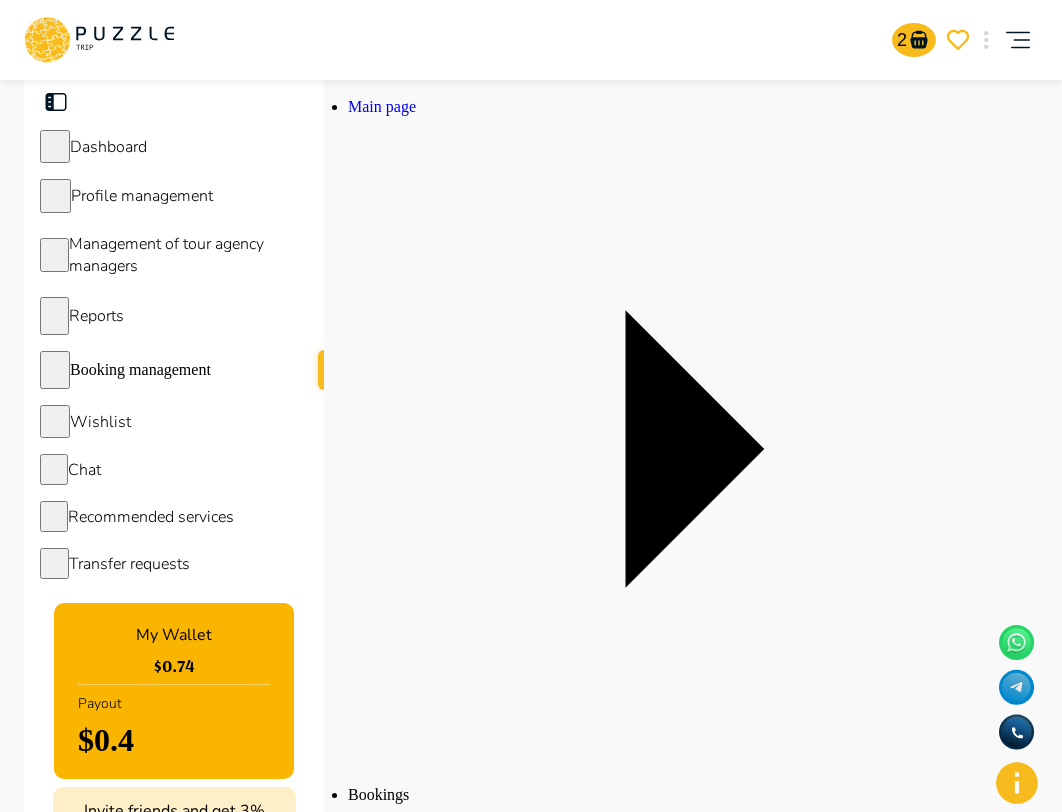 scroll, scrollTop: 0, scrollLeft: 1216, axis: horizontal 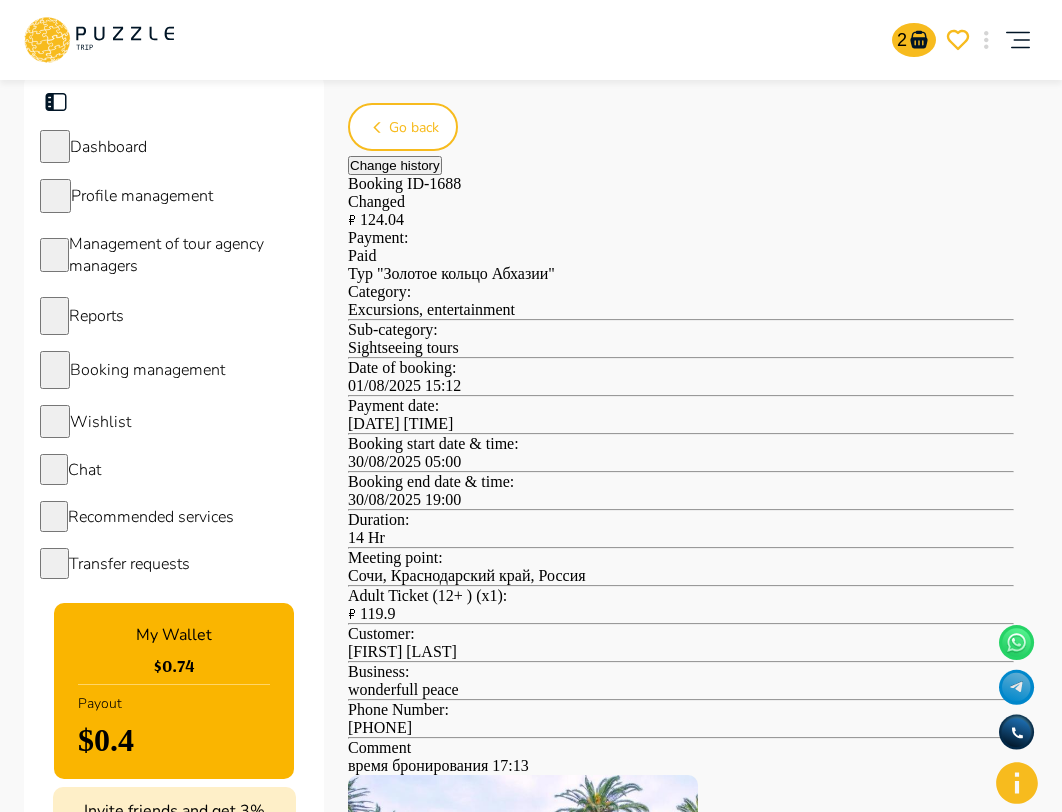 click on "Change history" at bounding box center [395, 165] 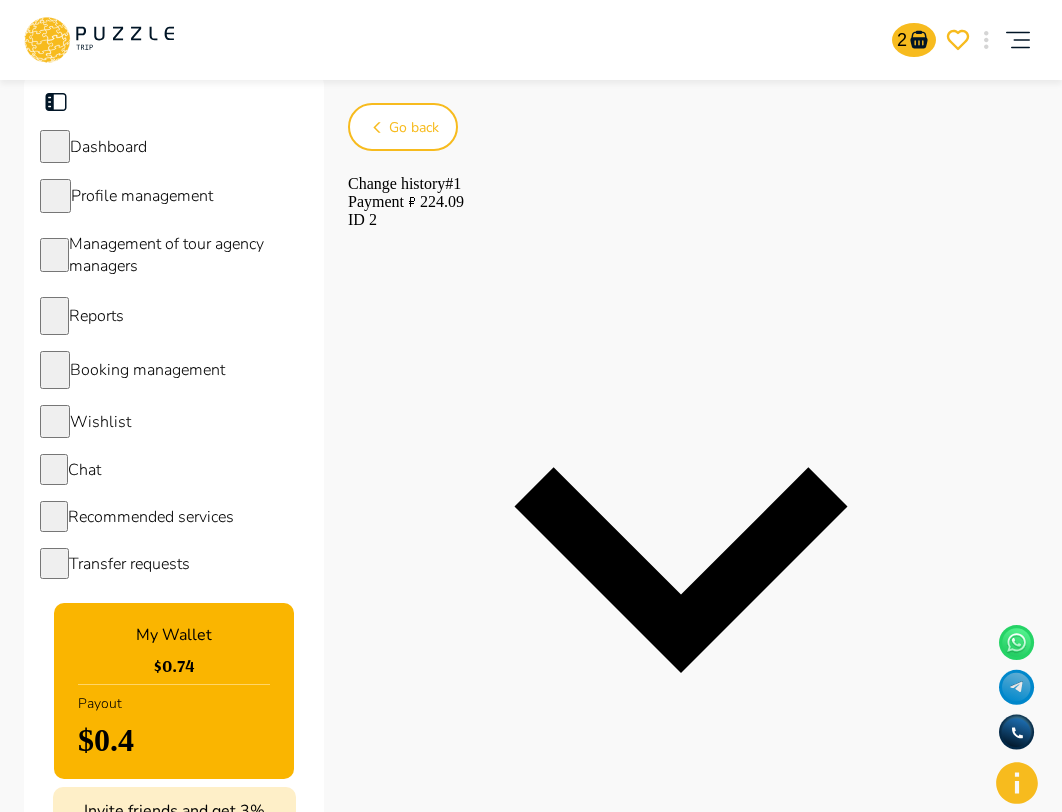 click on "ID 3" at bounding box center (681, 1806) 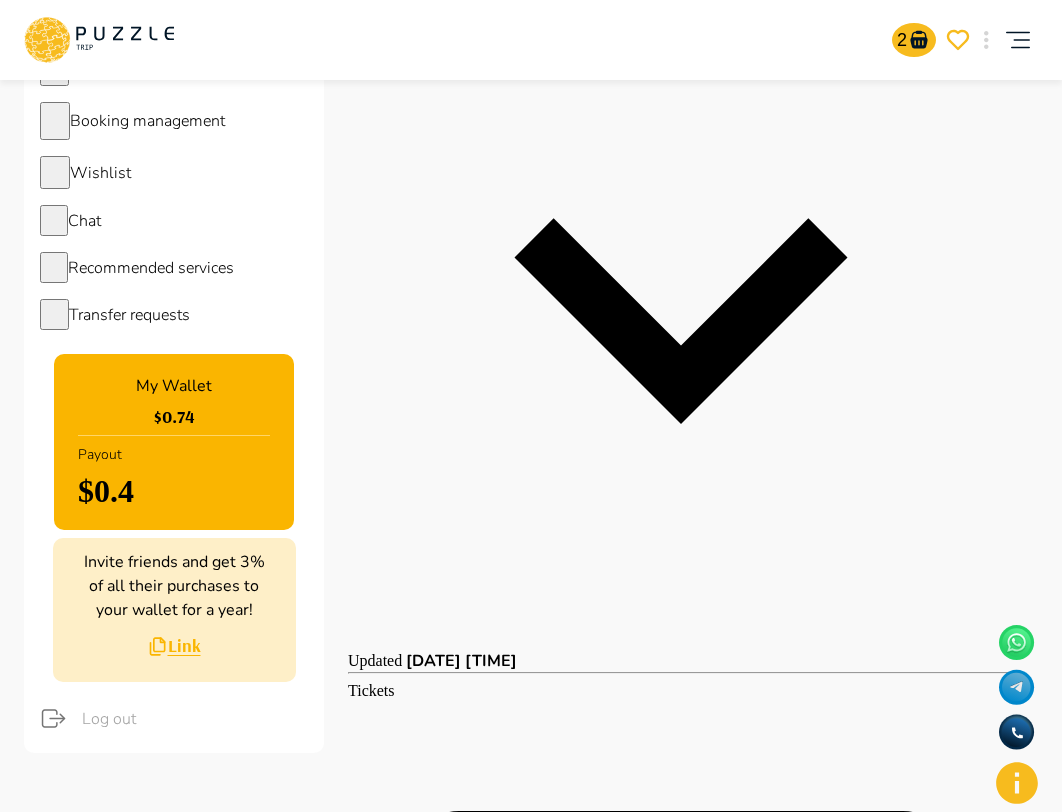 scroll, scrollTop: 297, scrollLeft: 0, axis: vertical 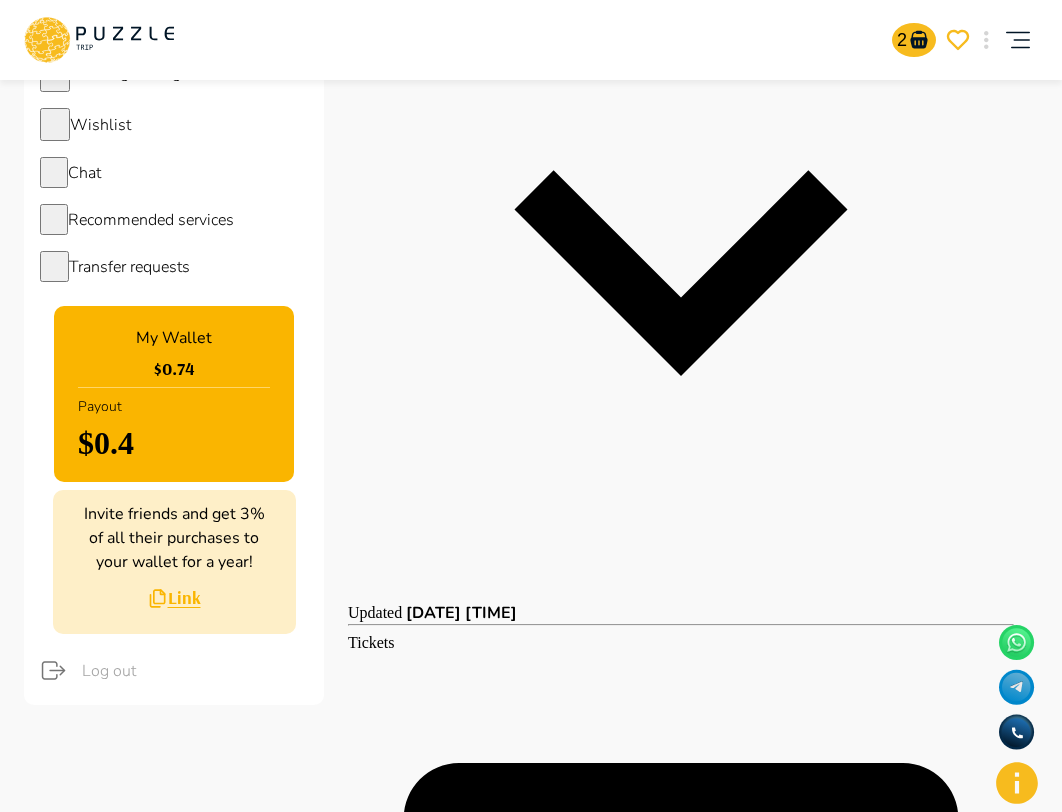 click on "Confirm" at bounding box center [415, 3019] 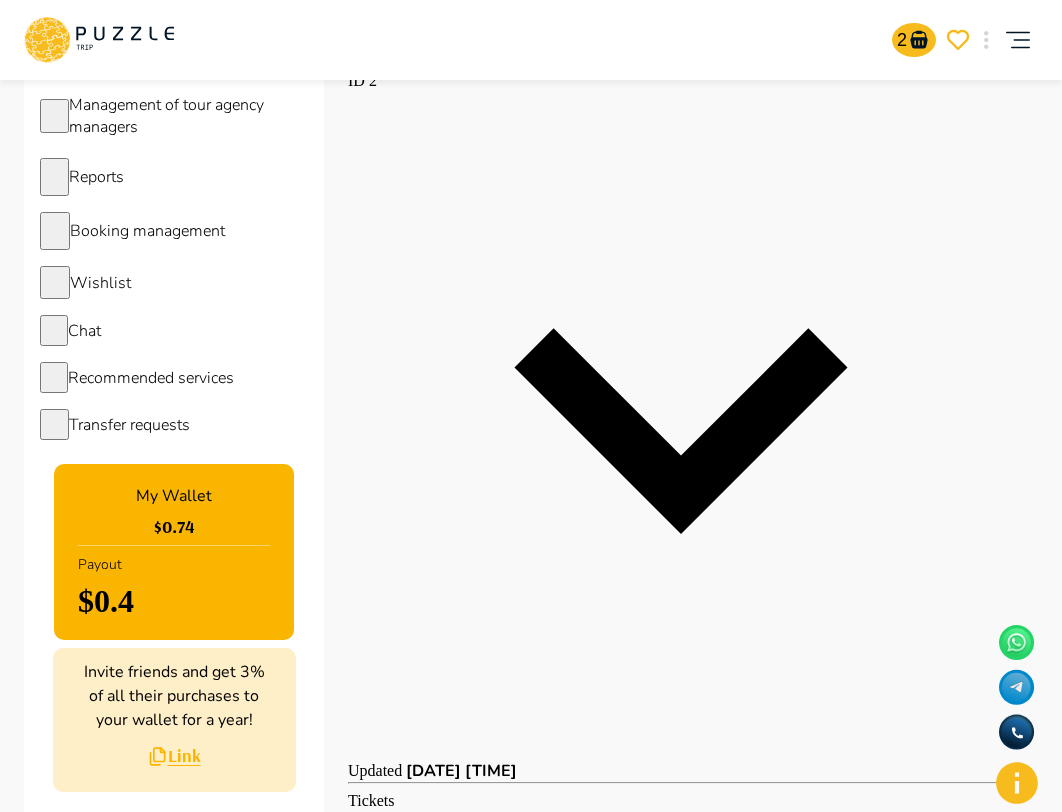 scroll, scrollTop: 0, scrollLeft: 0, axis: both 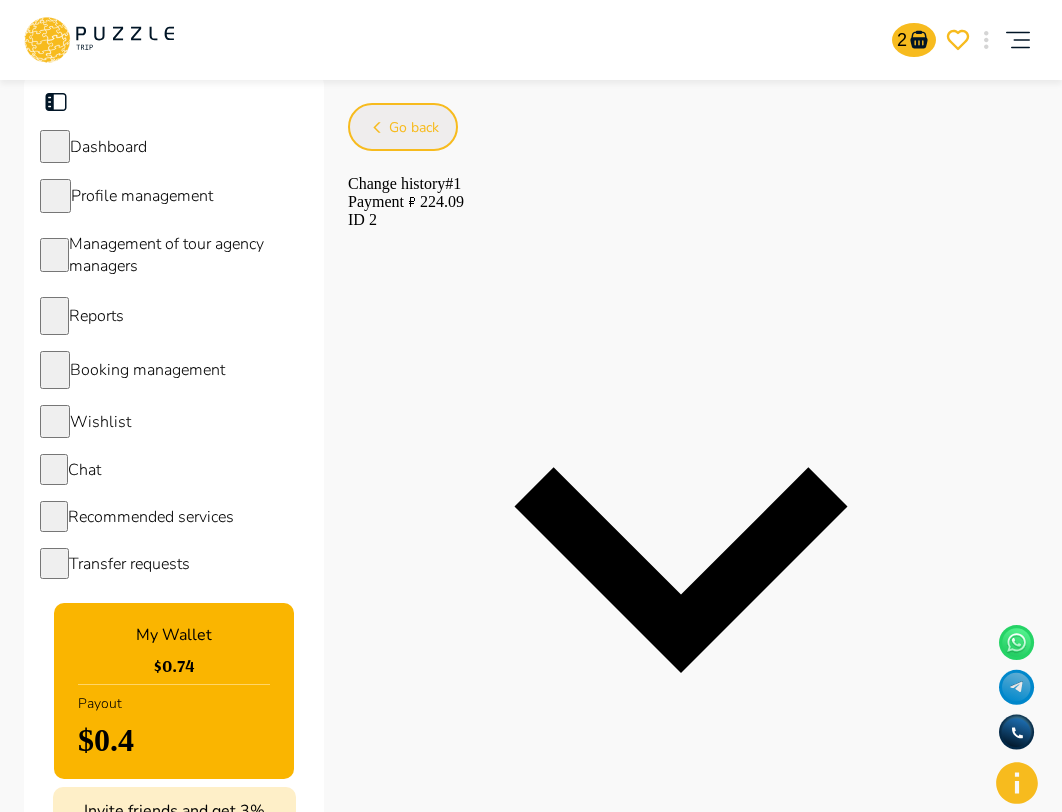 click on "Go back" at bounding box center [414, 128] 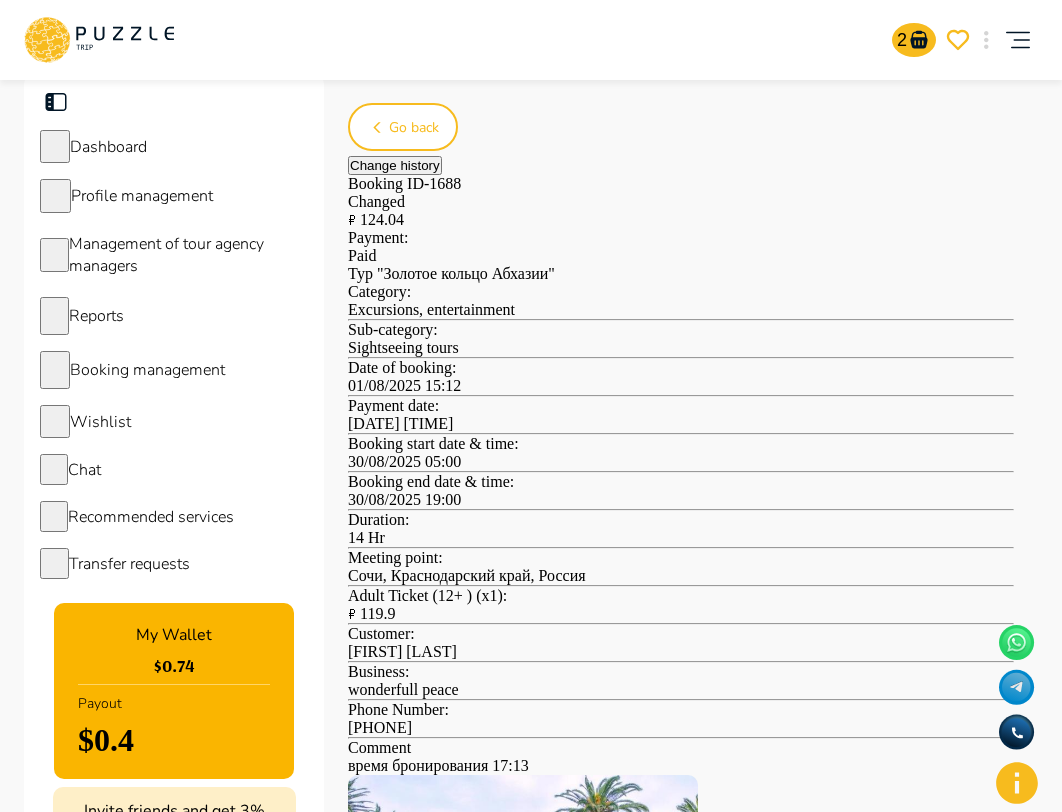 click on "Pay with Mir card" at bounding box center [834, 967] 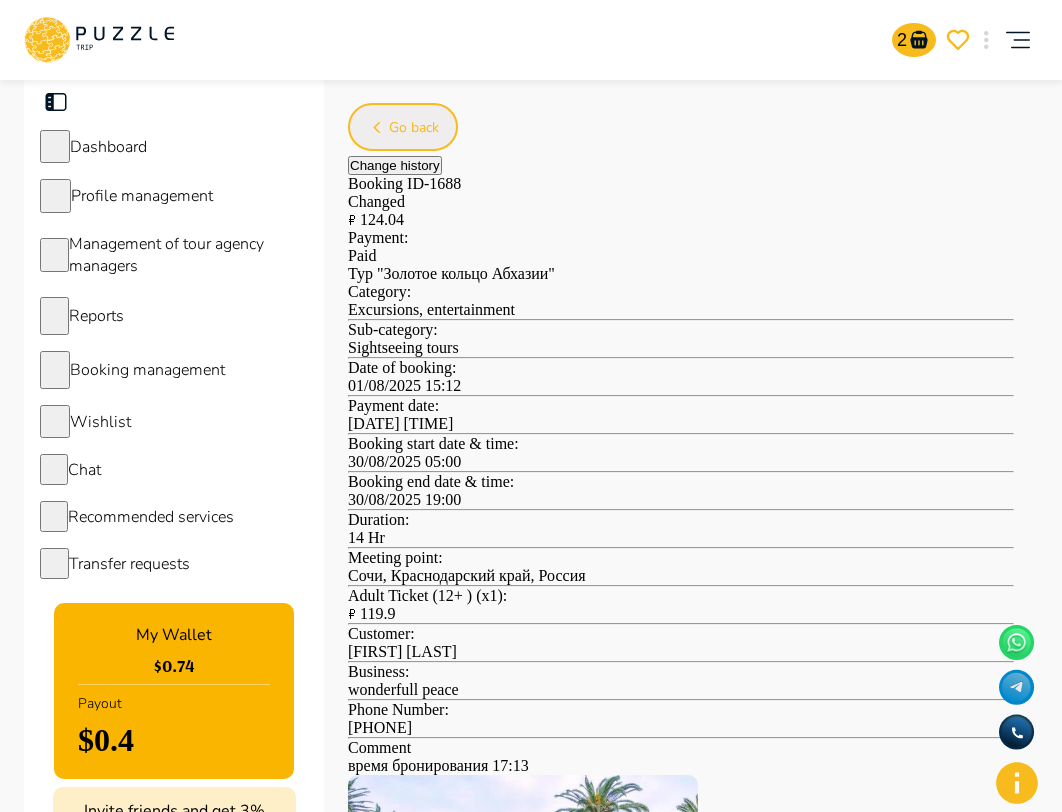 click on "Go back" at bounding box center (414, 128) 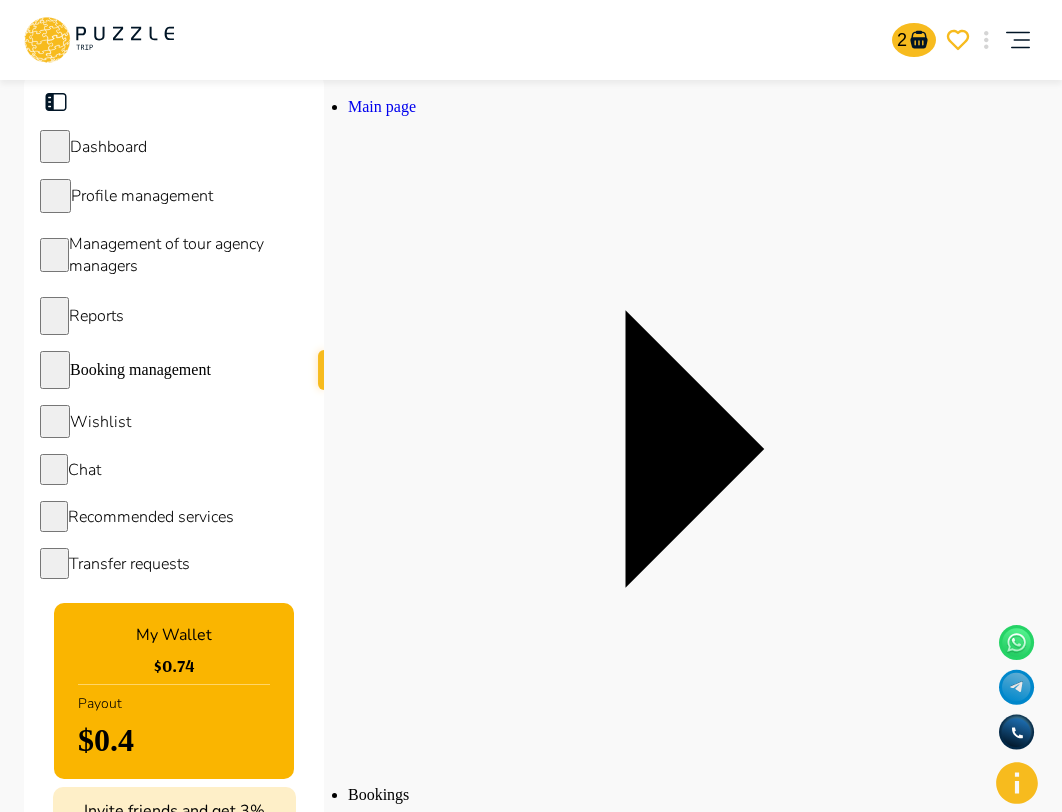 scroll, scrollTop: 0, scrollLeft: 1182, axis: horizontal 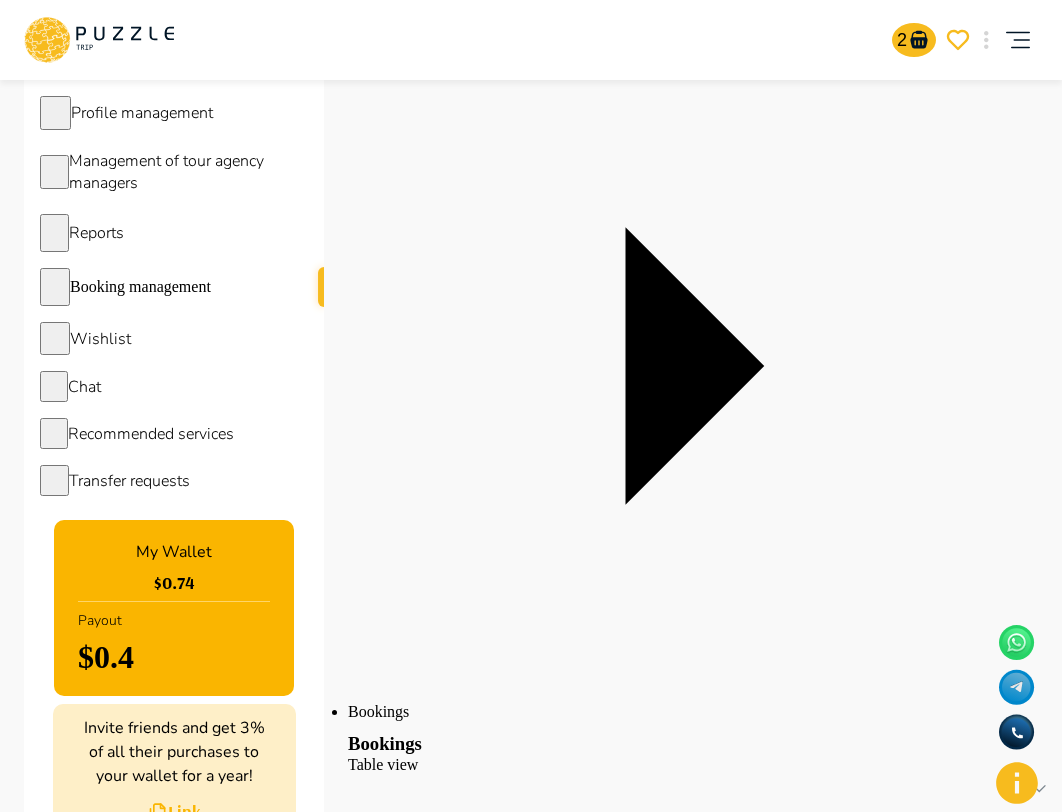 click on "1673" at bounding box center [410, 2388] 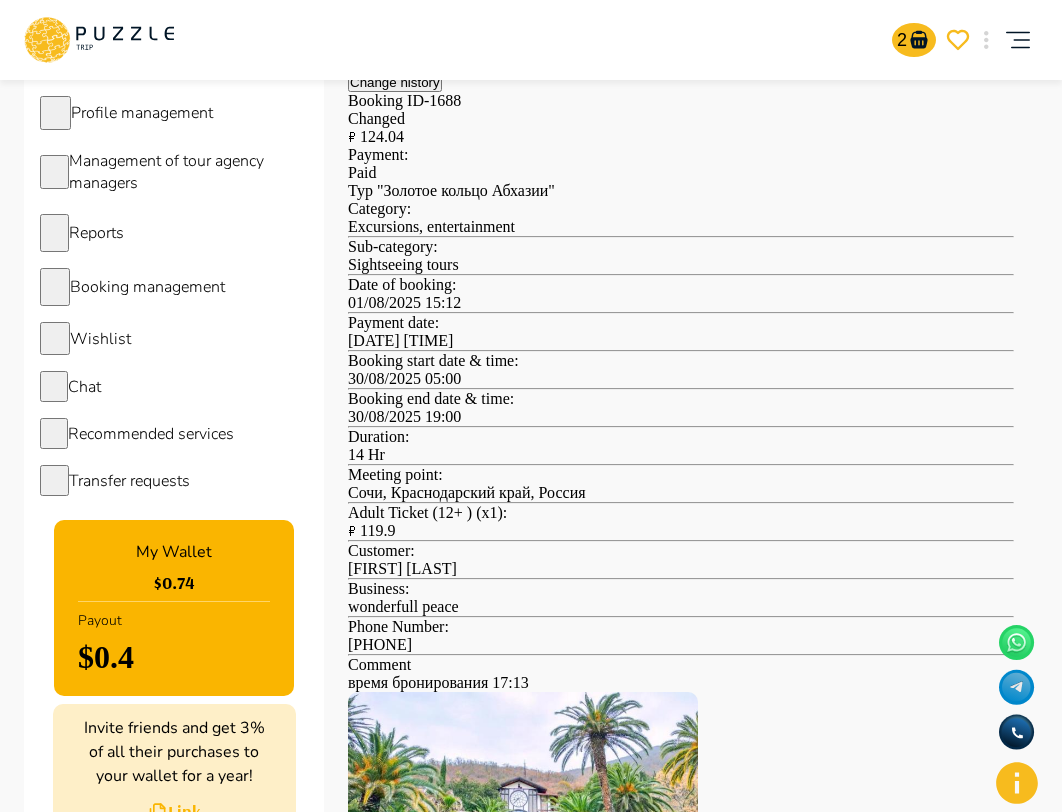 scroll, scrollTop: 0, scrollLeft: 0, axis: both 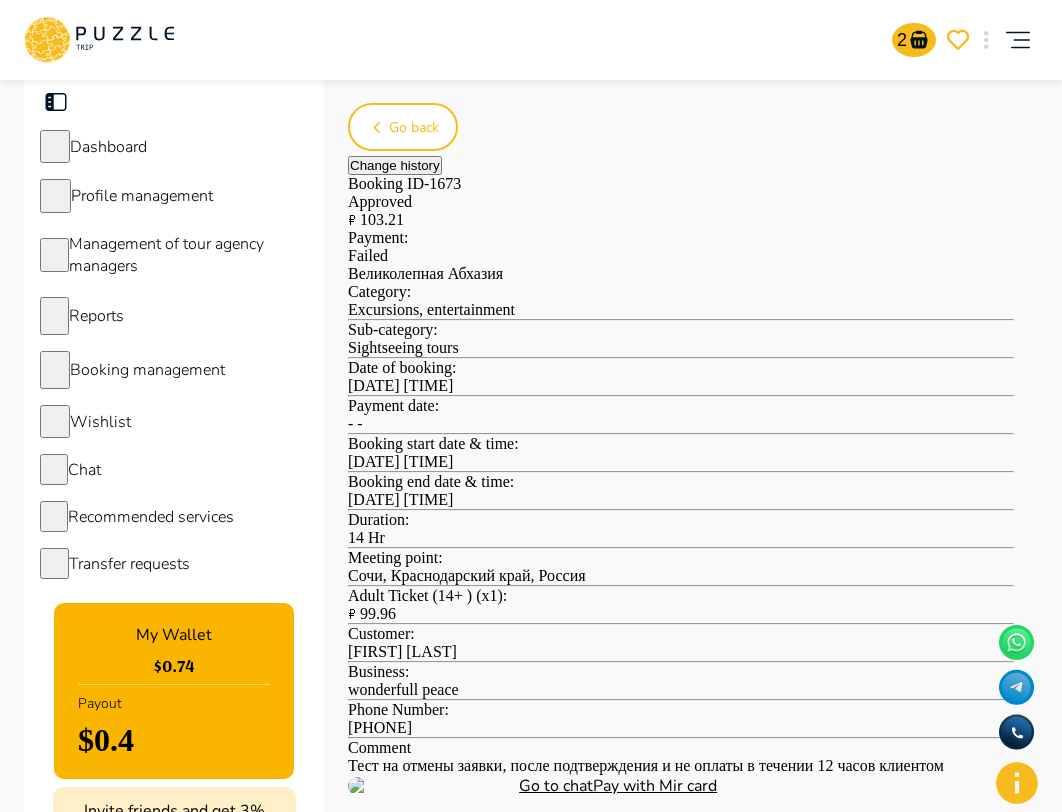 click on "Pay with Mir card" at bounding box center [655, 786] 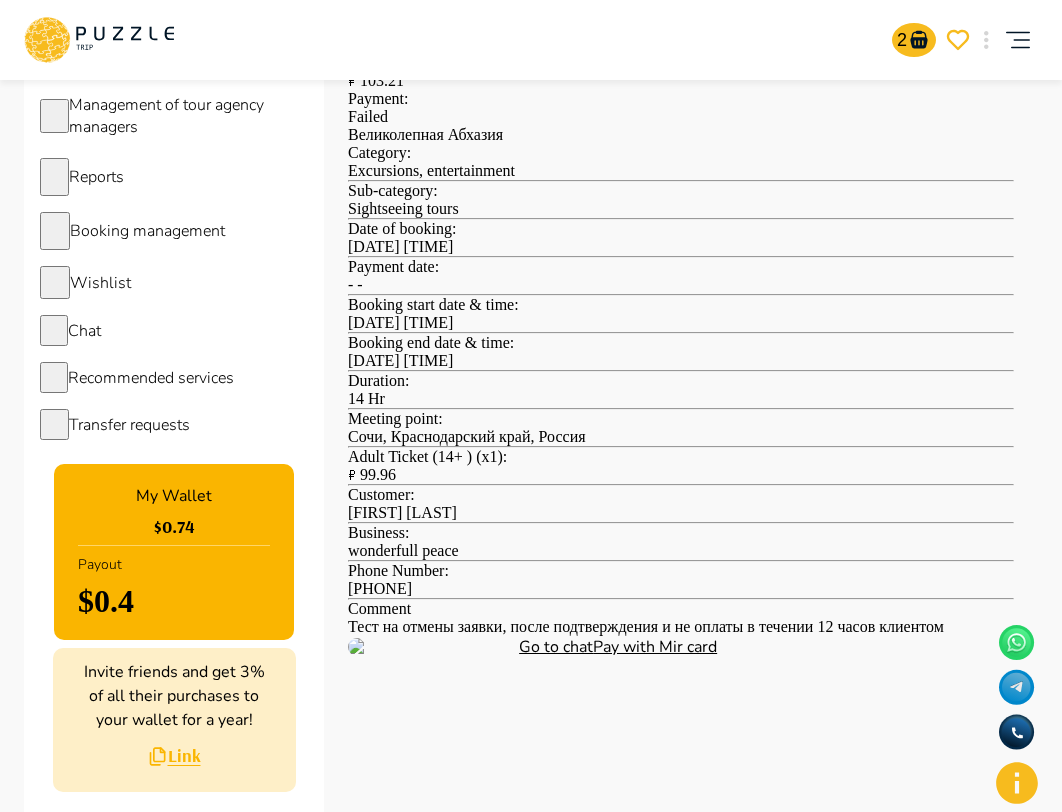 scroll, scrollTop: 0, scrollLeft: 0, axis: both 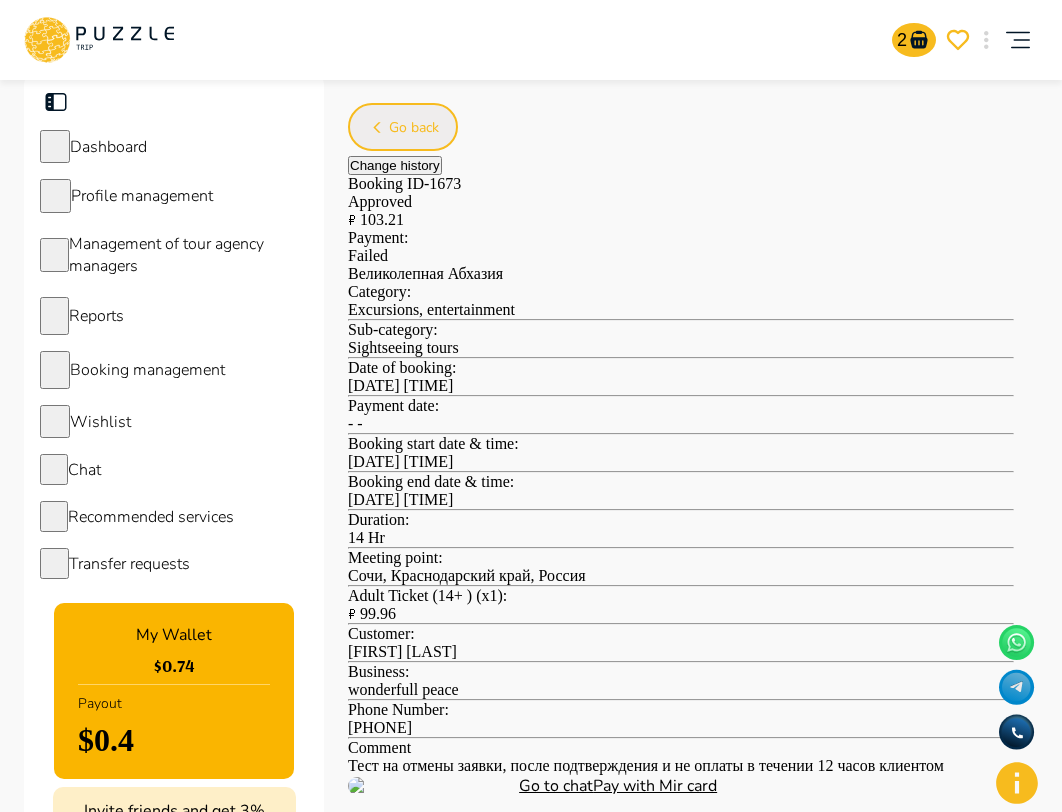 click on "Go back" at bounding box center (414, 128) 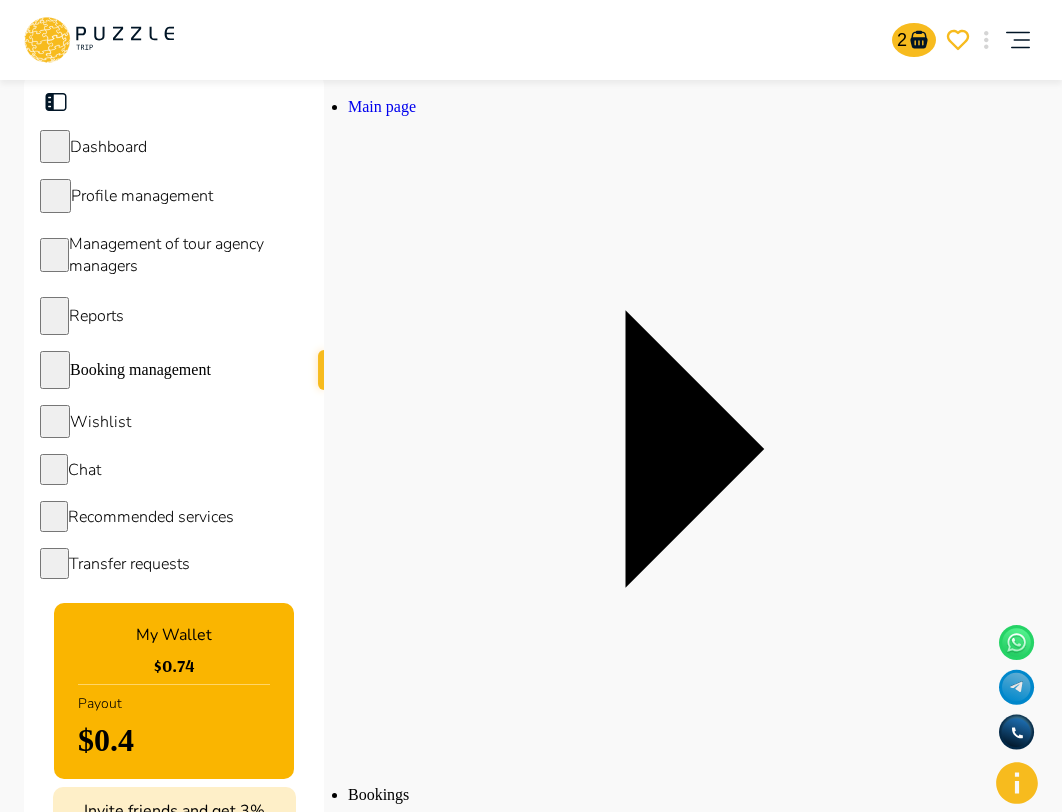 scroll, scrollTop: 0, scrollLeft: 303, axis: horizontal 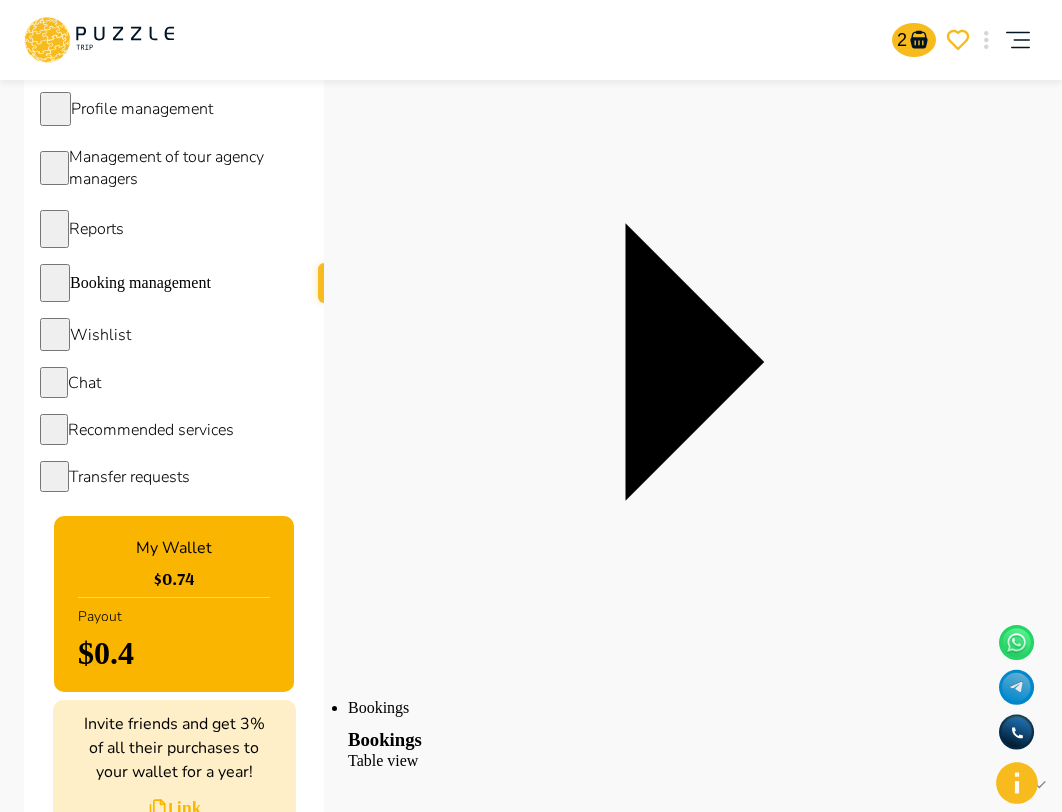 click on "1688" at bounding box center [410, 2282] 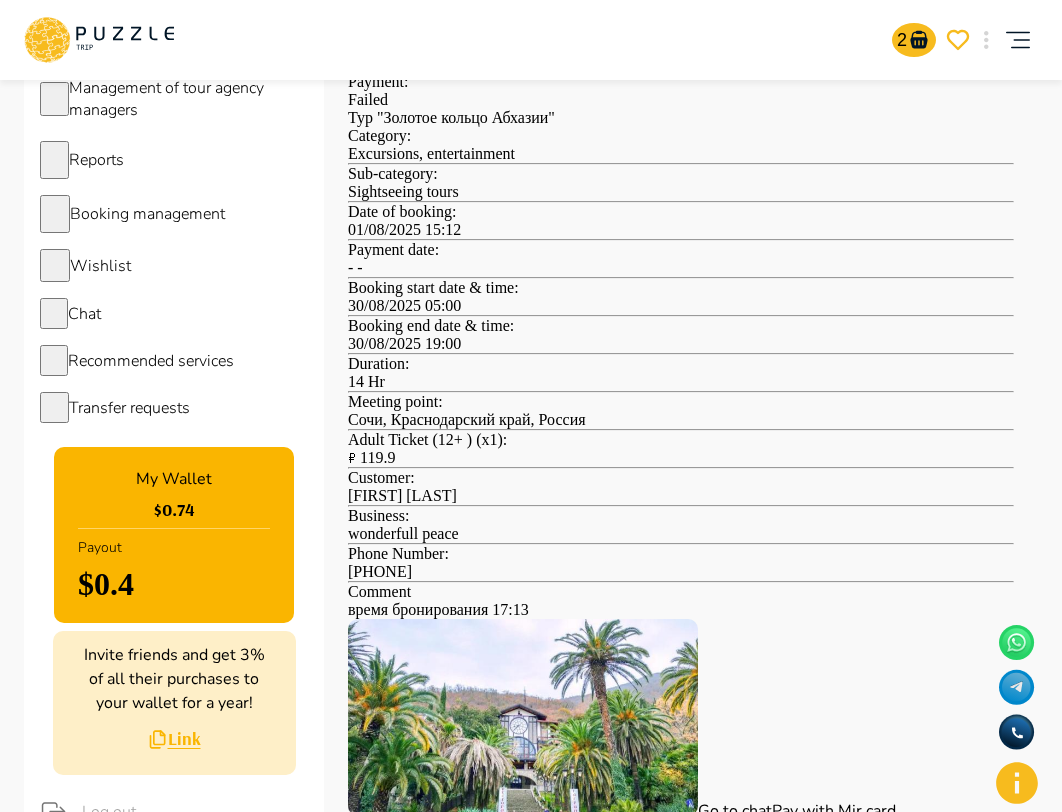 scroll, scrollTop: 0, scrollLeft: 0, axis: both 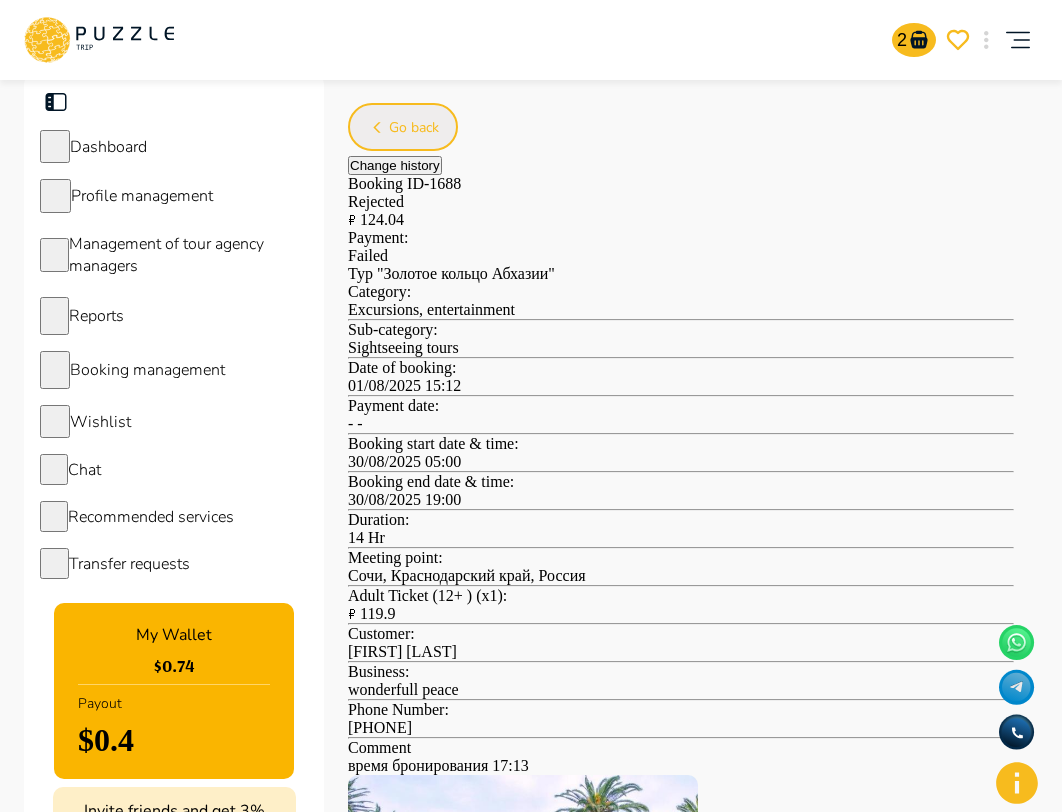 click on "Go back" at bounding box center (414, 128) 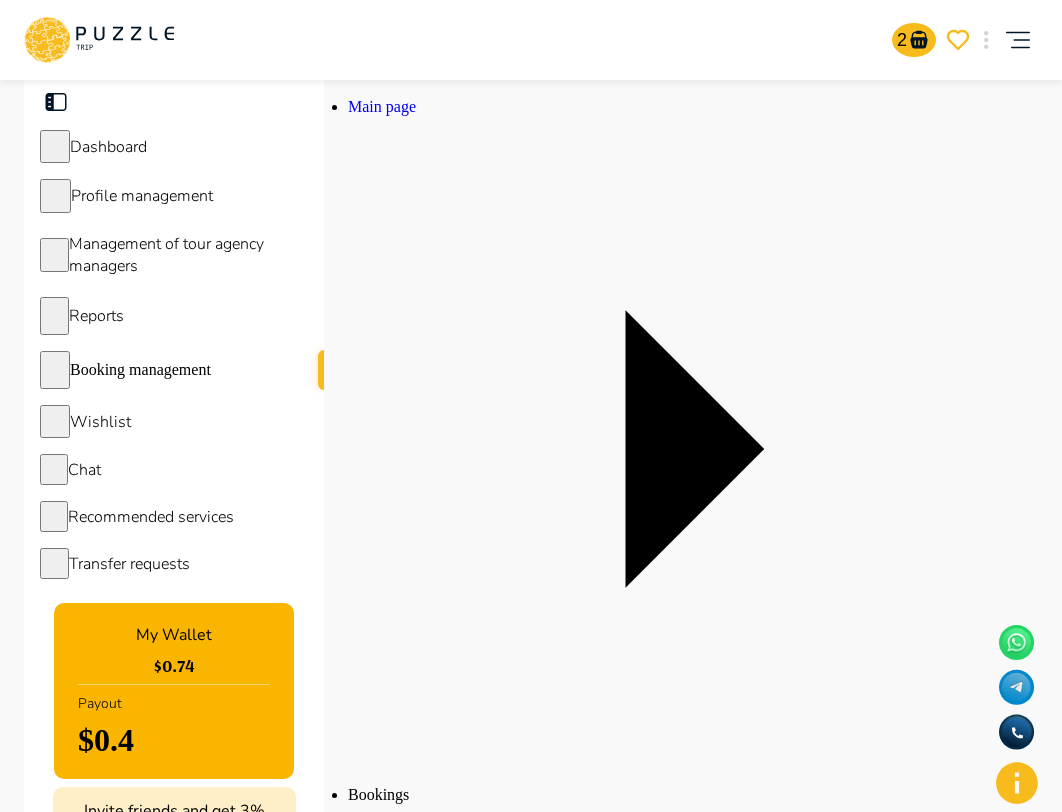 scroll, scrollTop: 0, scrollLeft: 1028, axis: horizontal 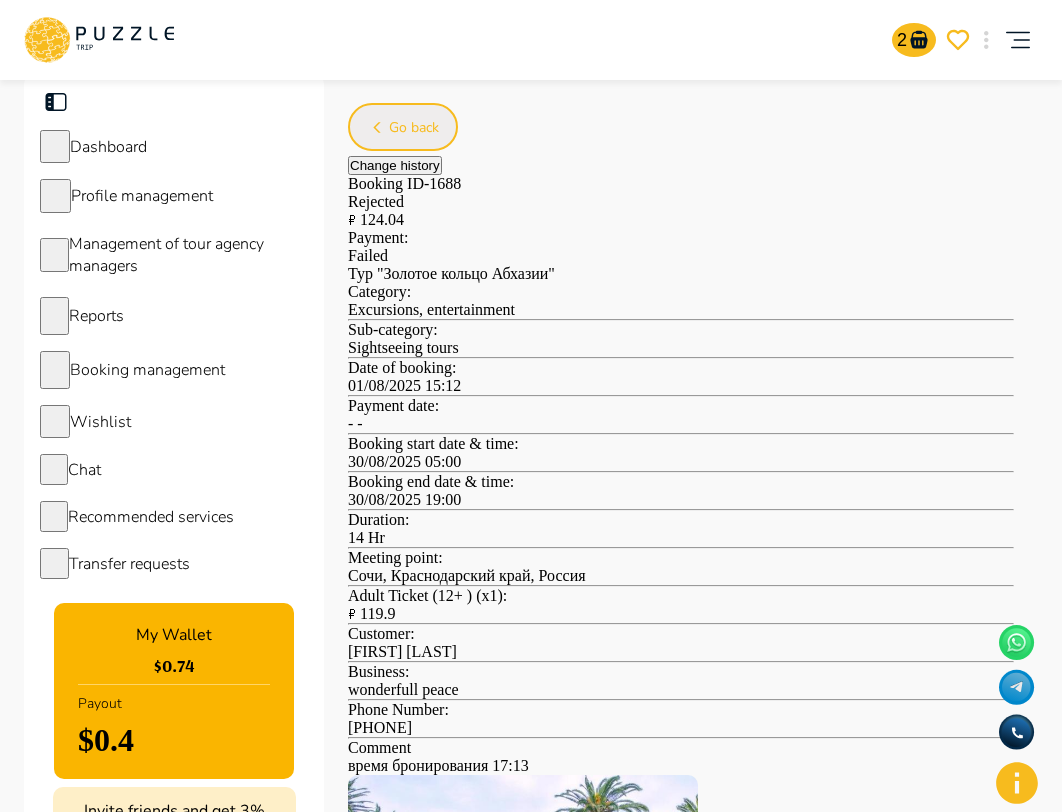 click on "Go back" at bounding box center [414, 128] 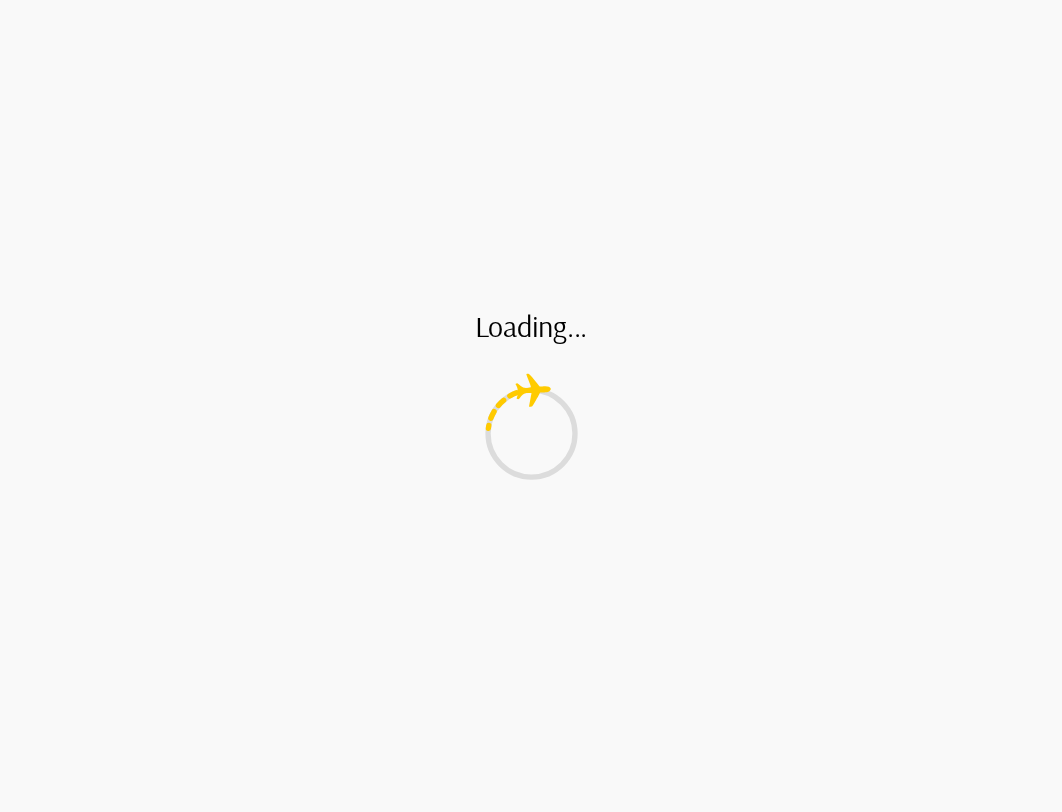 scroll, scrollTop: 0, scrollLeft: 0, axis: both 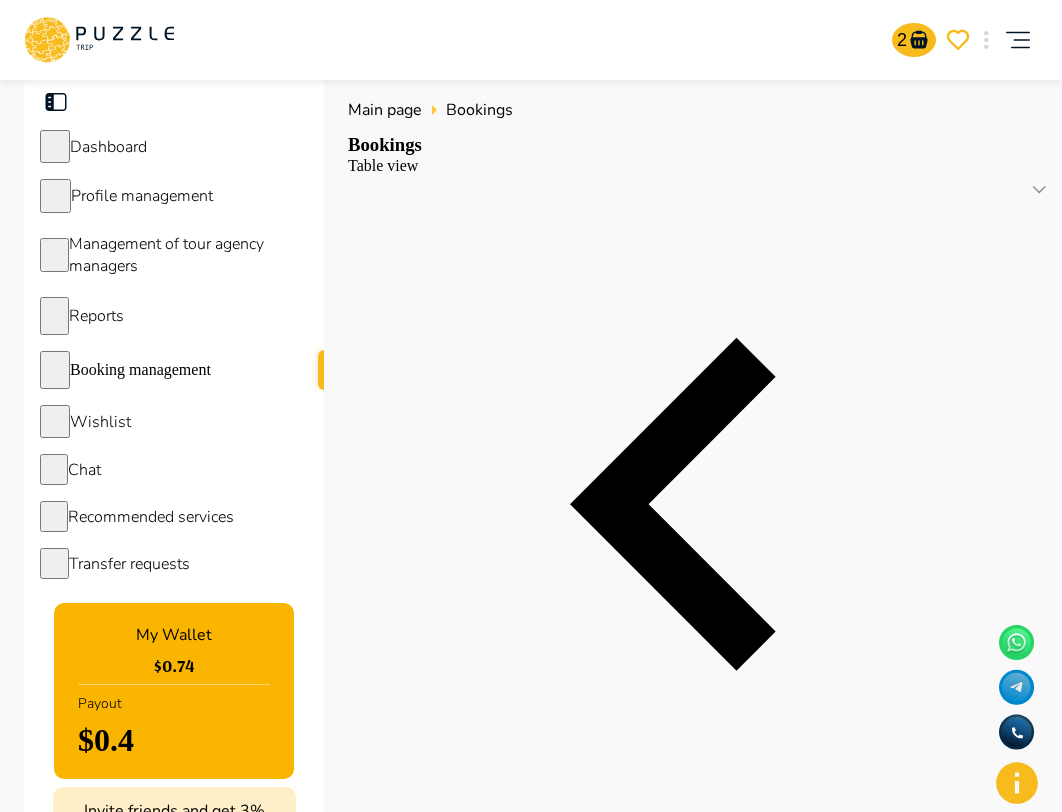 click on "1688" at bounding box center (410, 1687) 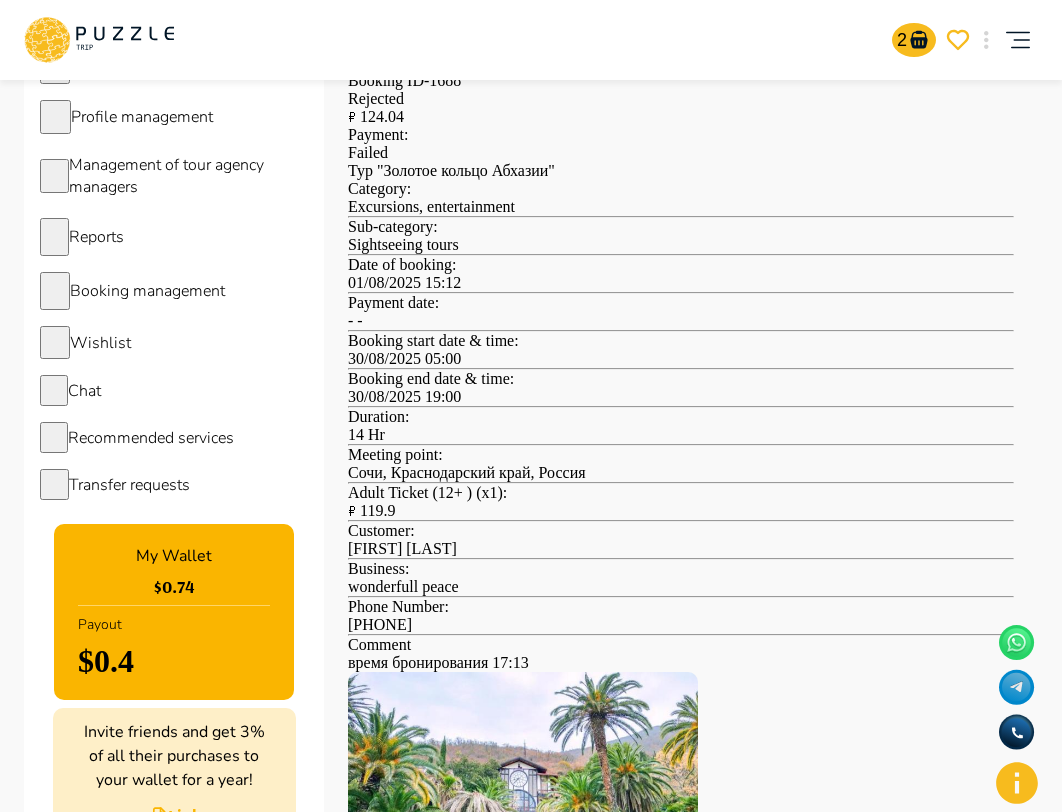 scroll, scrollTop: 89, scrollLeft: 0, axis: vertical 